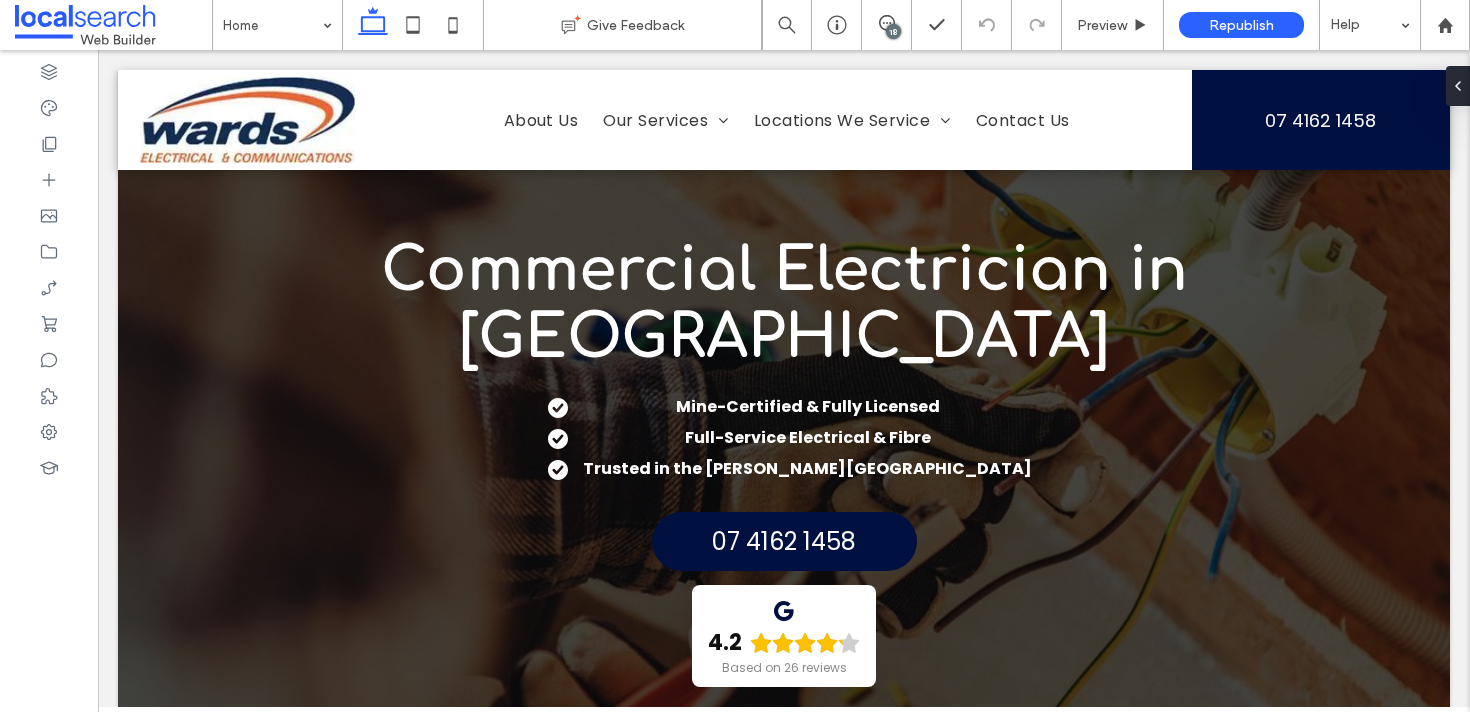scroll, scrollTop: 0, scrollLeft: 0, axis: both 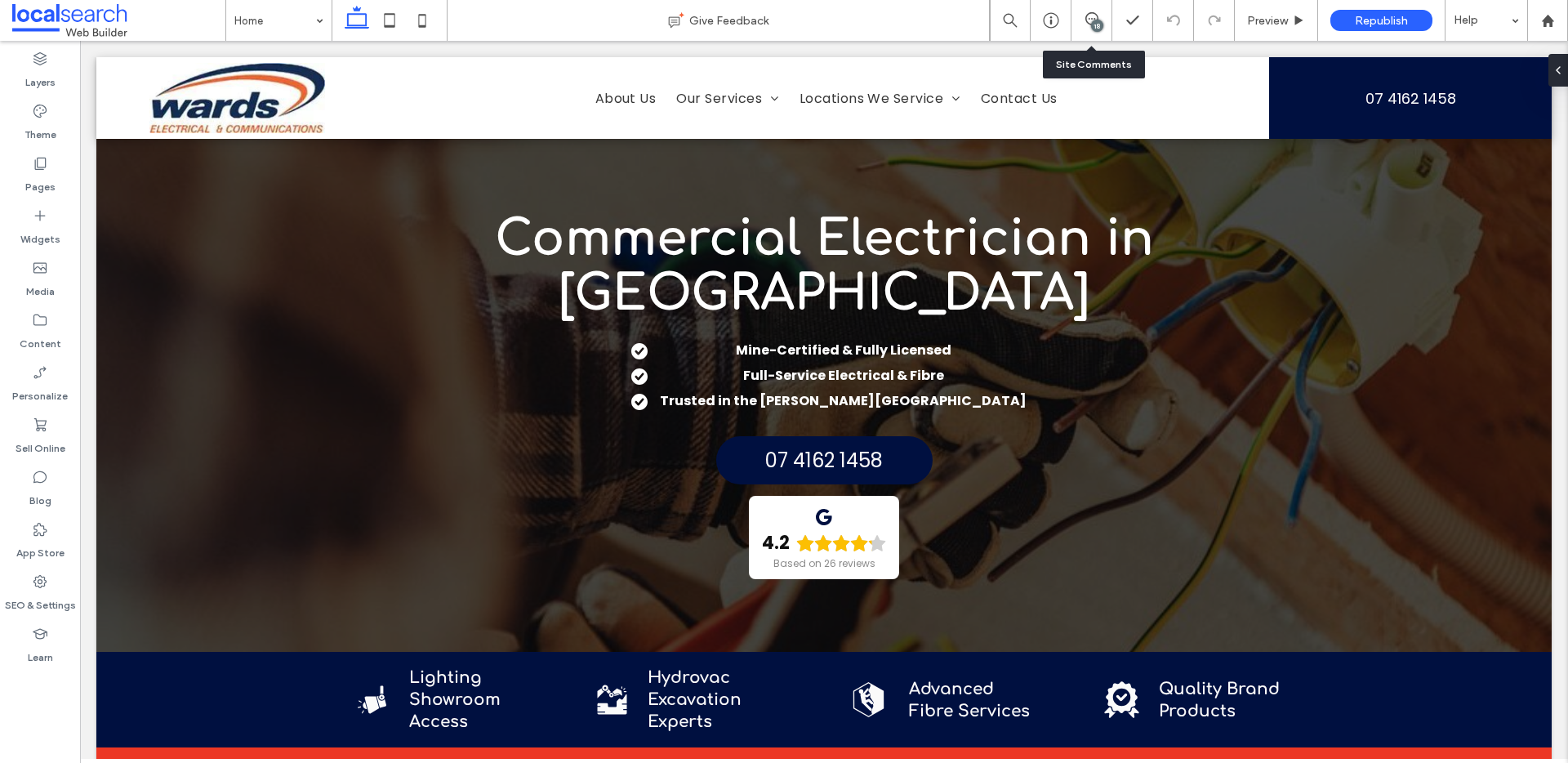 click on "18" at bounding box center [1097, 25] 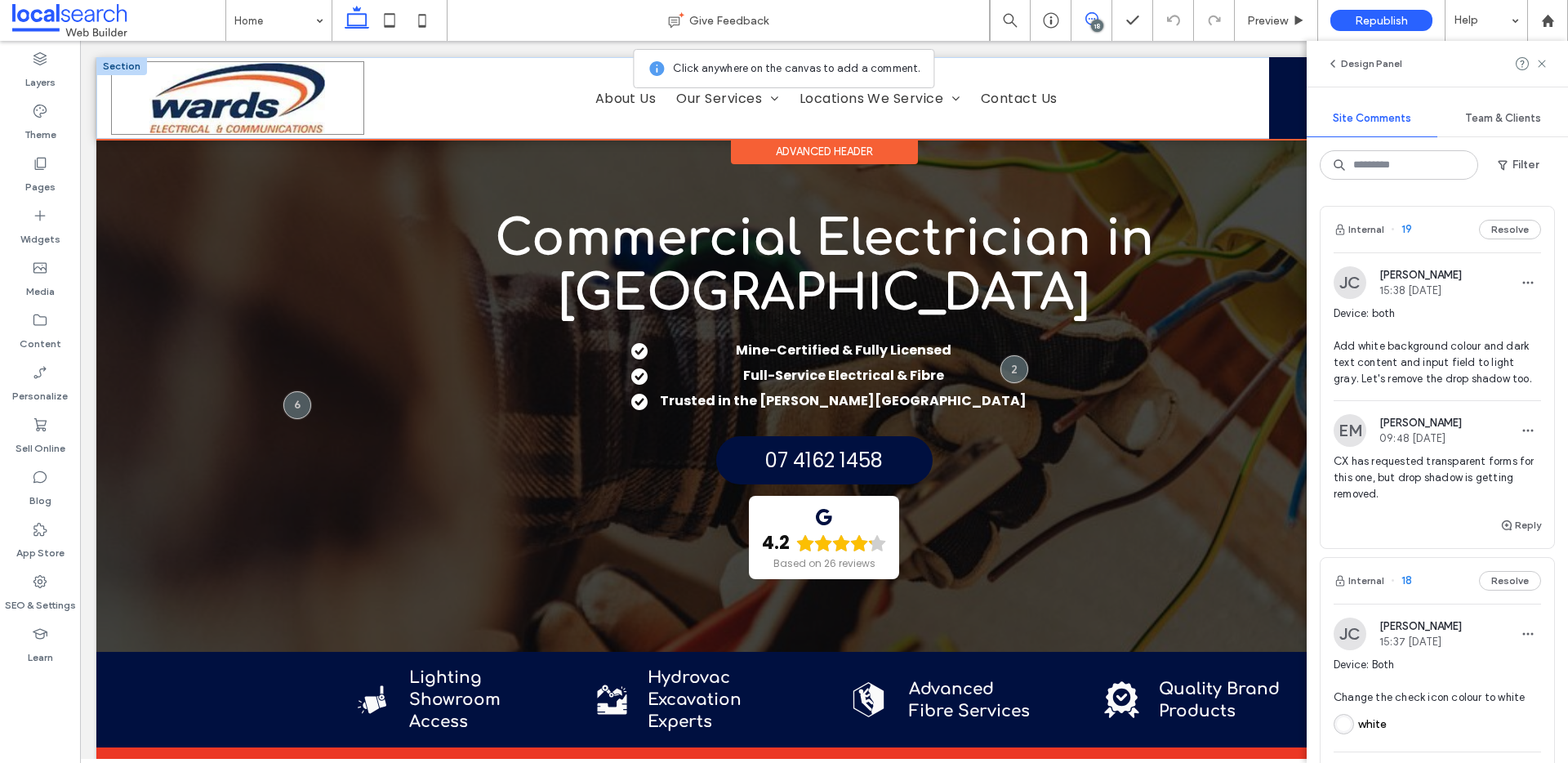 click at bounding box center (238, 98) 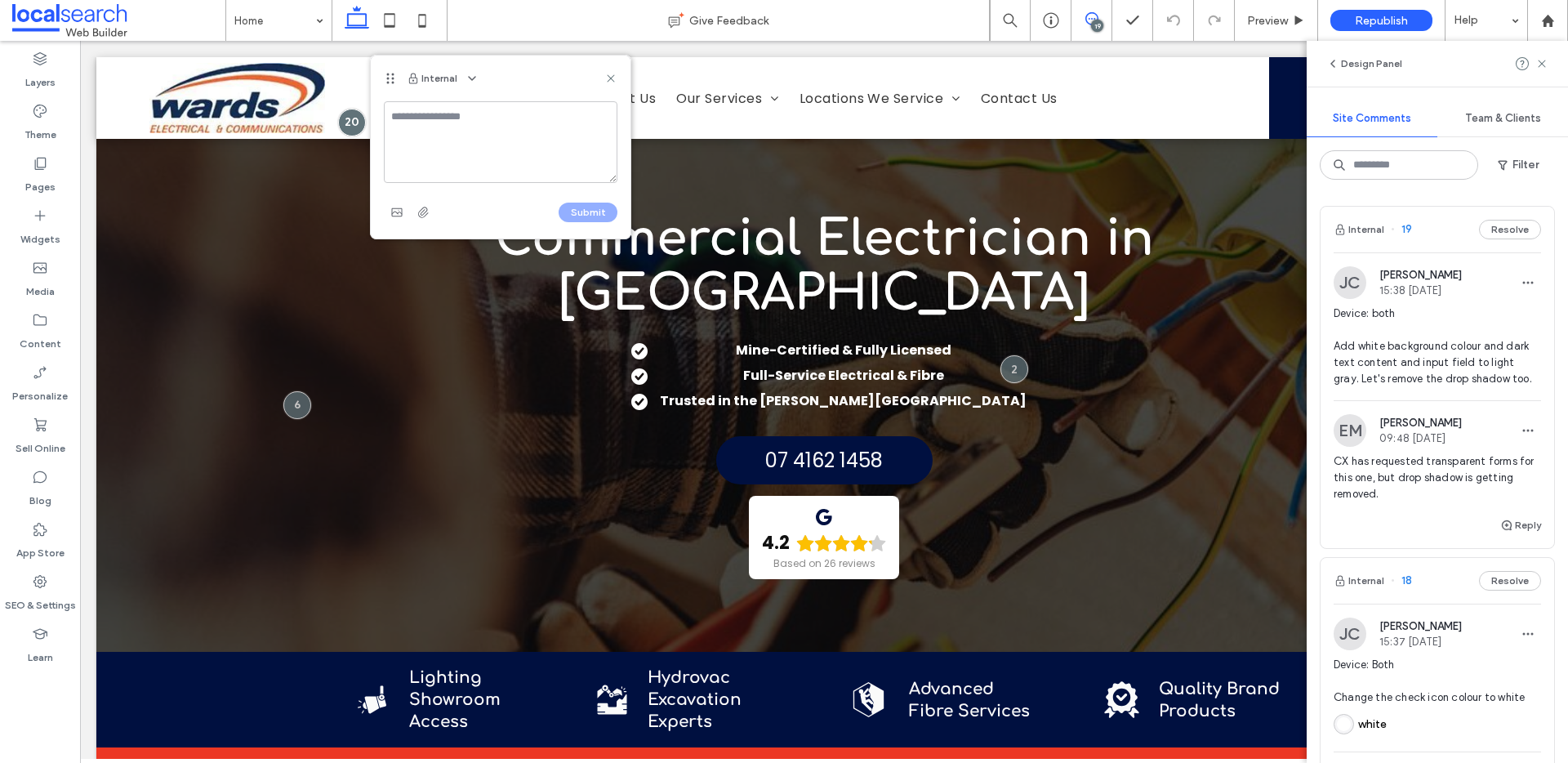 click at bounding box center (501, 142) 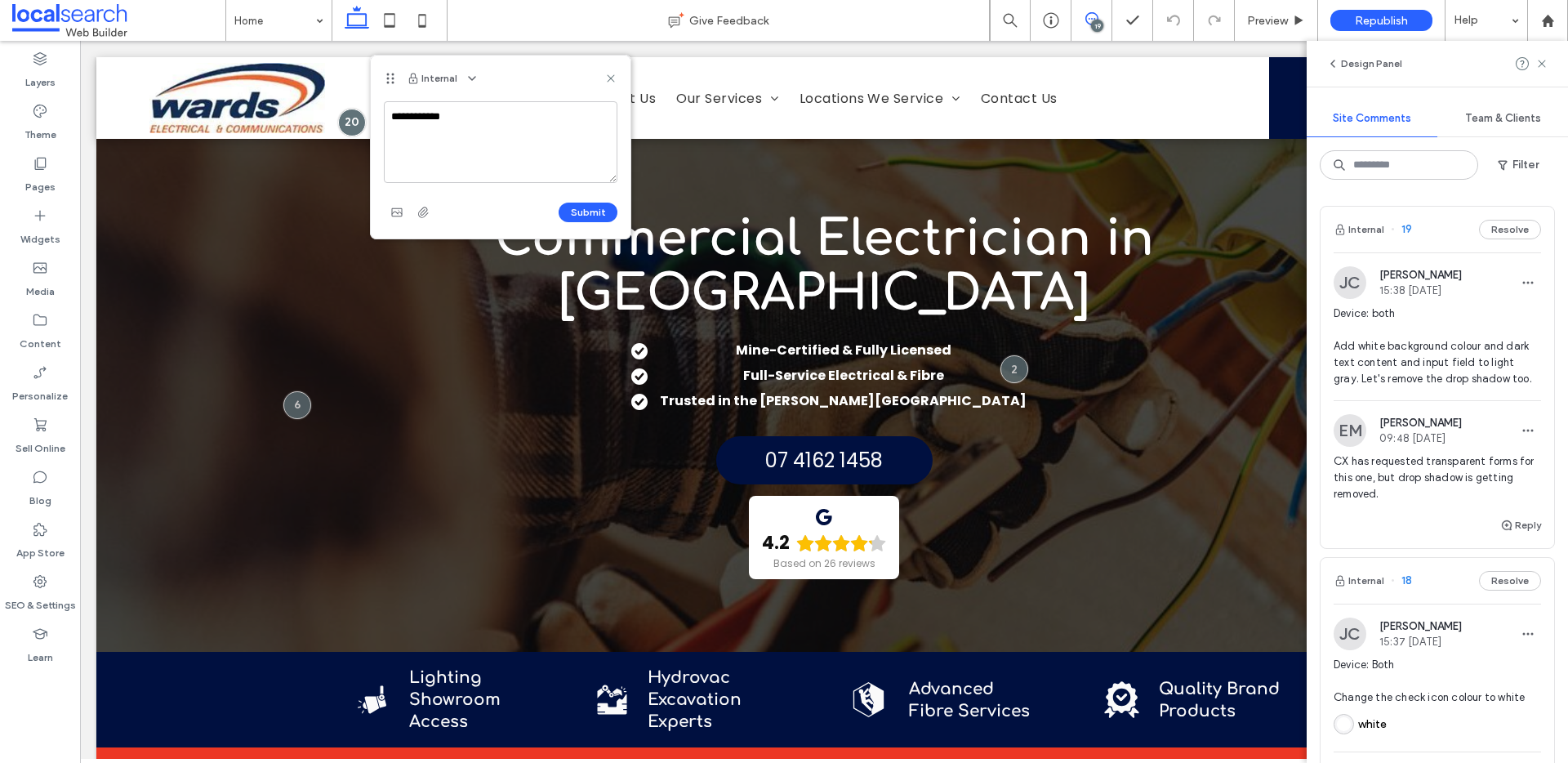 click on "**********" at bounding box center (501, 142) 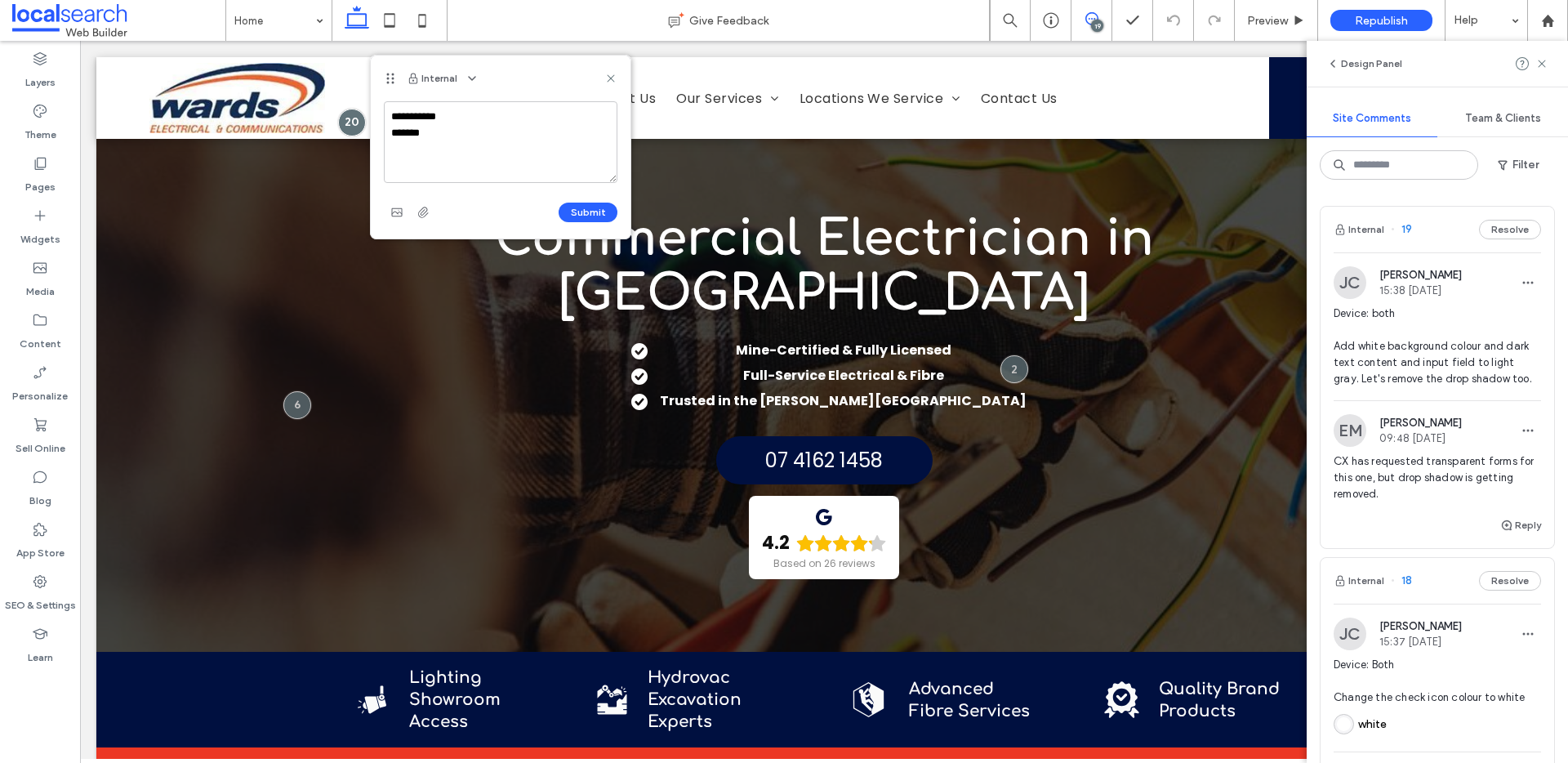 click on "**********" at bounding box center (501, 142) 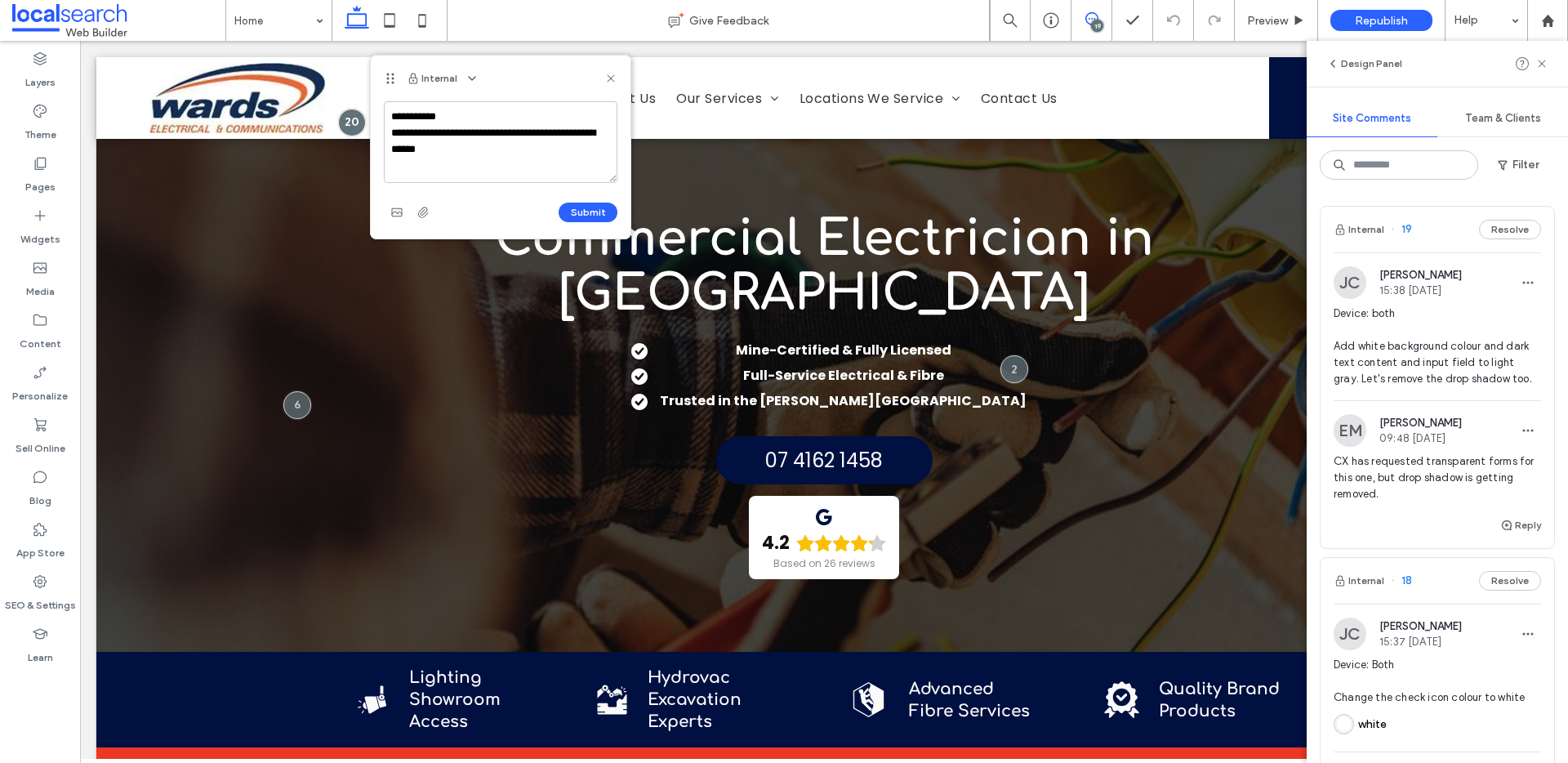 click on "**********" at bounding box center [501, 142] 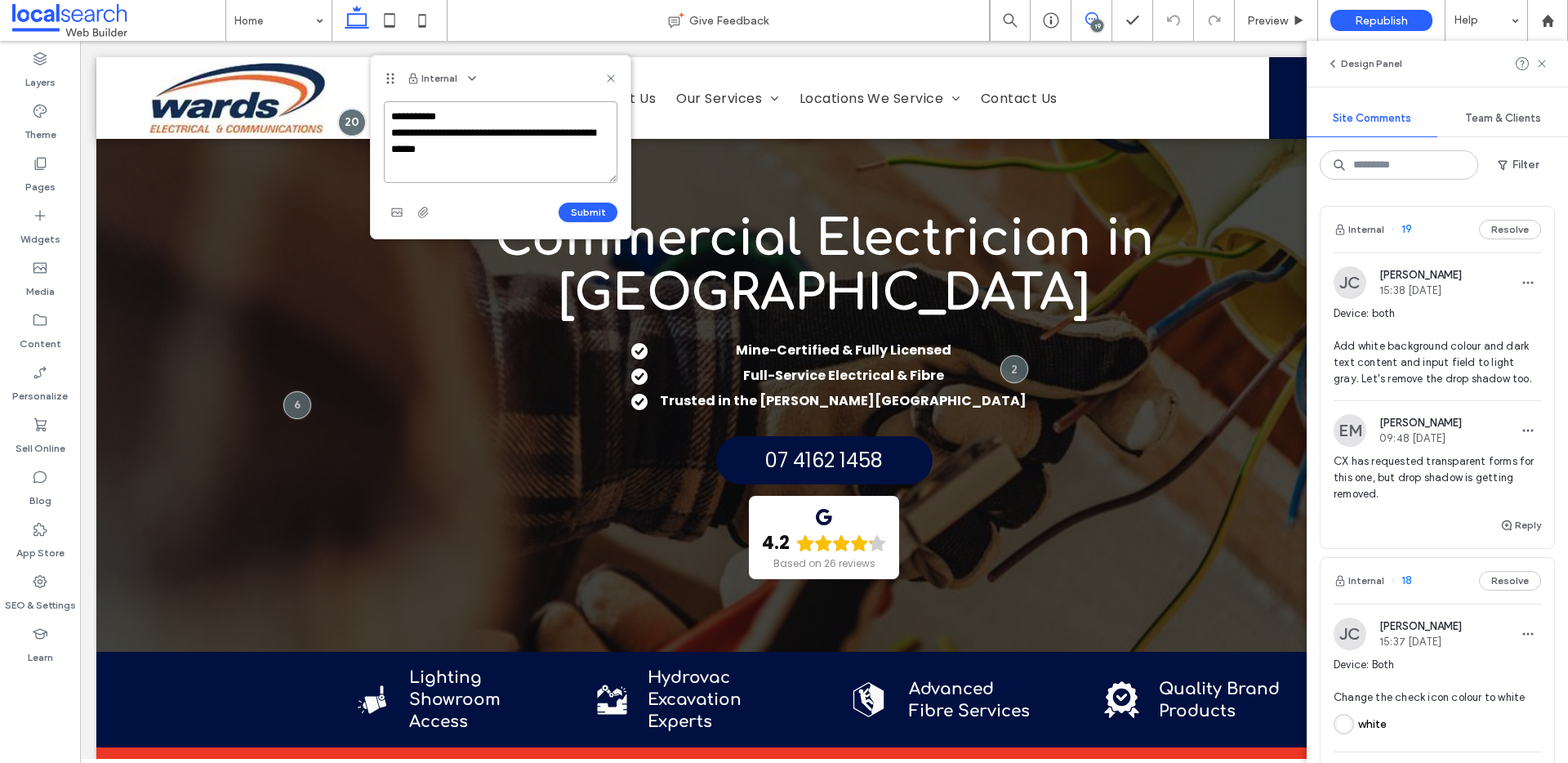 paste on "**********" 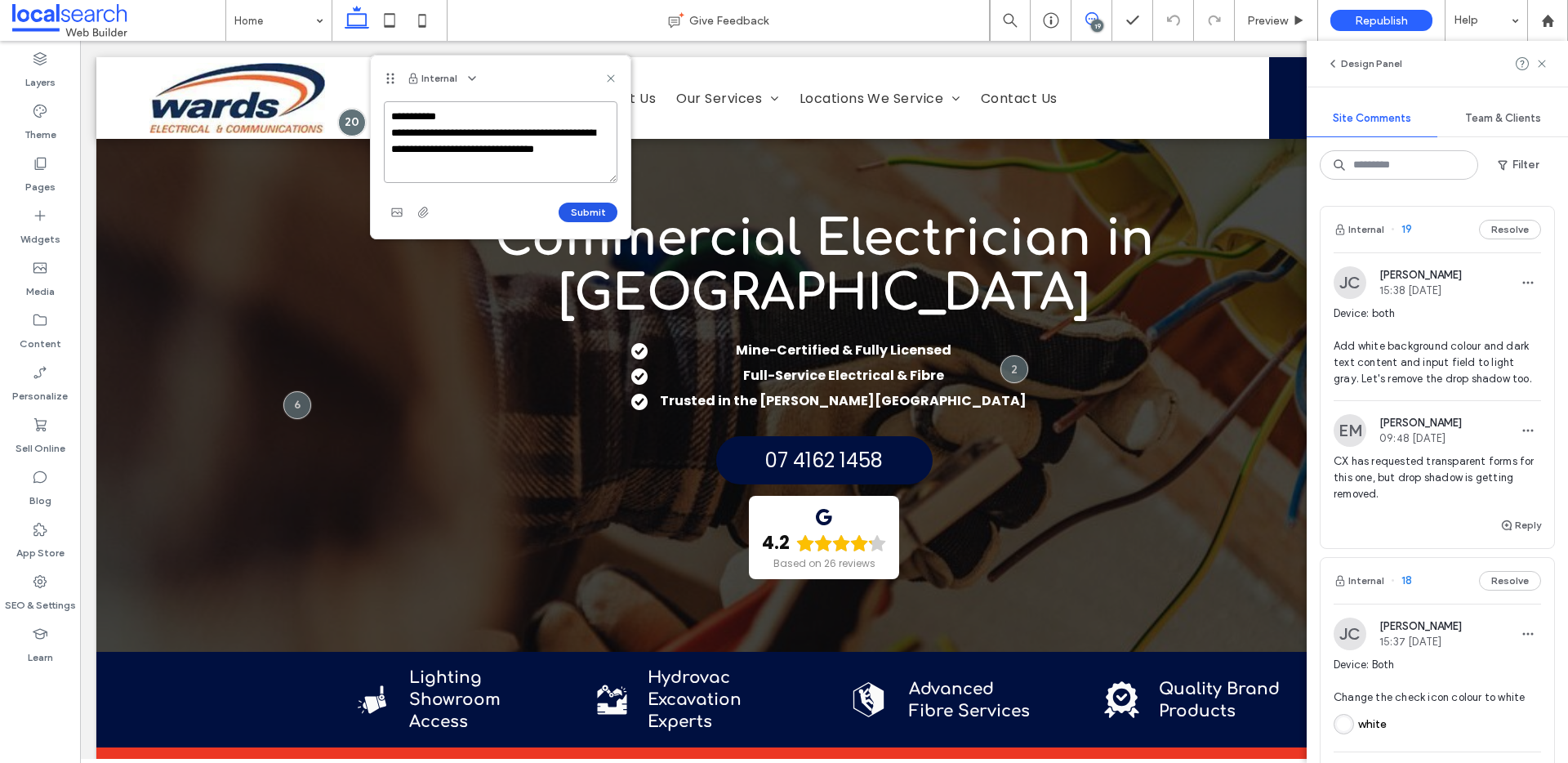 type on "**********" 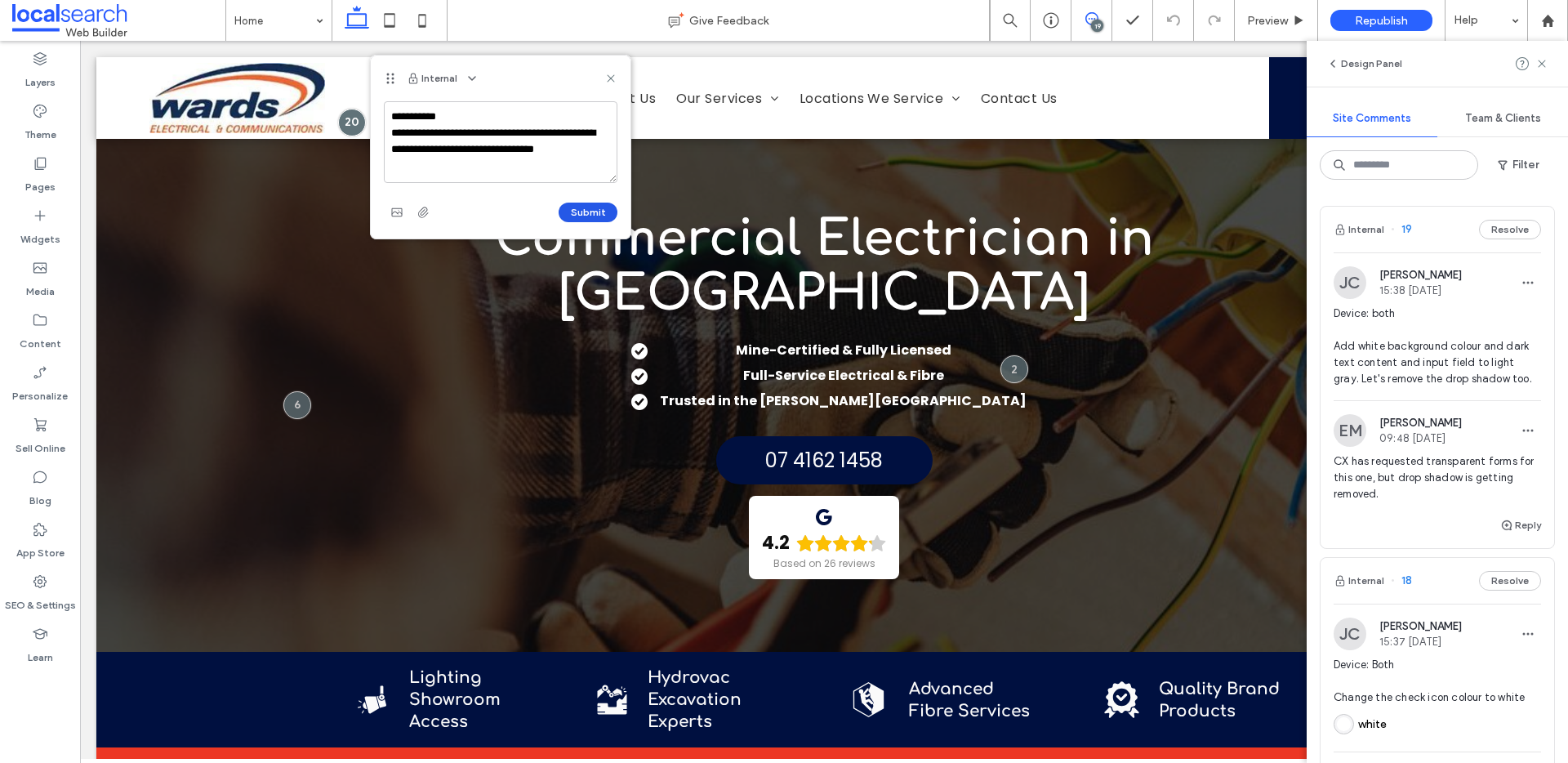 click on "Submit" at bounding box center [588, 212] 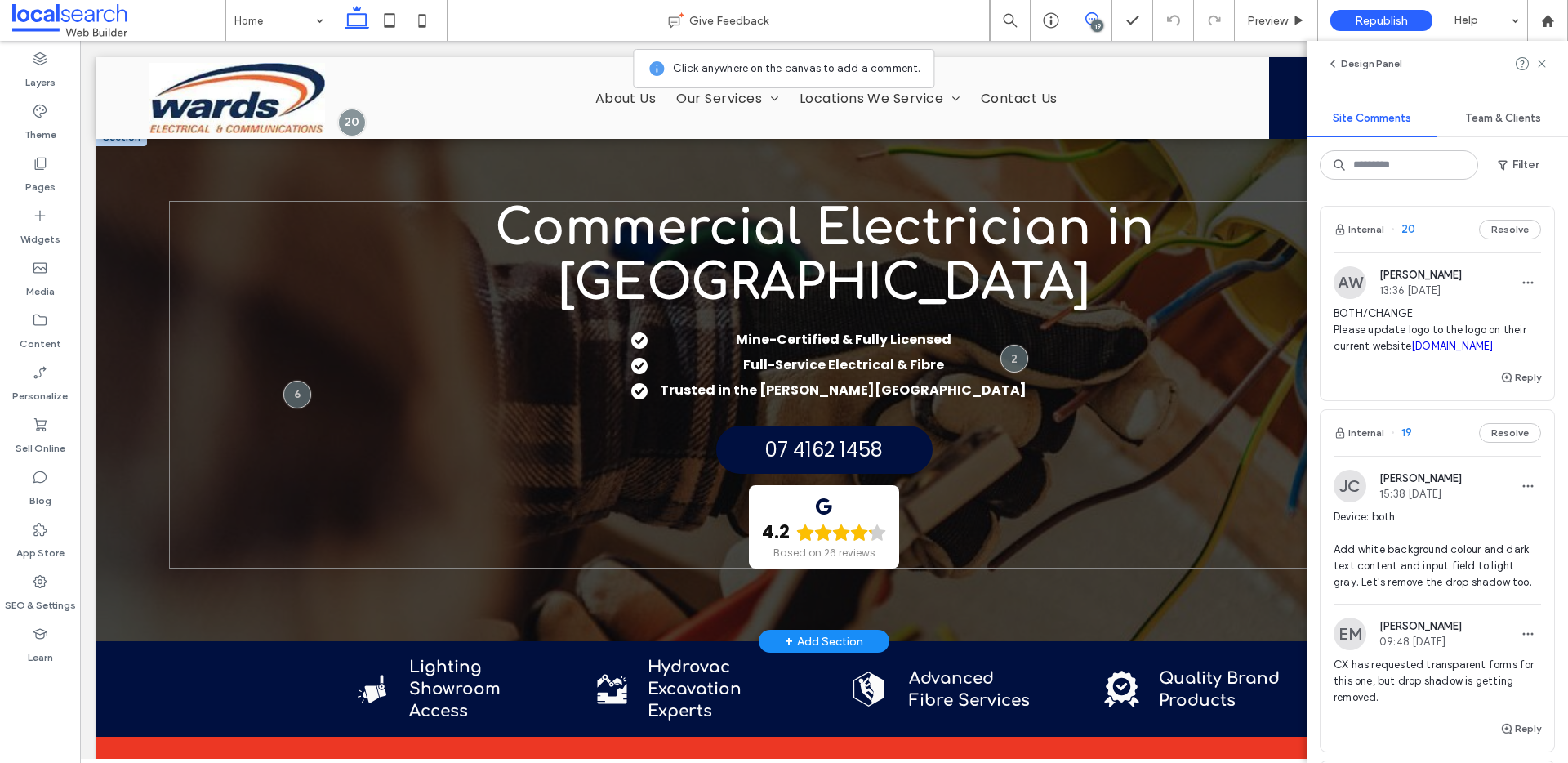 scroll, scrollTop: 26, scrollLeft: 0, axis: vertical 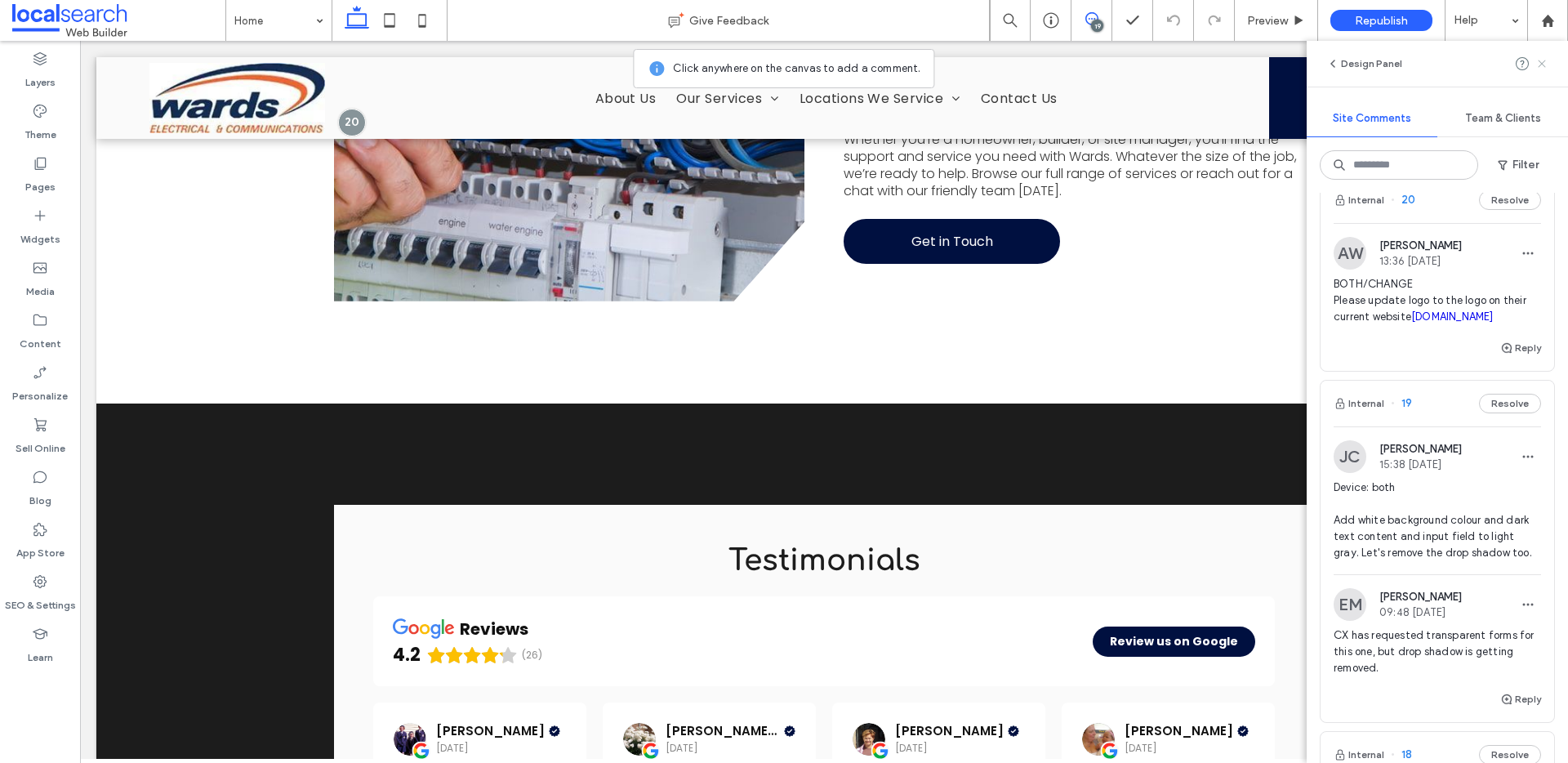 click 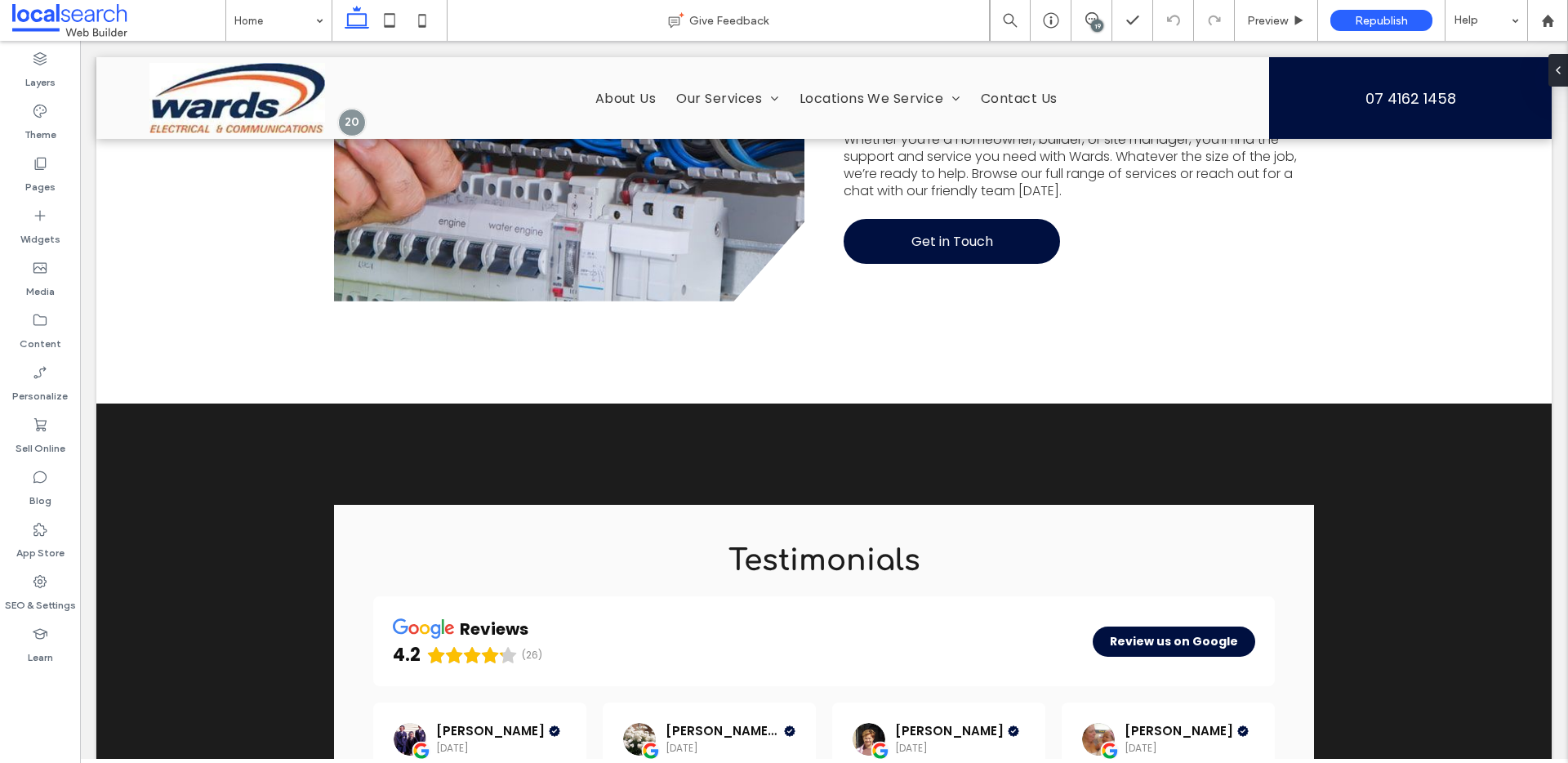 scroll, scrollTop: 0, scrollLeft: 0, axis: both 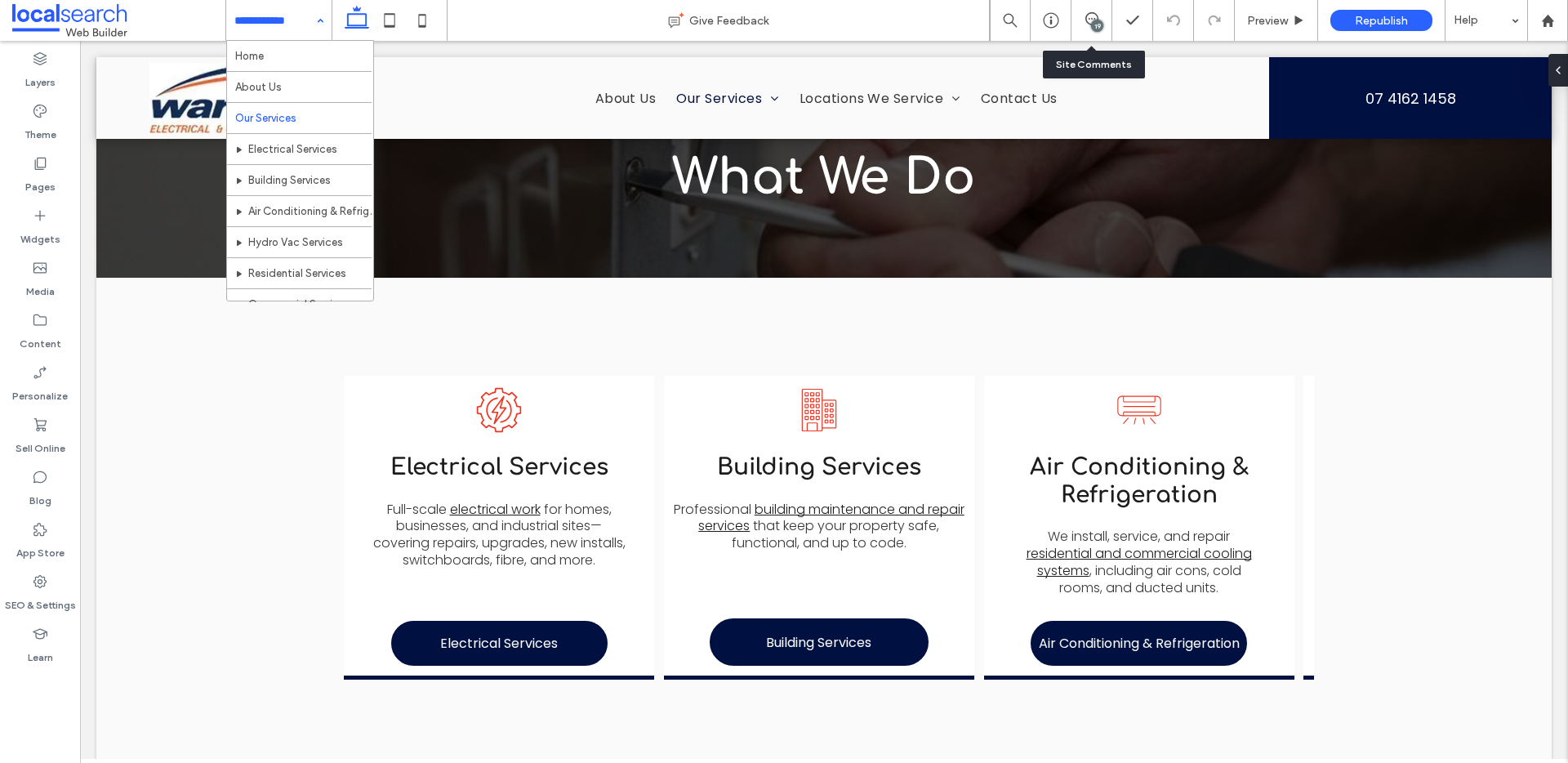 click on "19" at bounding box center [1097, 25] 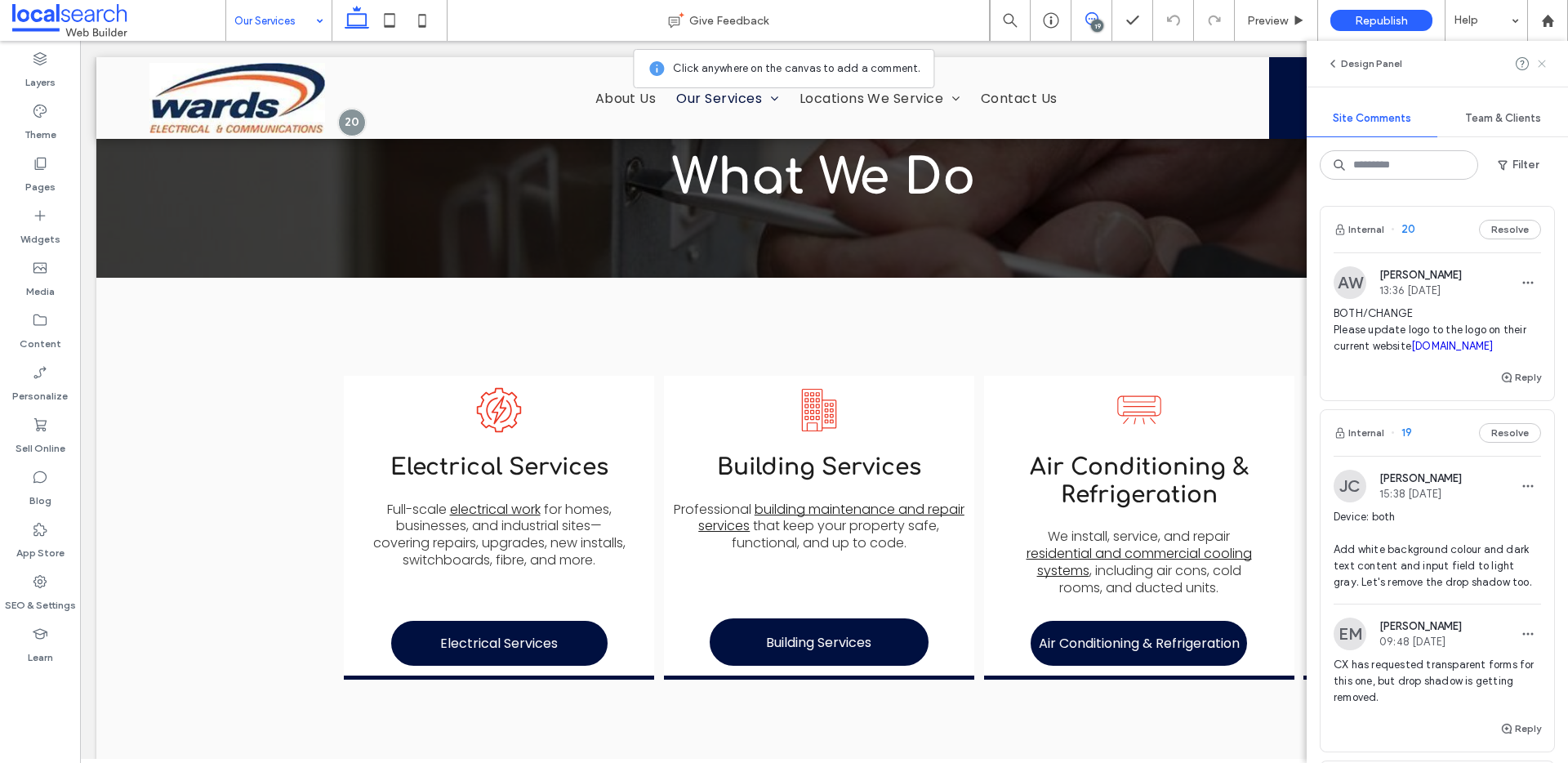 click 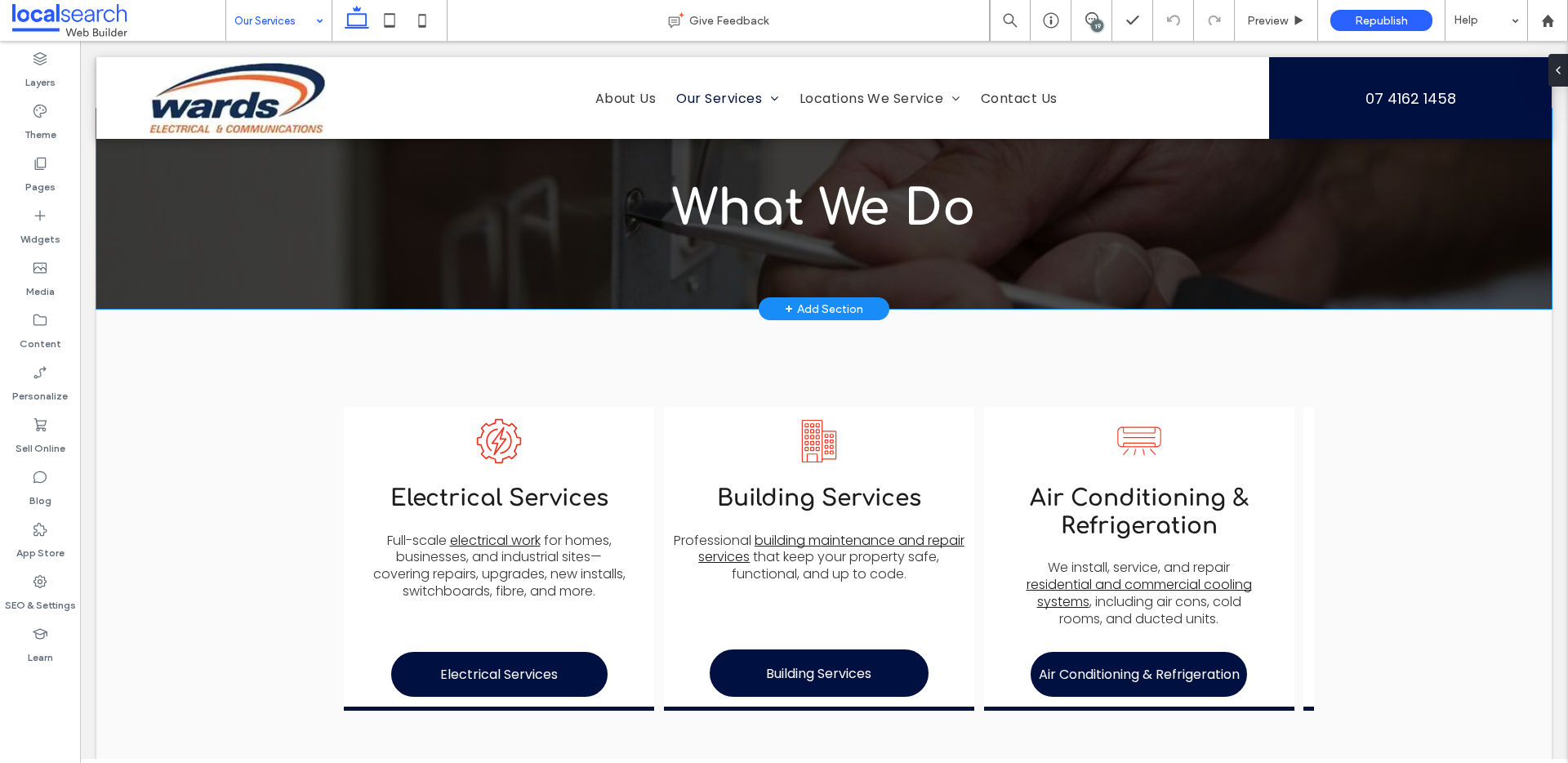 scroll, scrollTop: 0, scrollLeft: 0, axis: both 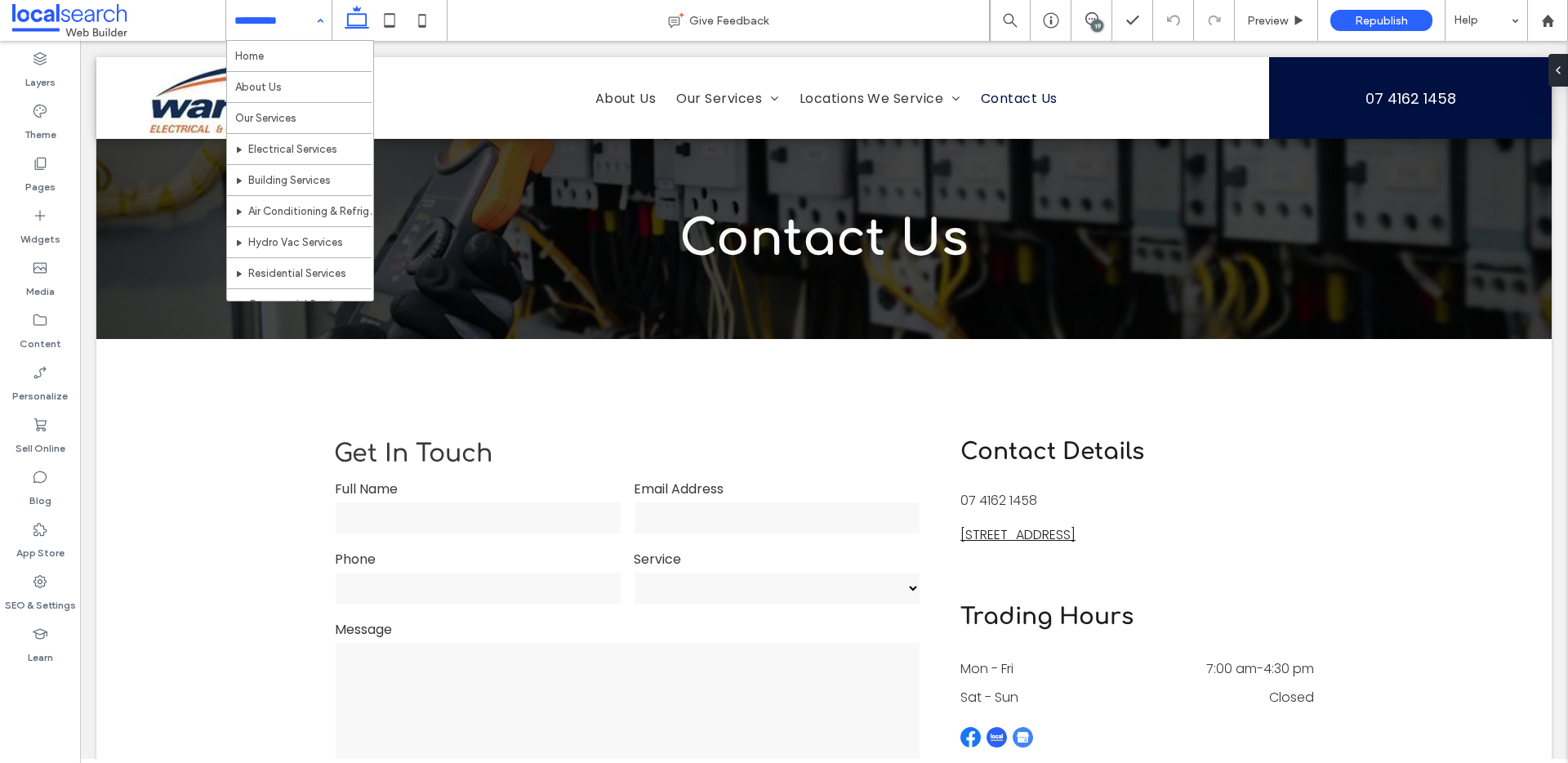 click at bounding box center [274, 20] 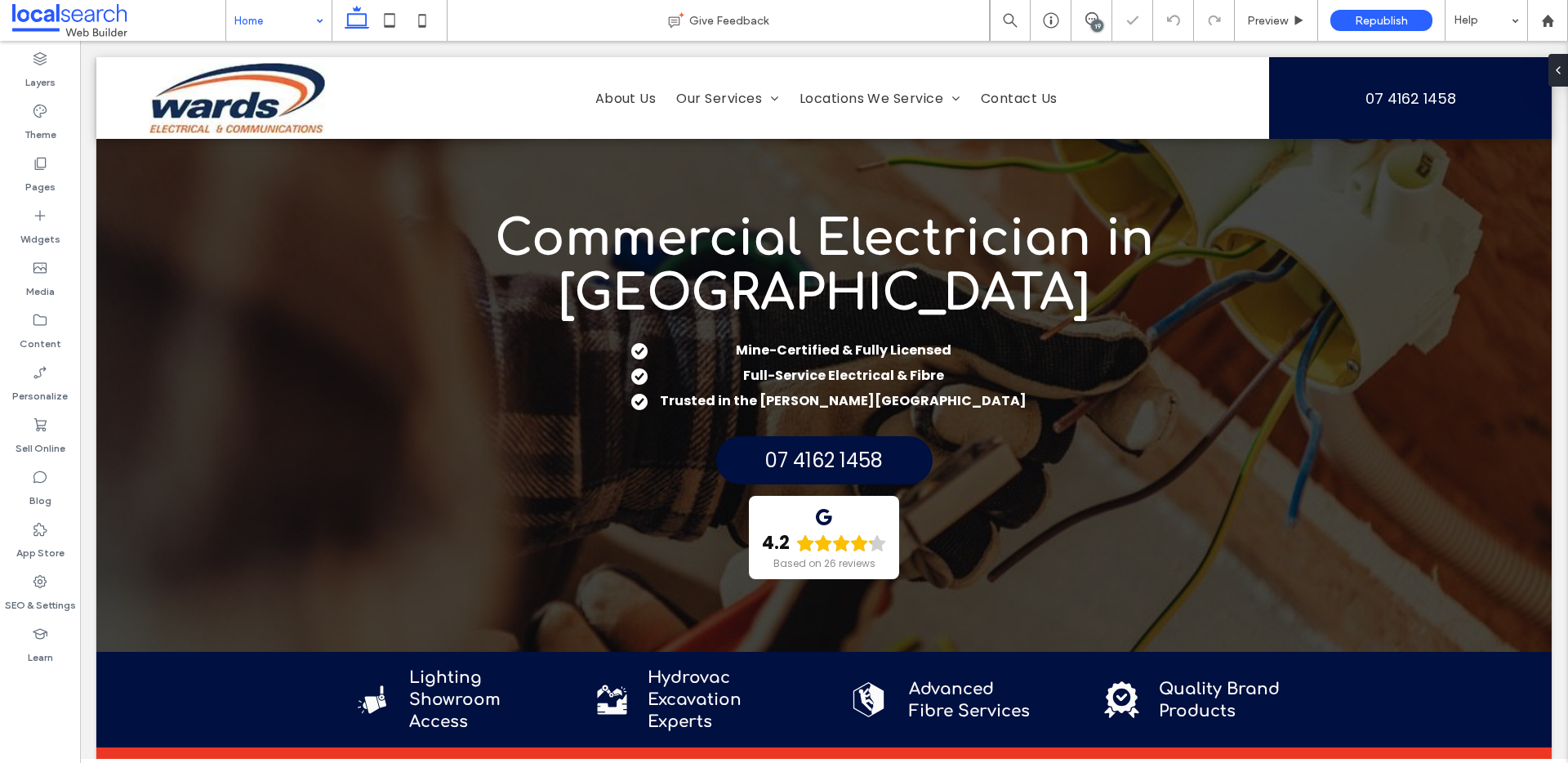 scroll, scrollTop: 0, scrollLeft: 0, axis: both 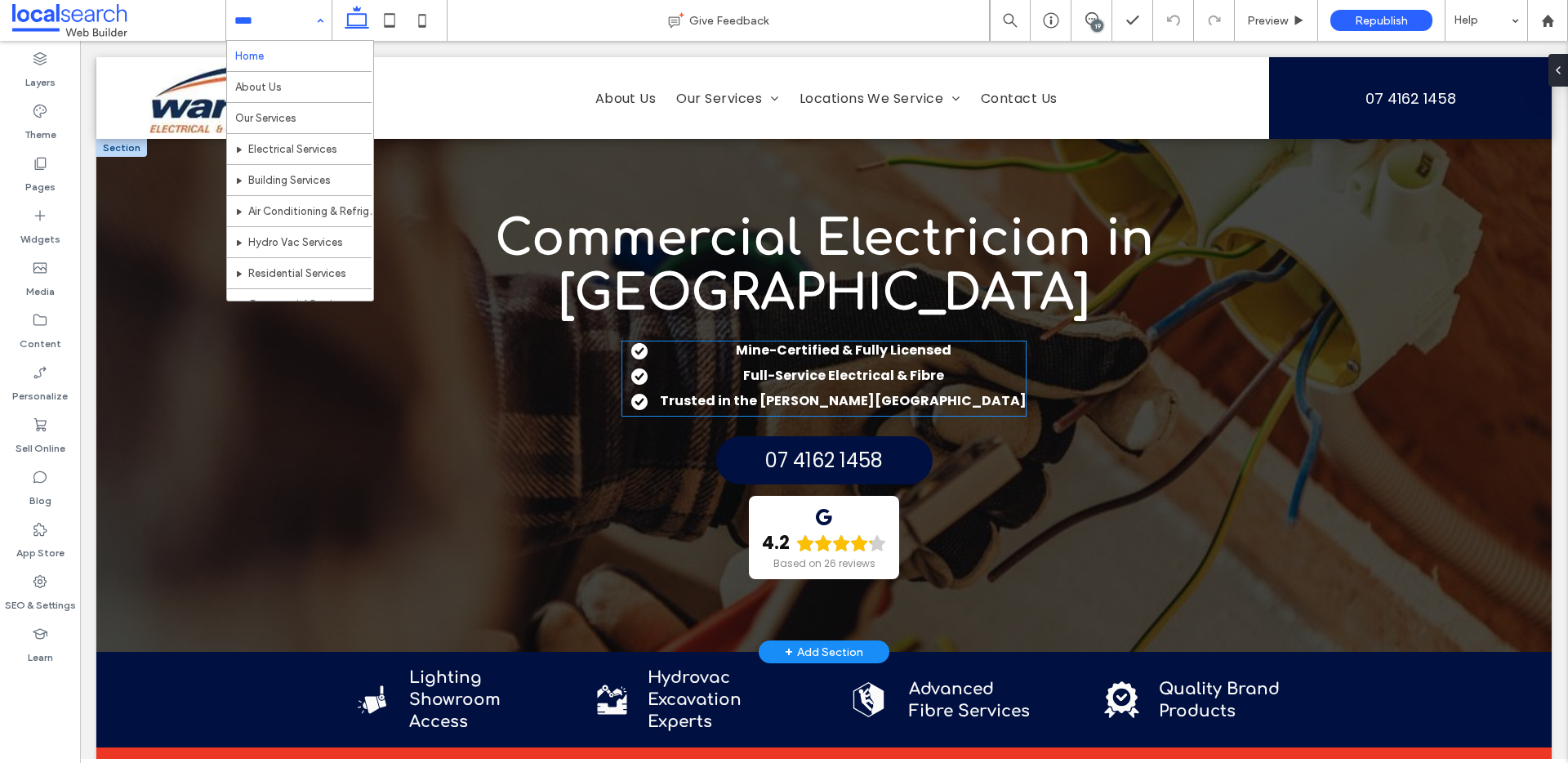 click on "Full-Service Electrical & Fibre" at bounding box center [844, 375] 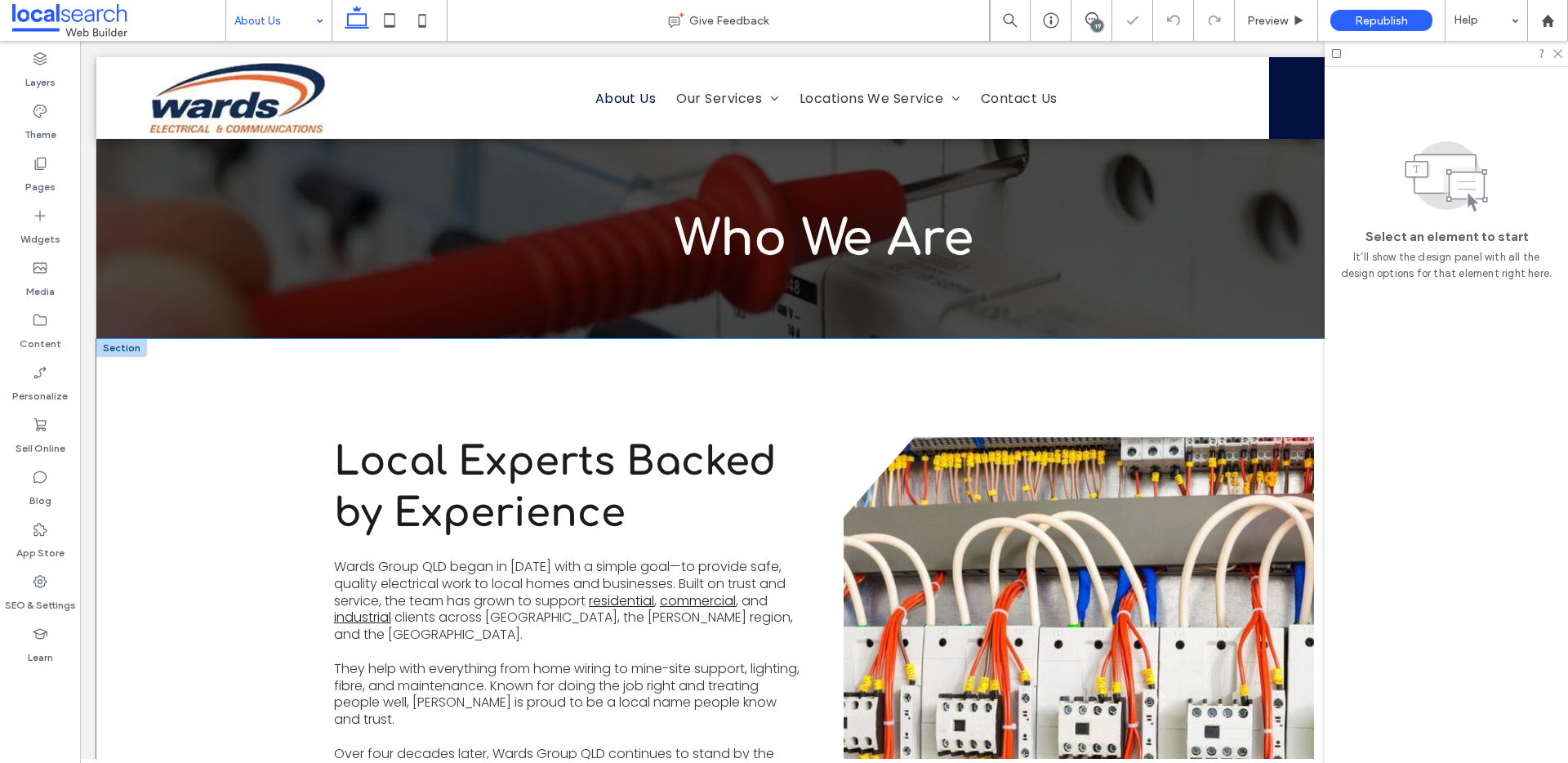 scroll, scrollTop: 0, scrollLeft: 0, axis: both 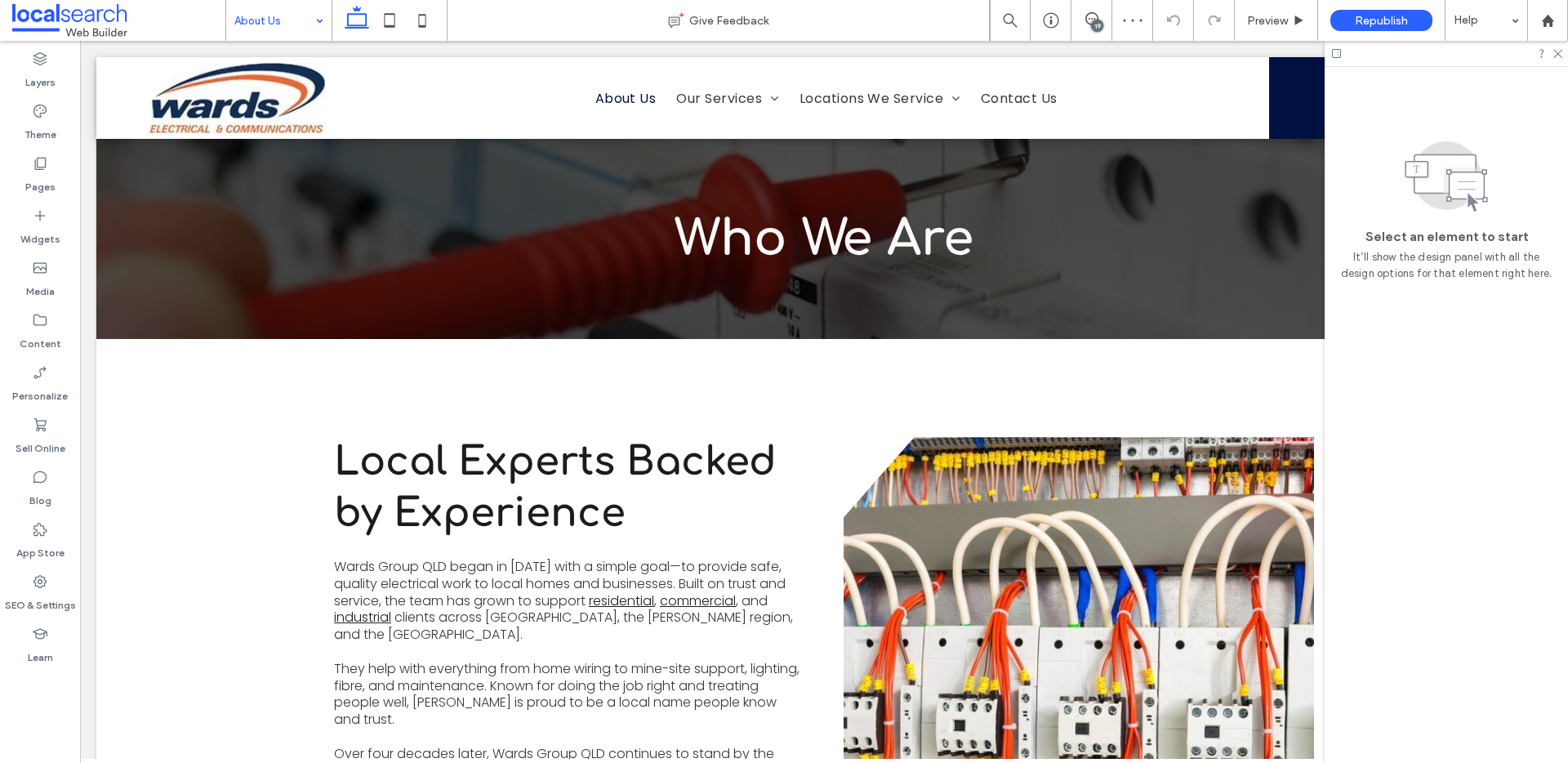 click at bounding box center (274, 20) 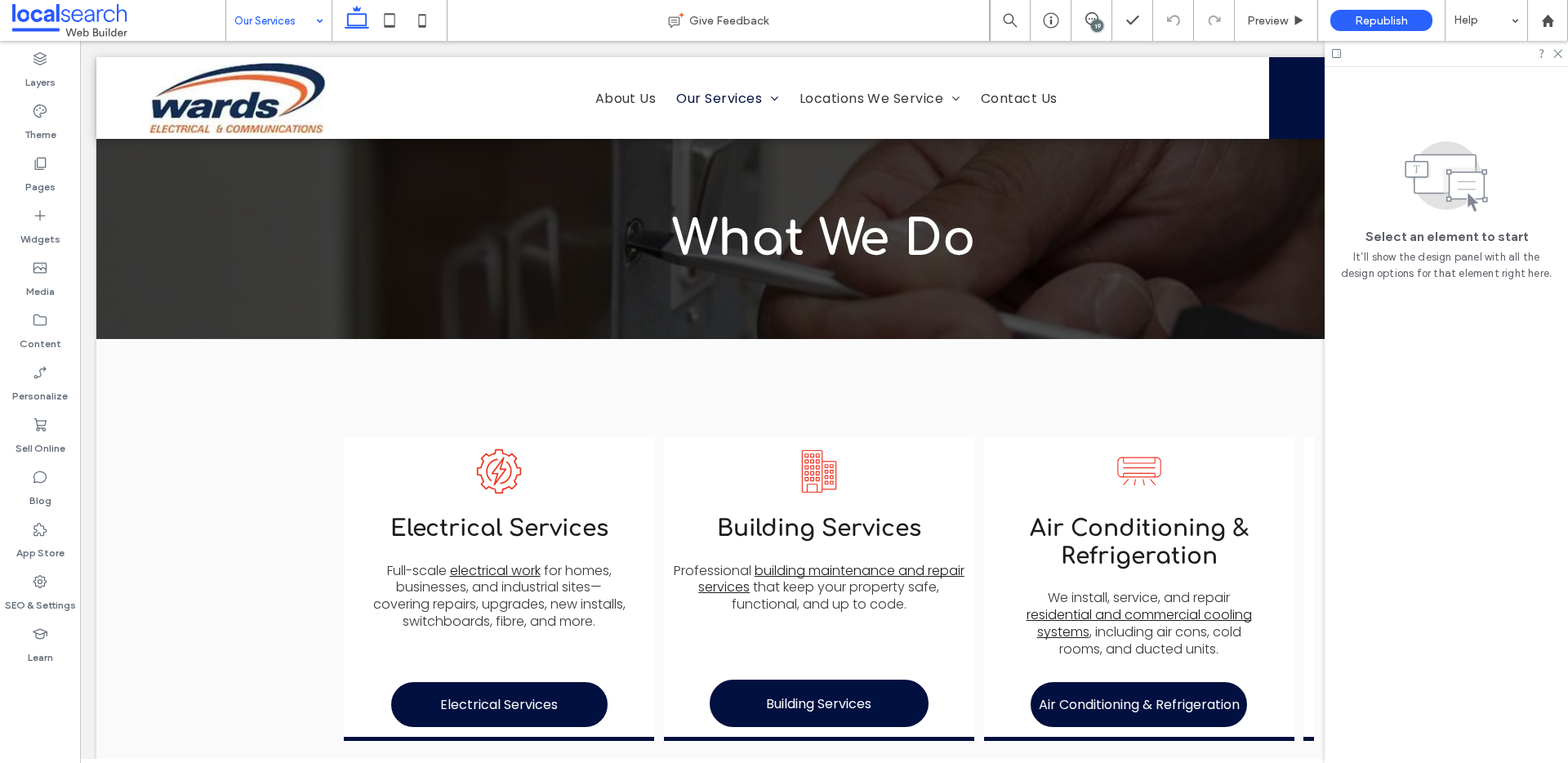 scroll, scrollTop: 0, scrollLeft: 0, axis: both 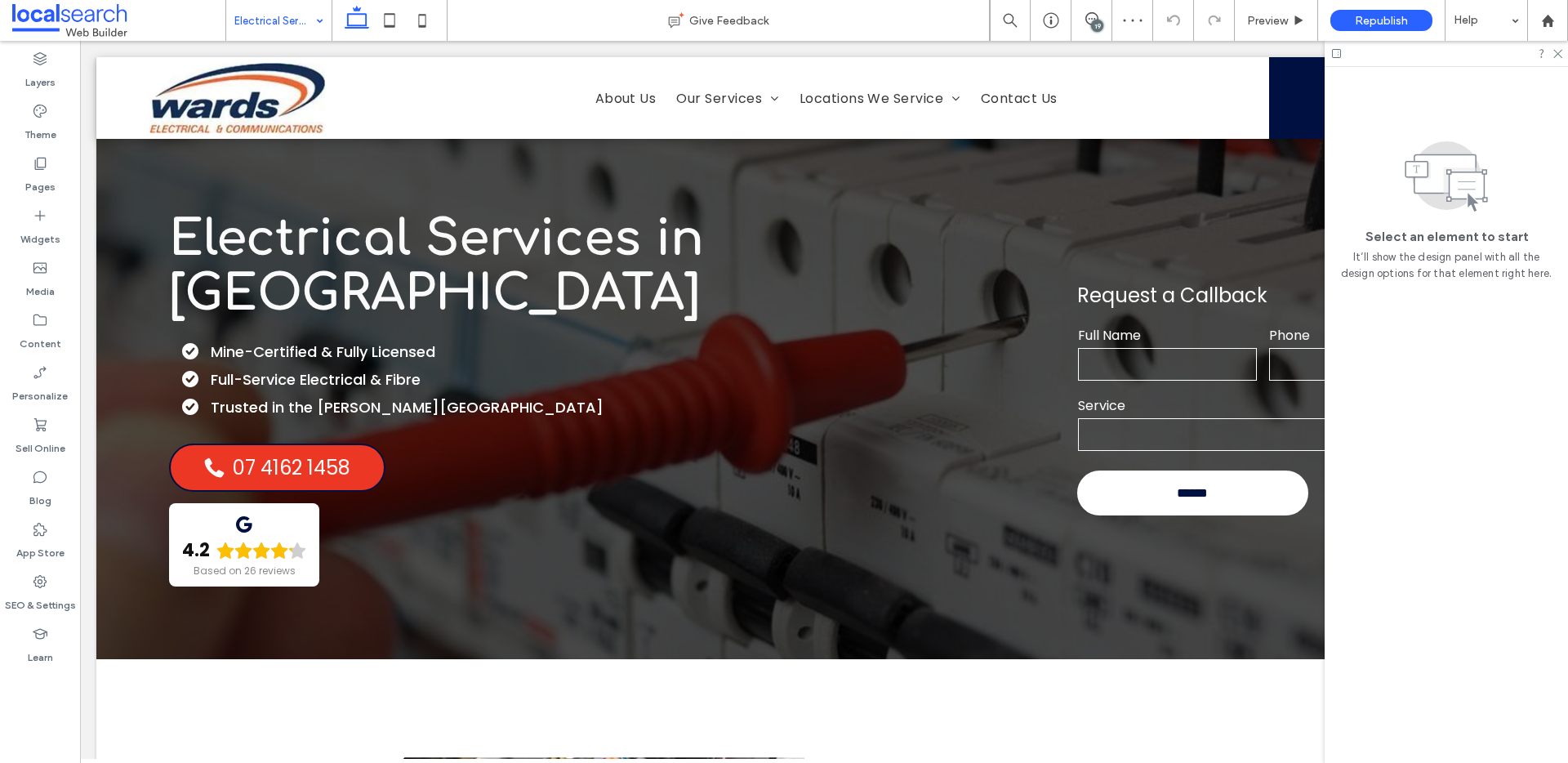 click at bounding box center [274, 20] 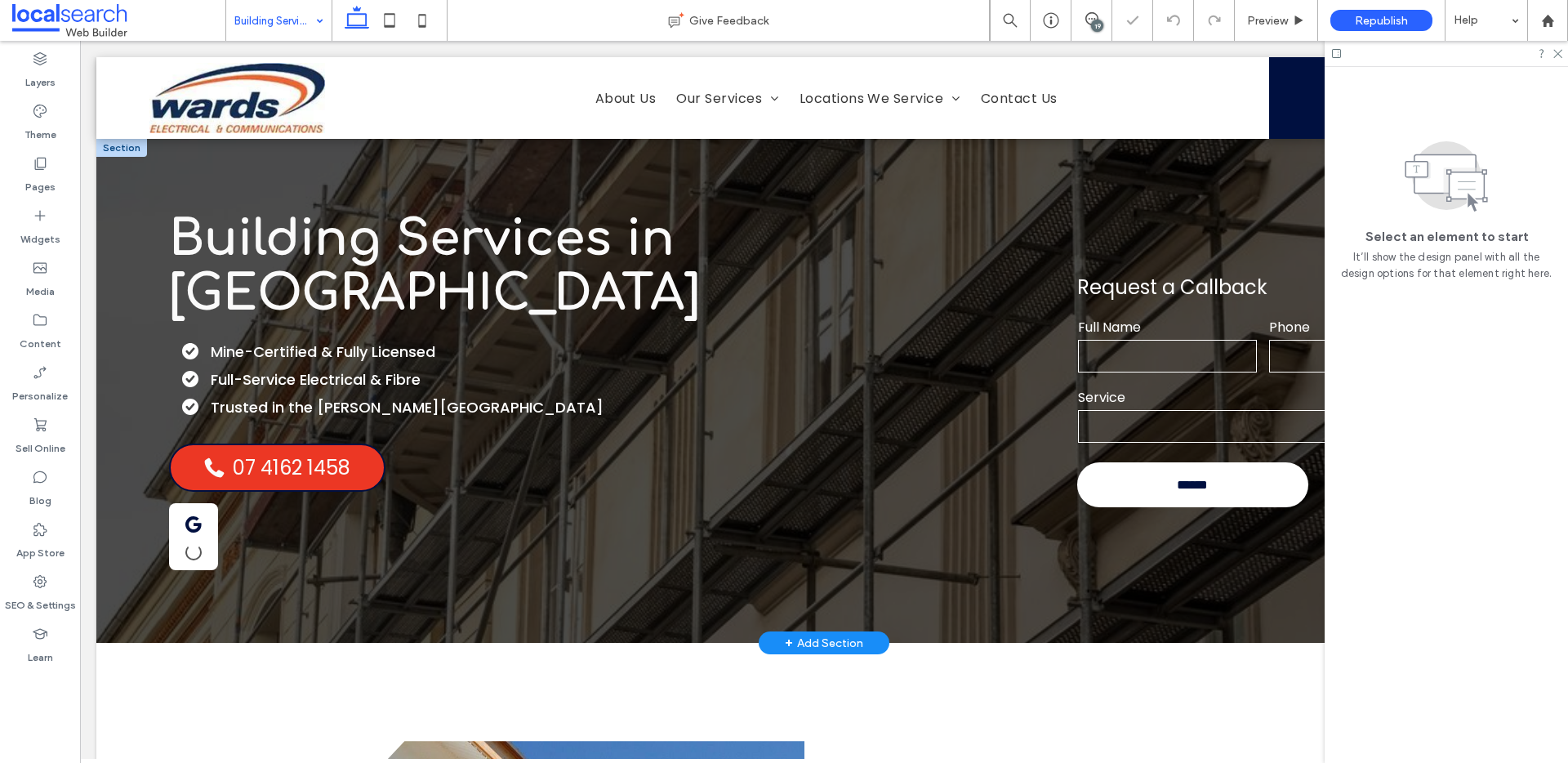 scroll, scrollTop: 0, scrollLeft: 0, axis: both 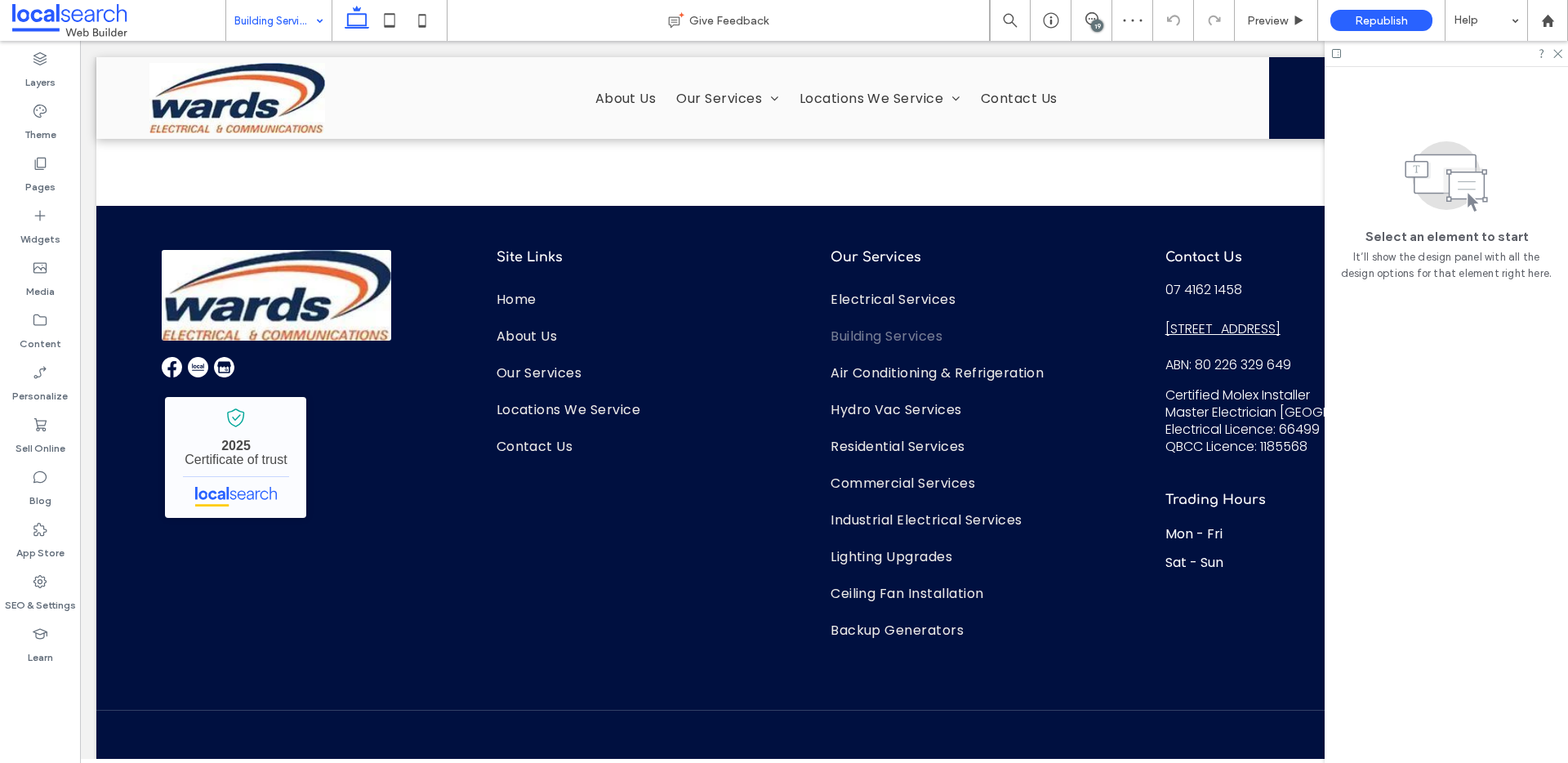 click at bounding box center (274, 20) 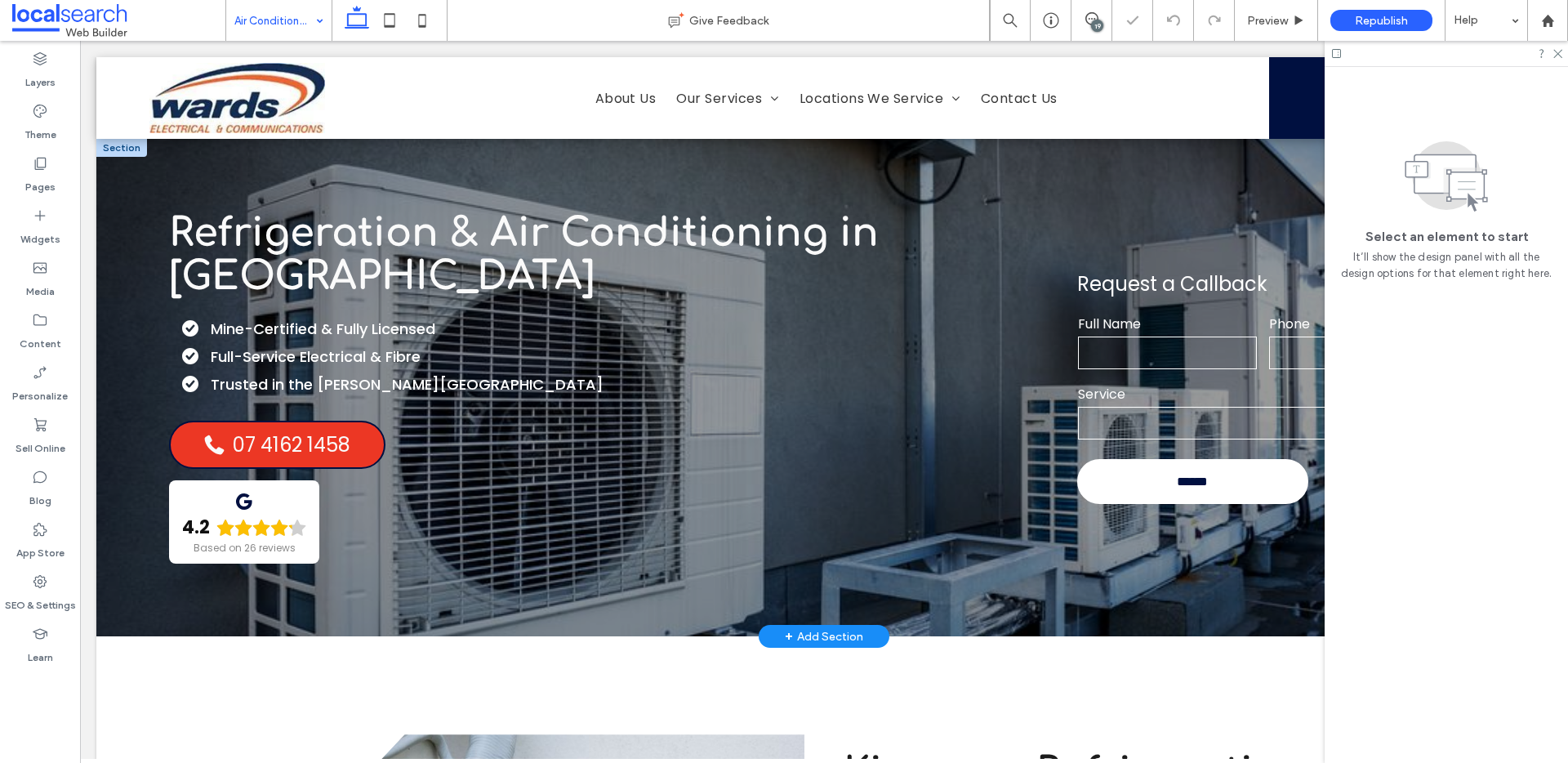 scroll, scrollTop: 0, scrollLeft: 0, axis: both 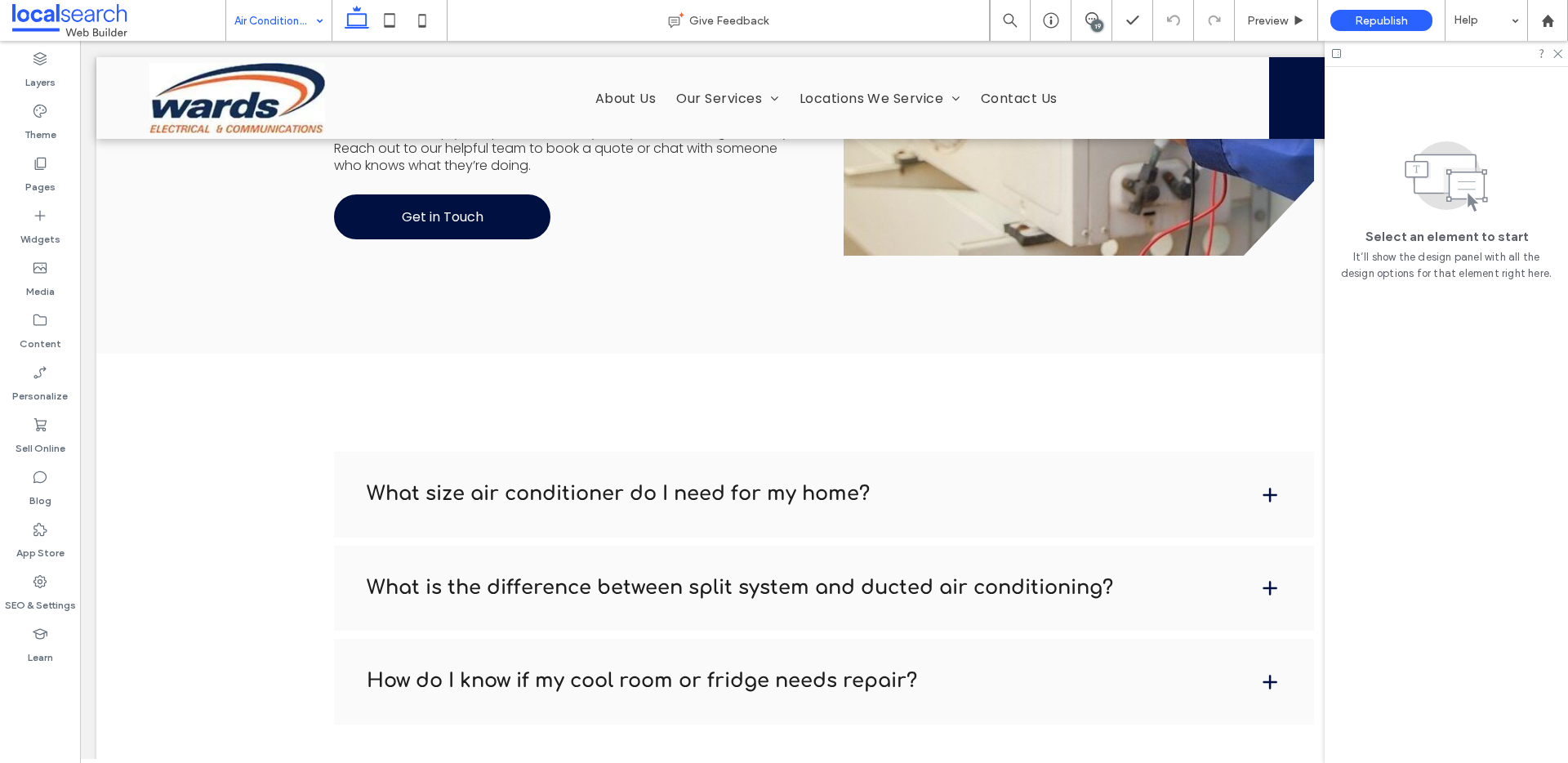 click at bounding box center [274, 20] 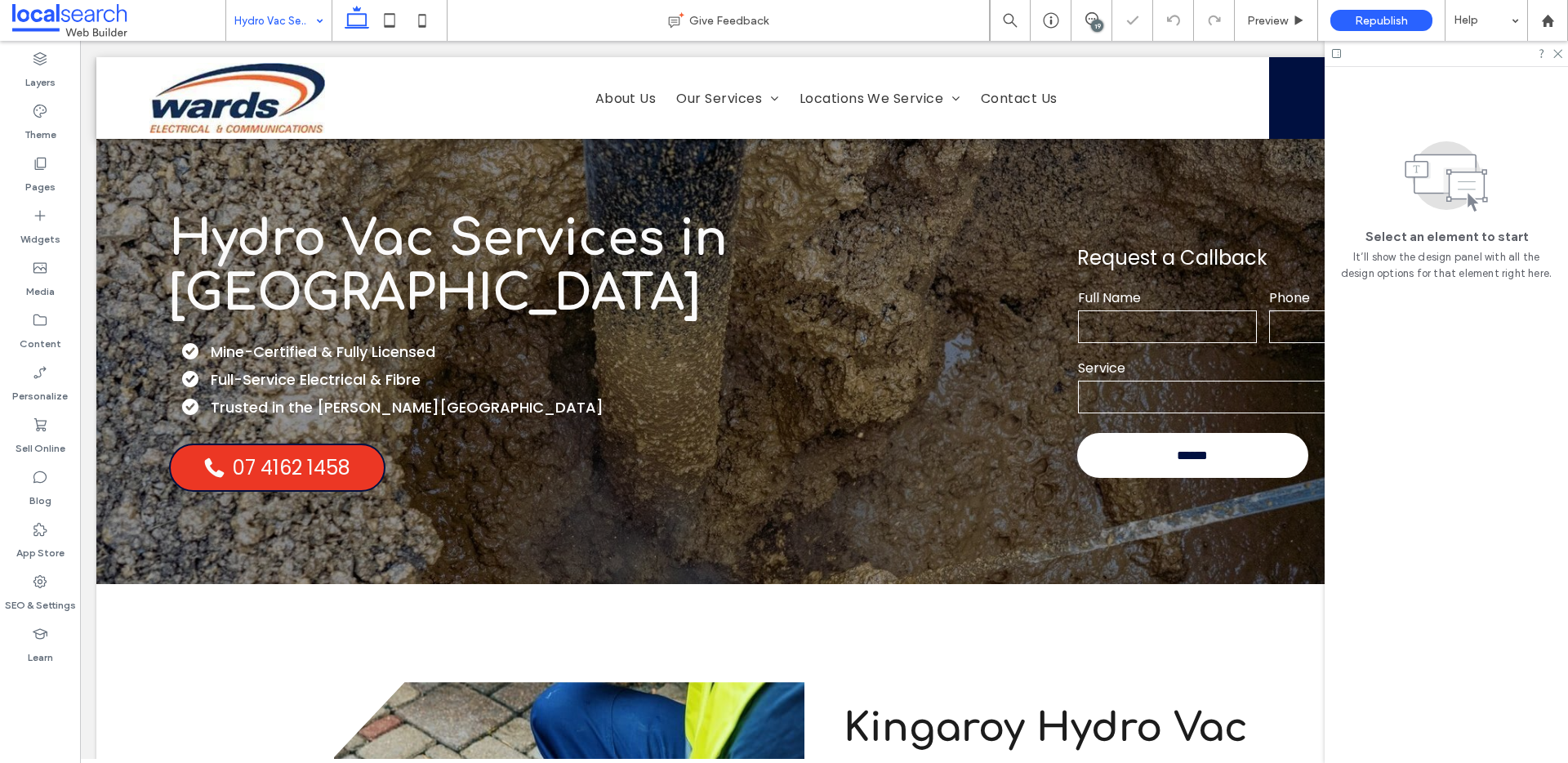 scroll, scrollTop: 0, scrollLeft: 0, axis: both 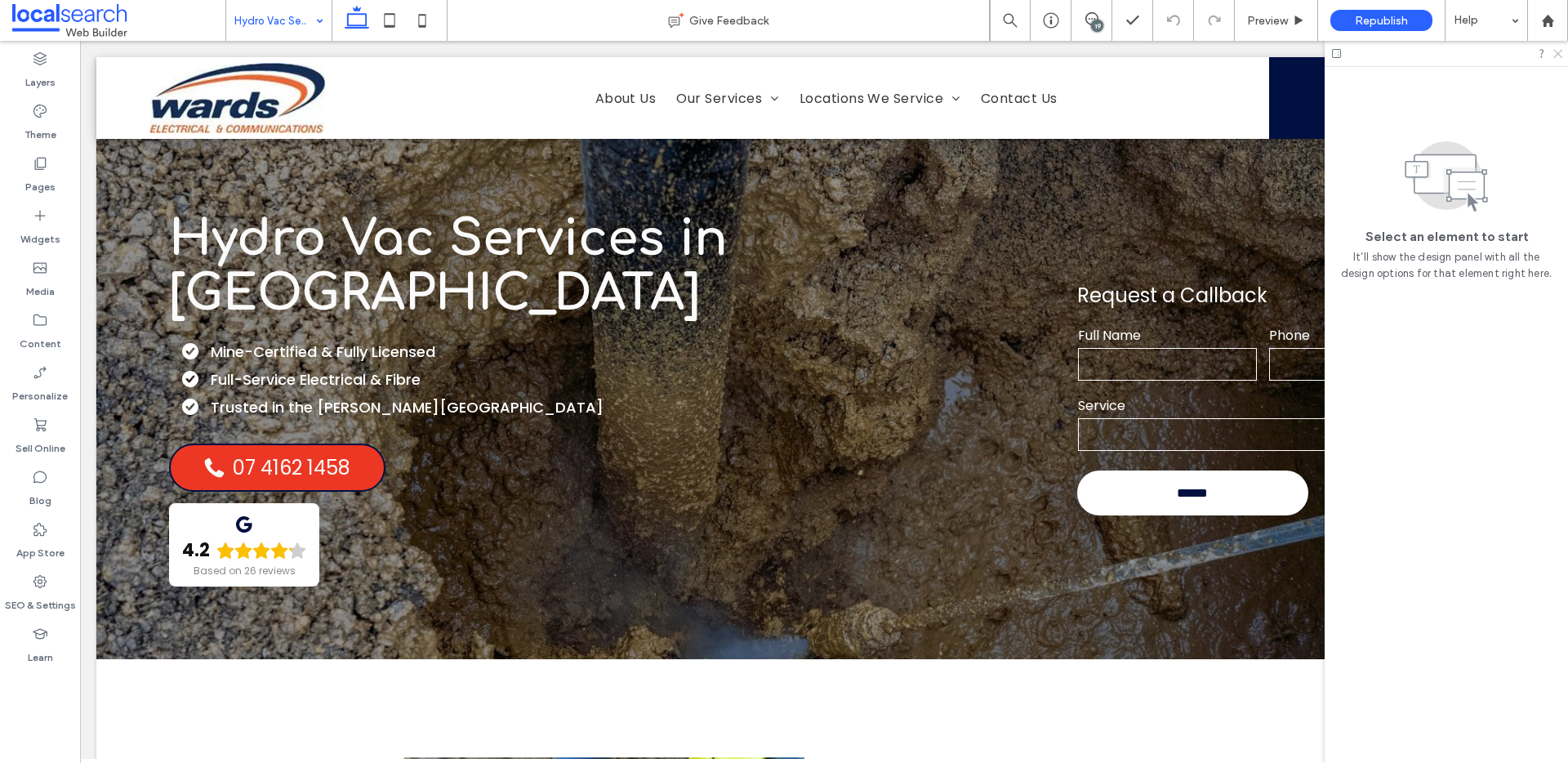 click 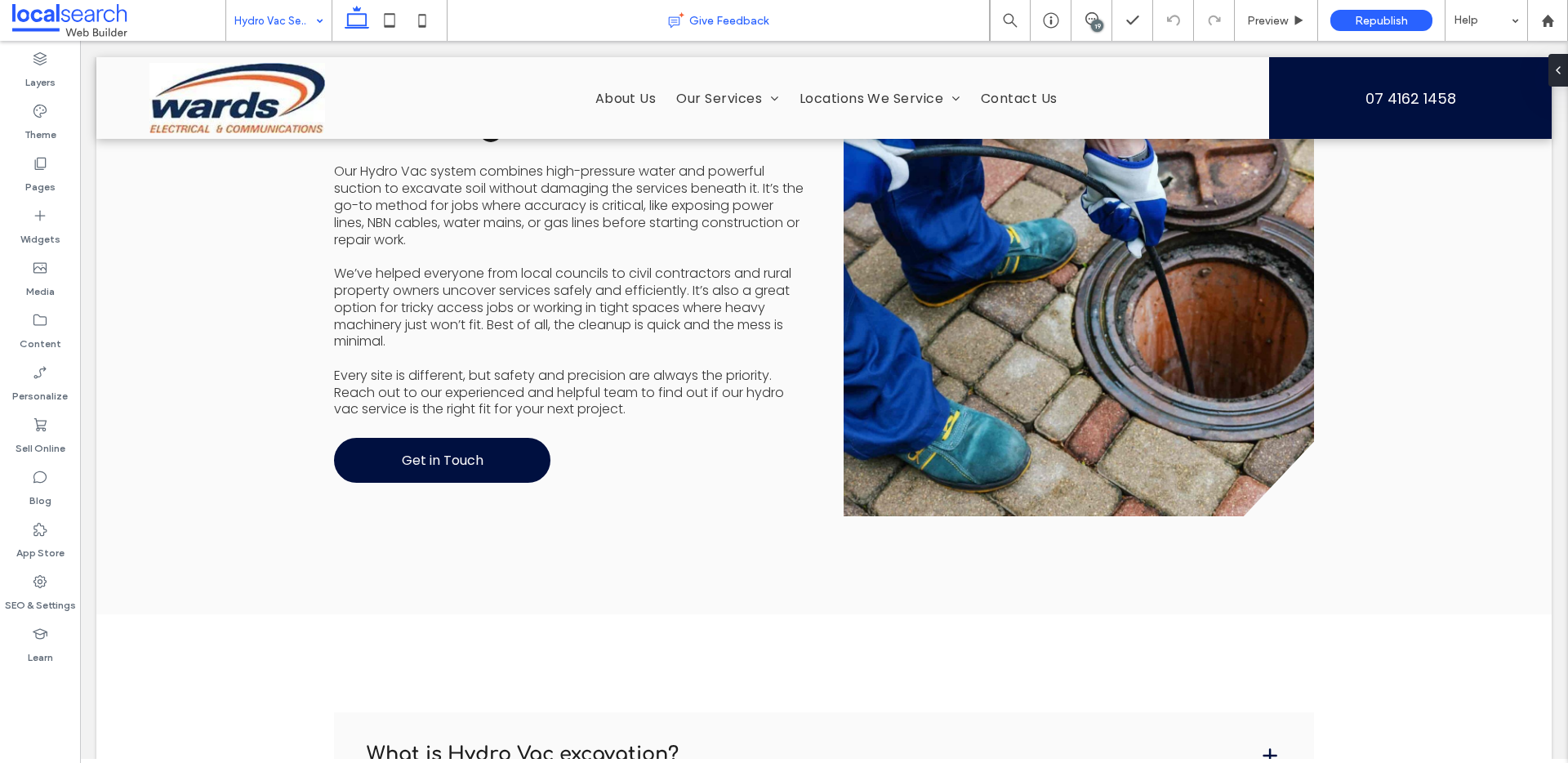 scroll, scrollTop: 1456, scrollLeft: 0, axis: vertical 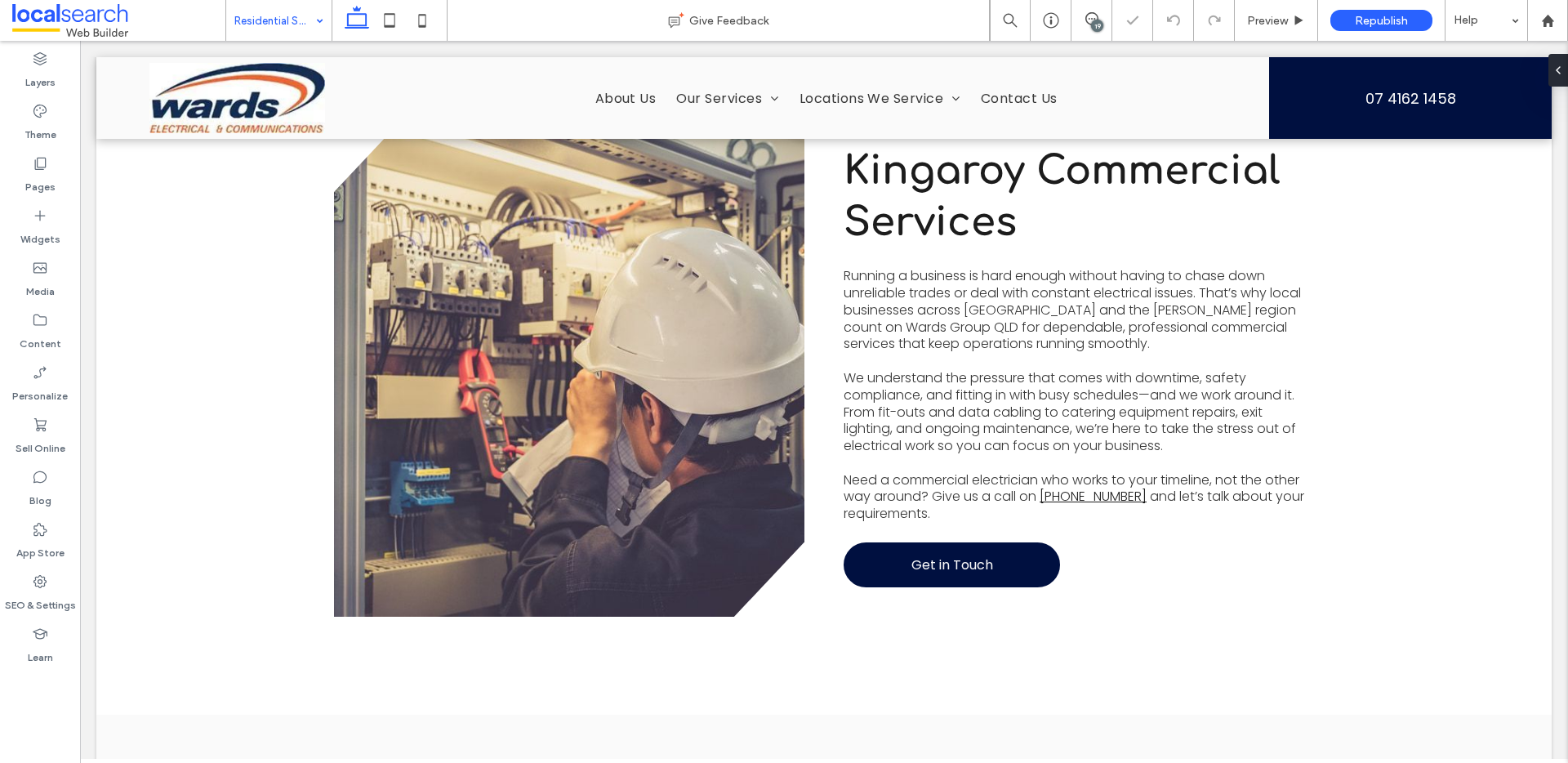 click at bounding box center (274, 20) 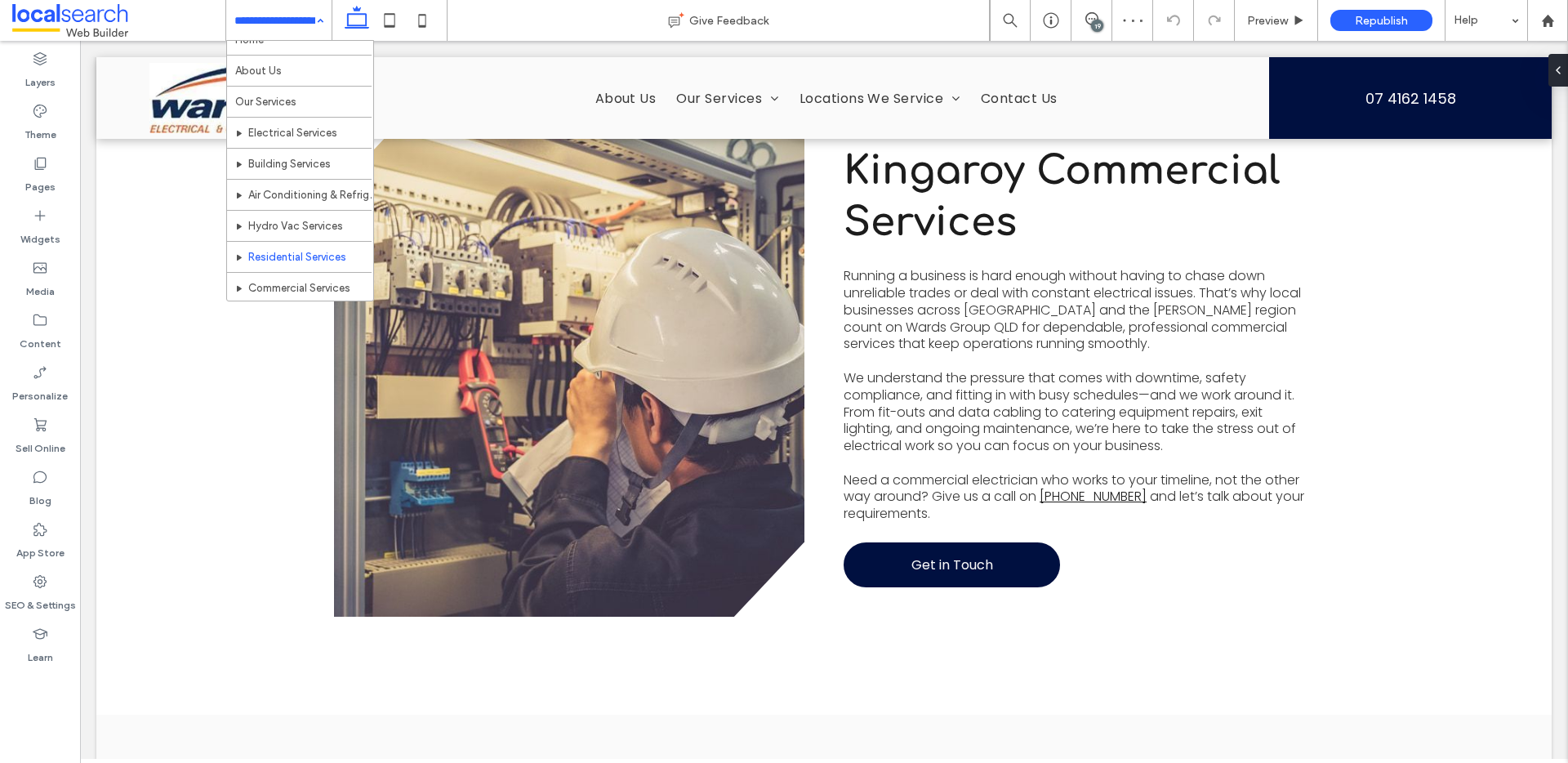 scroll, scrollTop: 38, scrollLeft: 0, axis: vertical 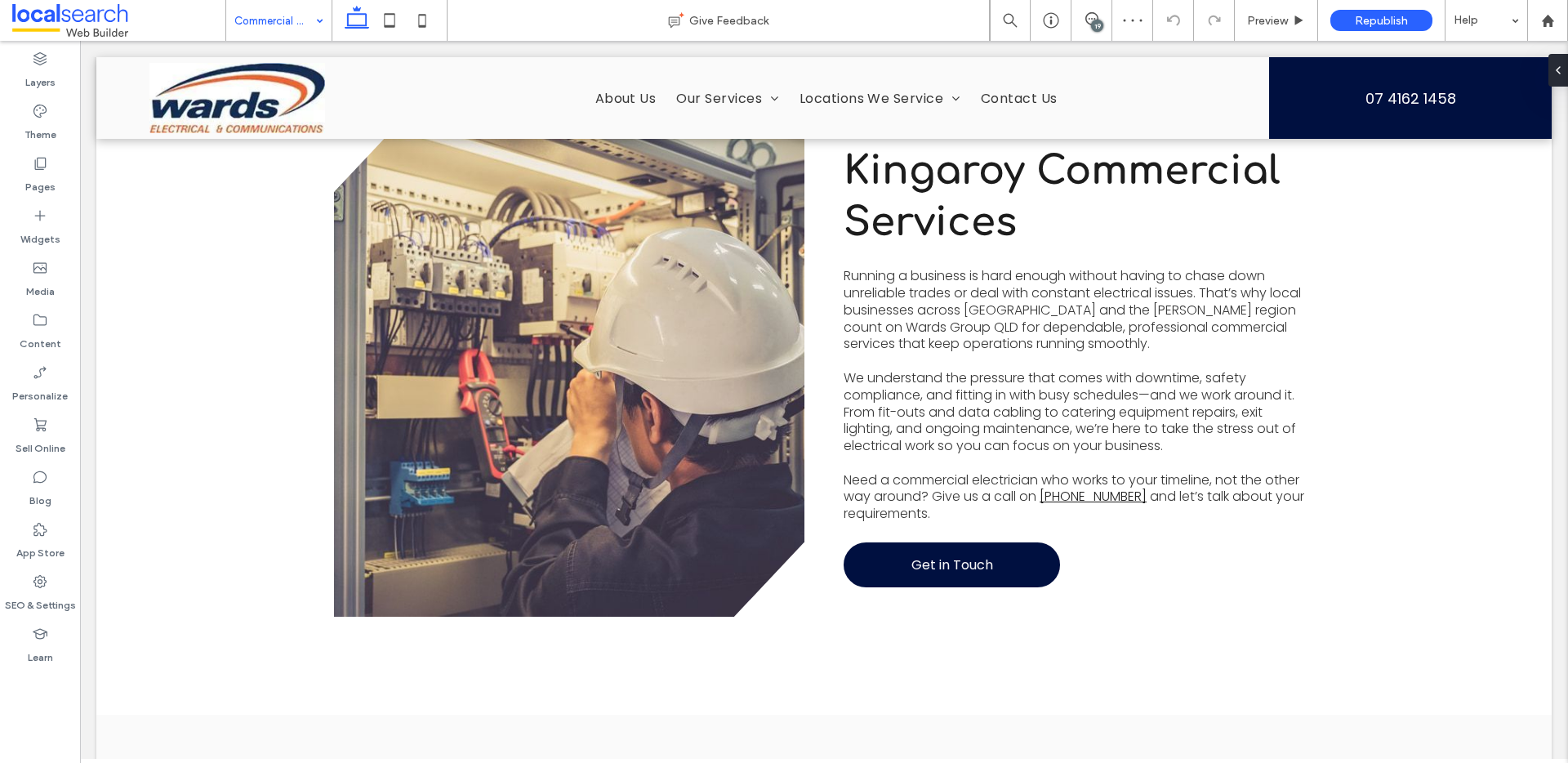 click at bounding box center (274, 20) 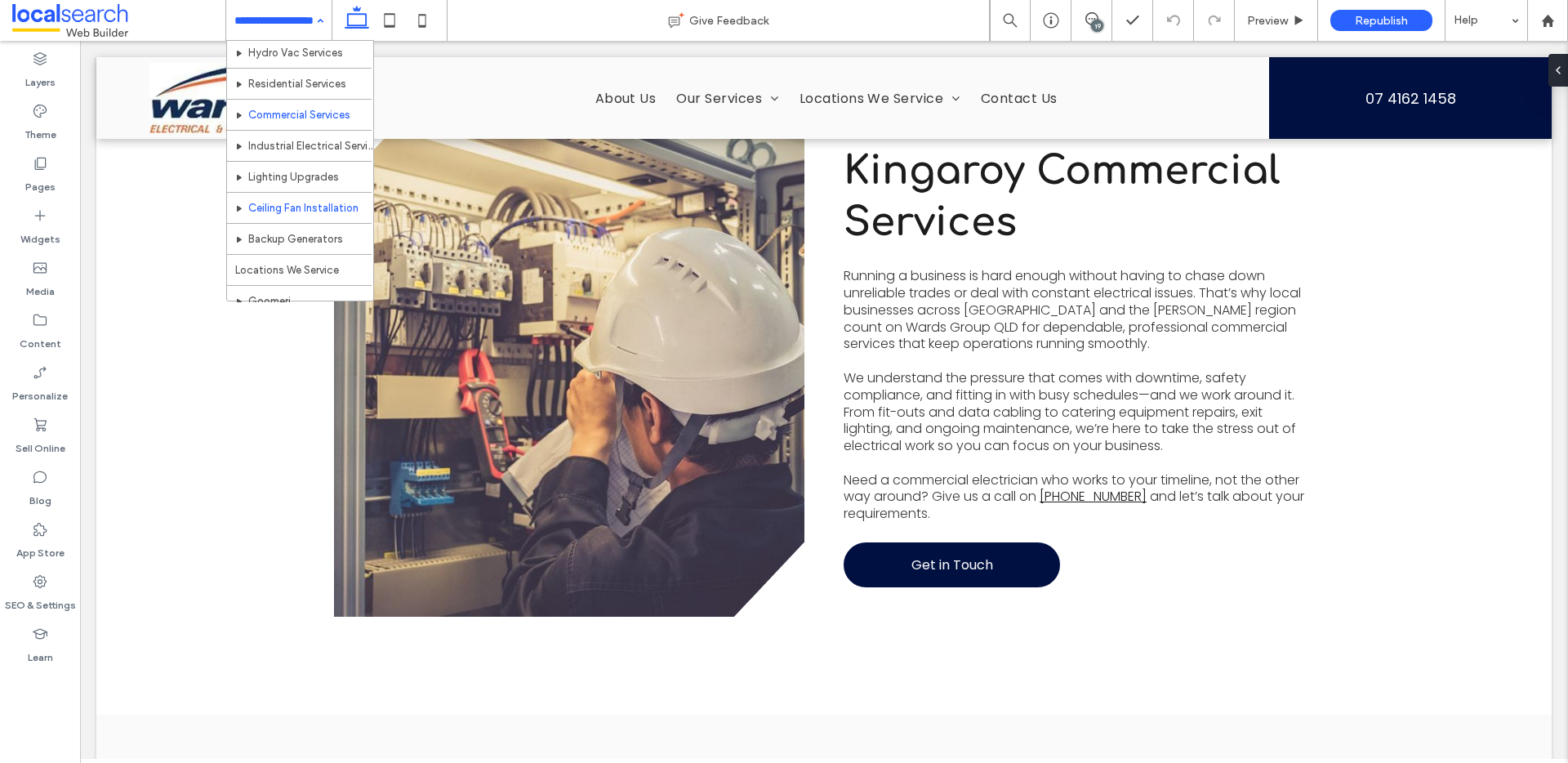 scroll, scrollTop: 194, scrollLeft: 0, axis: vertical 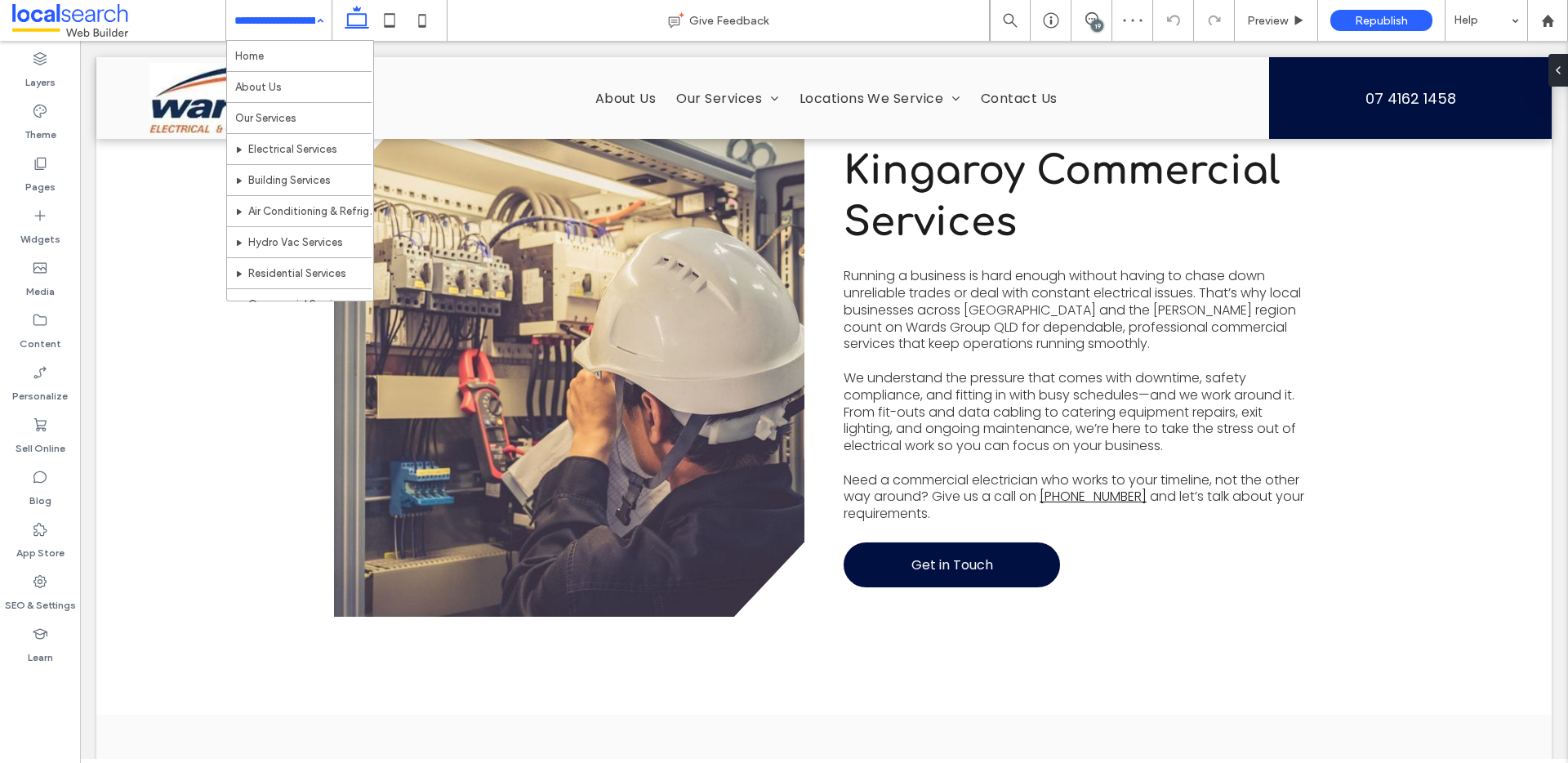 click on "Home About Us Our Services Electrical Services Building Services Air Conditioning & Refrigeration Hydro Vac Services Residential Services Commercial Services Industrial Electrical Services Lighting Upgrades Ceiling Fan Installation Backup Generators Locations We Service Goomeri Nanango Murgon Wondai Durong Blackbutt Proston Contact Us" at bounding box center [278, 20] 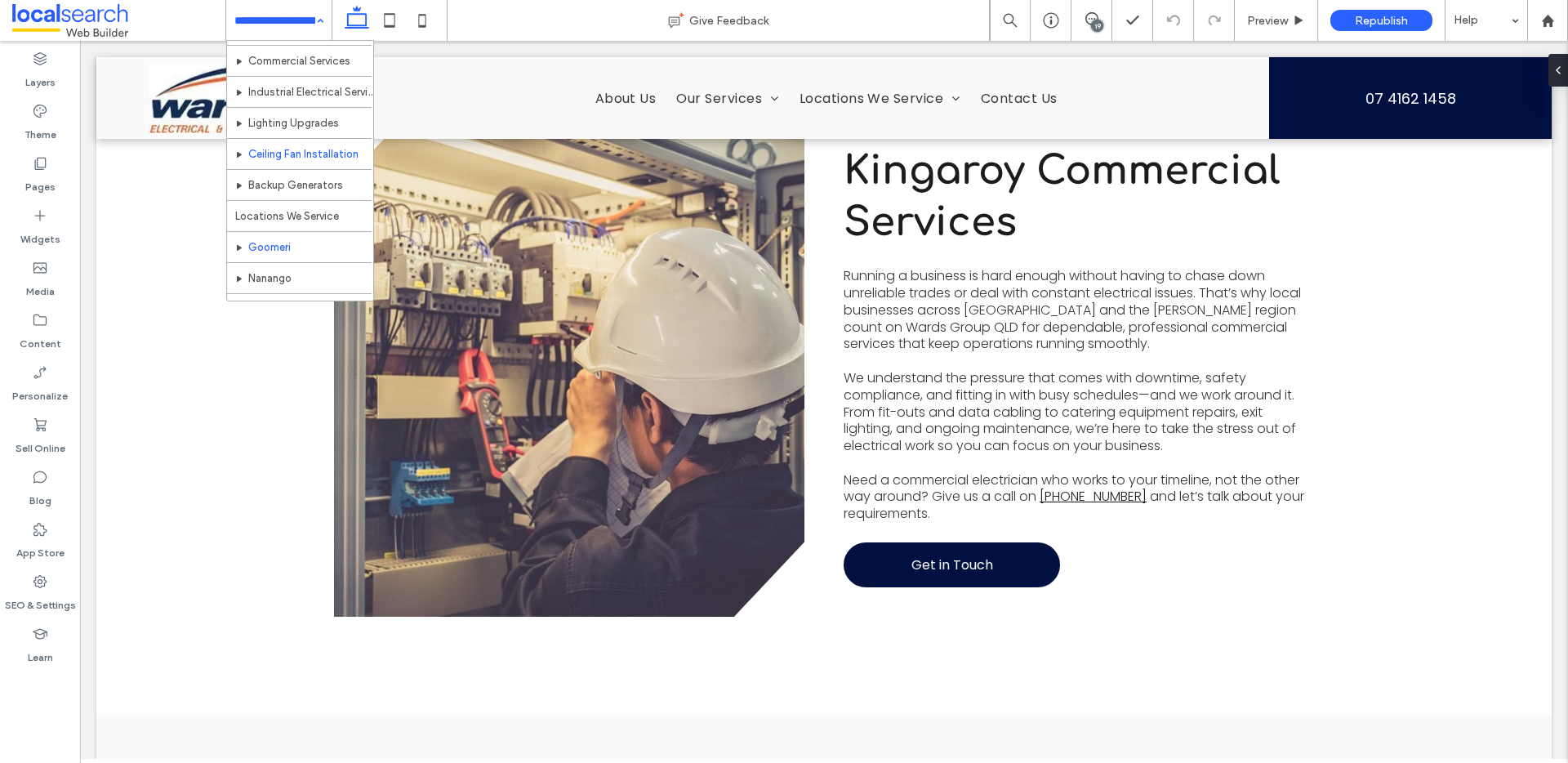 scroll, scrollTop: 281, scrollLeft: 0, axis: vertical 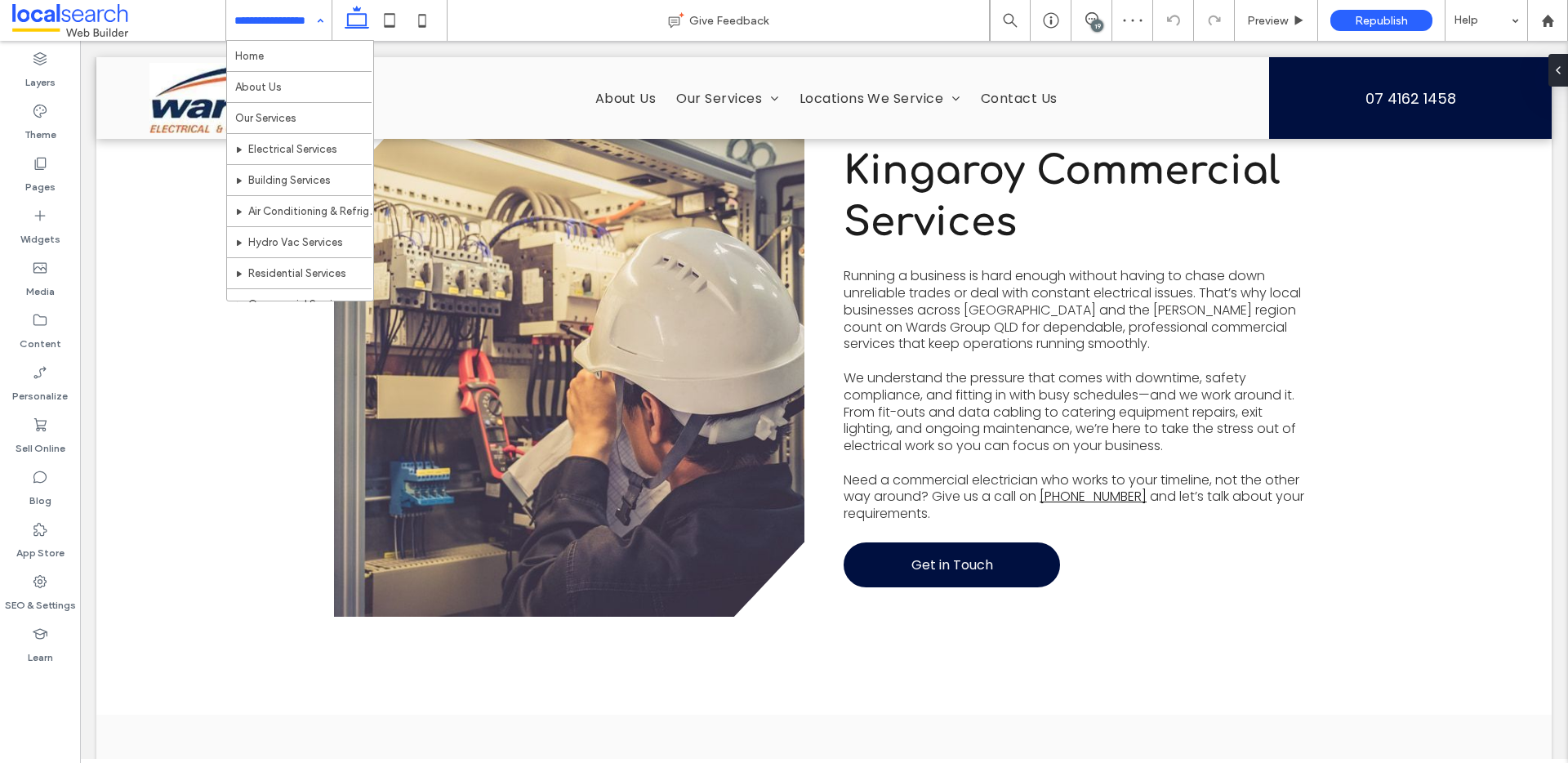 click at bounding box center (274, 20) 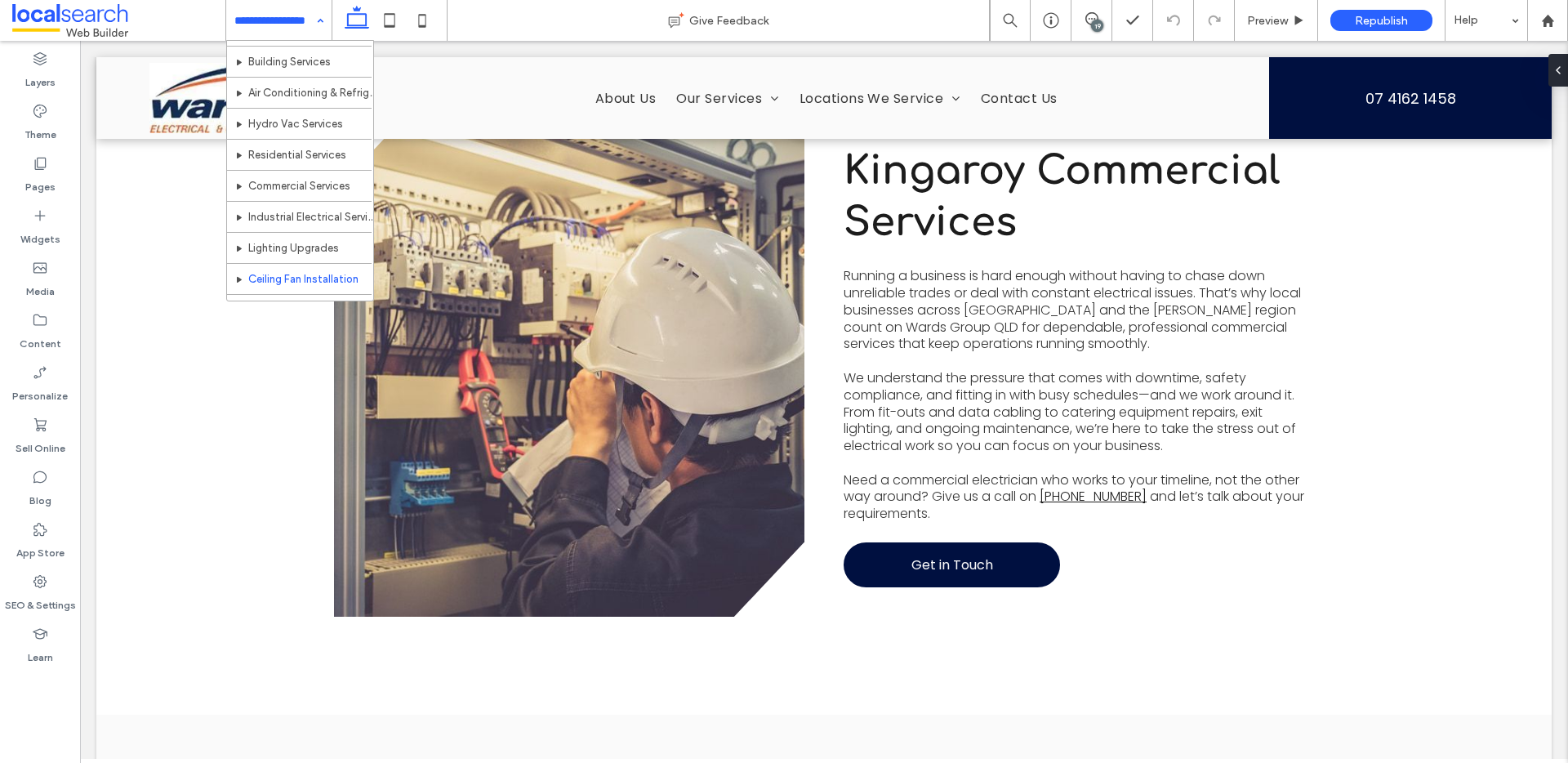 scroll, scrollTop: 323, scrollLeft: 0, axis: vertical 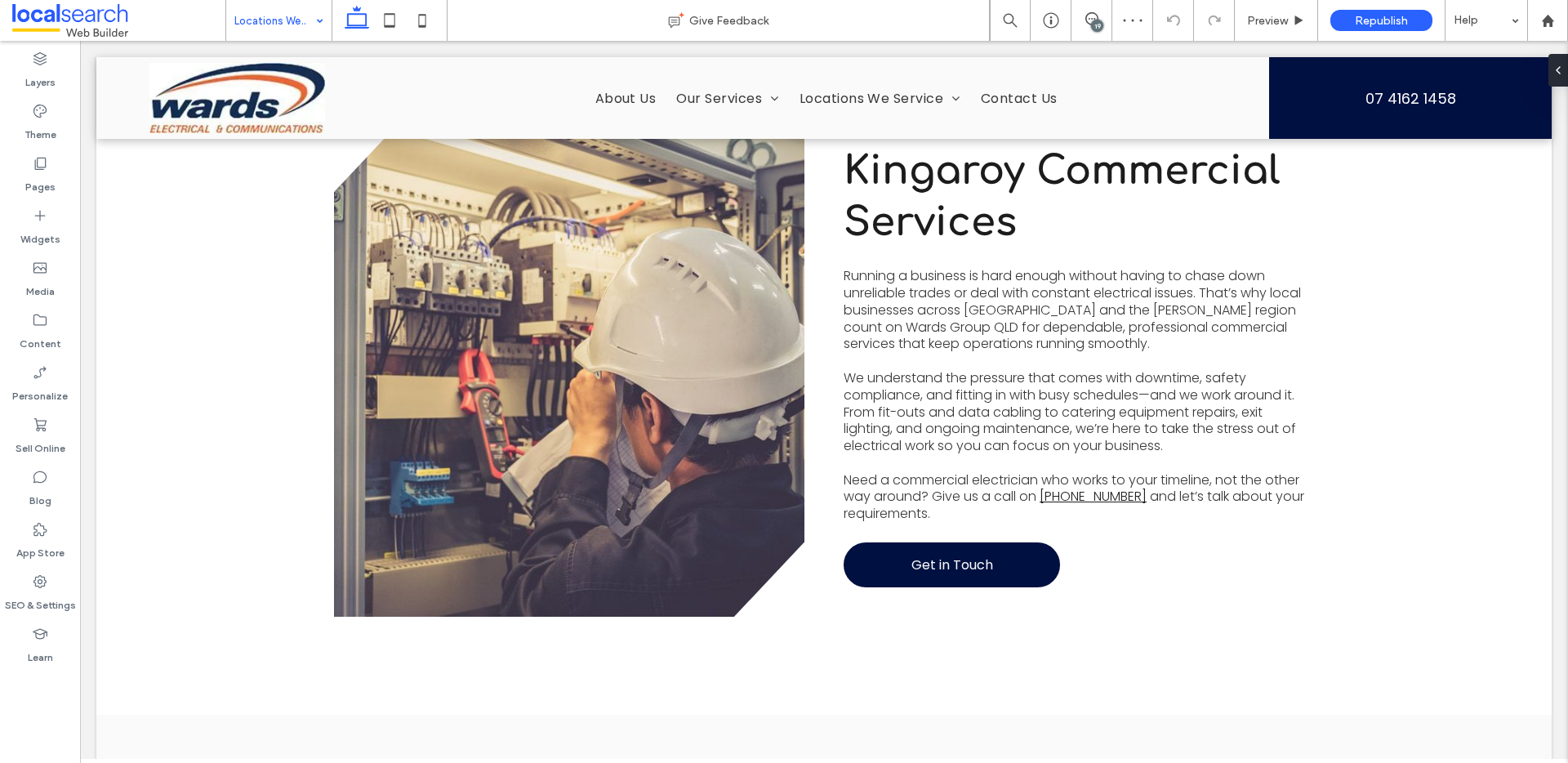 click at bounding box center [274, 20] 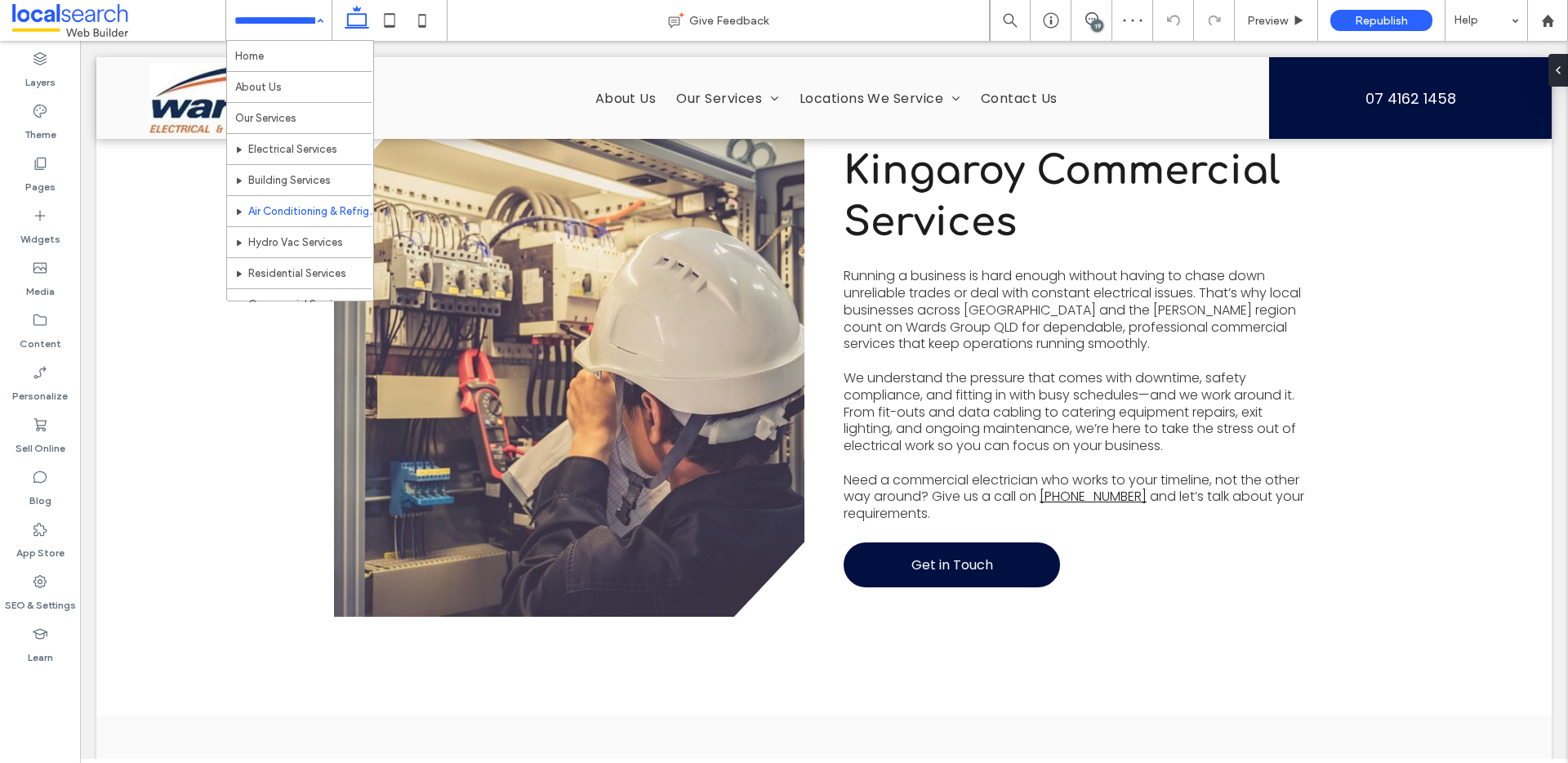 scroll, scrollTop: 421, scrollLeft: 0, axis: vertical 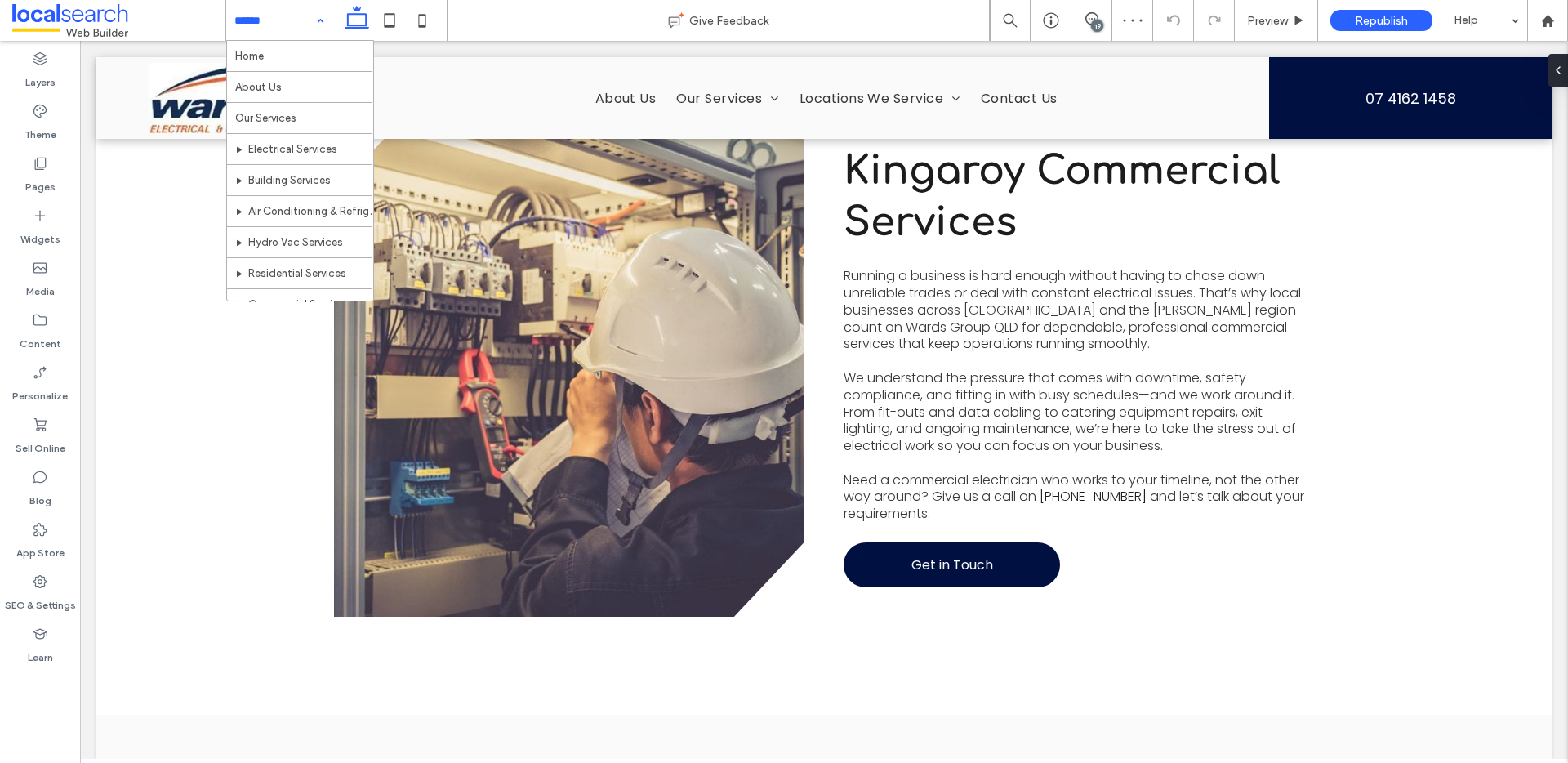 click at bounding box center [274, 20] 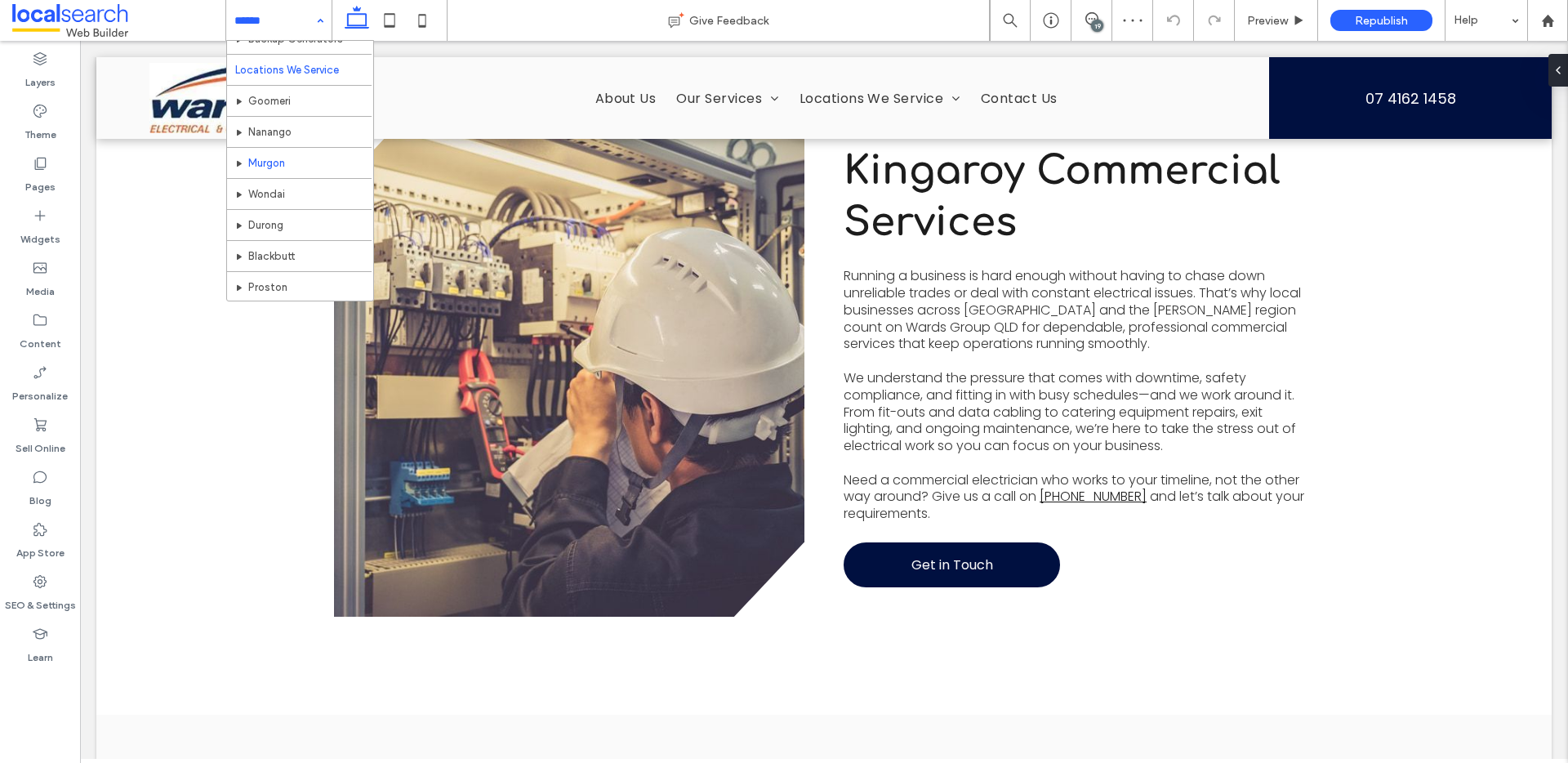 scroll, scrollTop: 421, scrollLeft: 0, axis: vertical 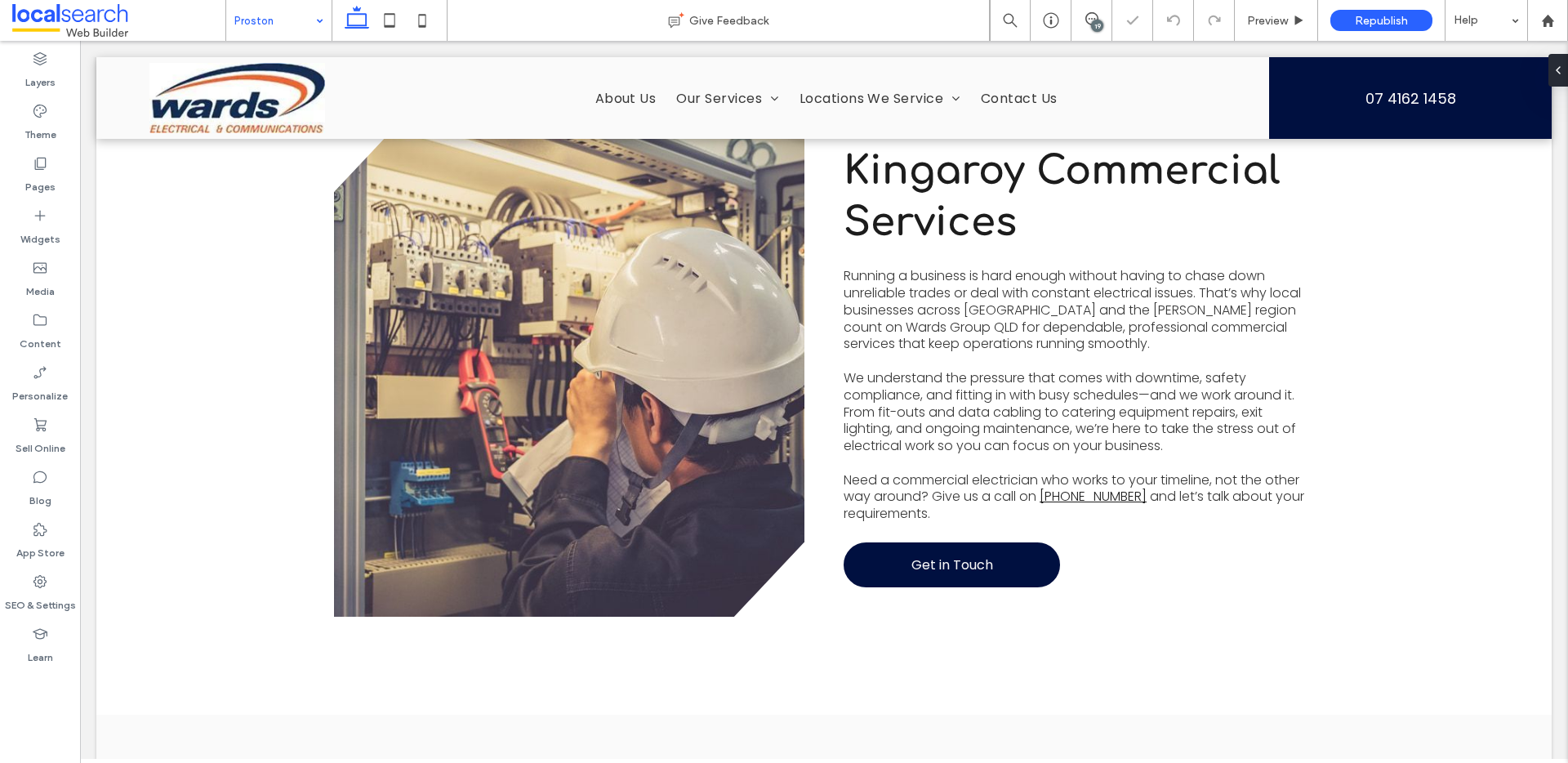 click at bounding box center [274, 20] 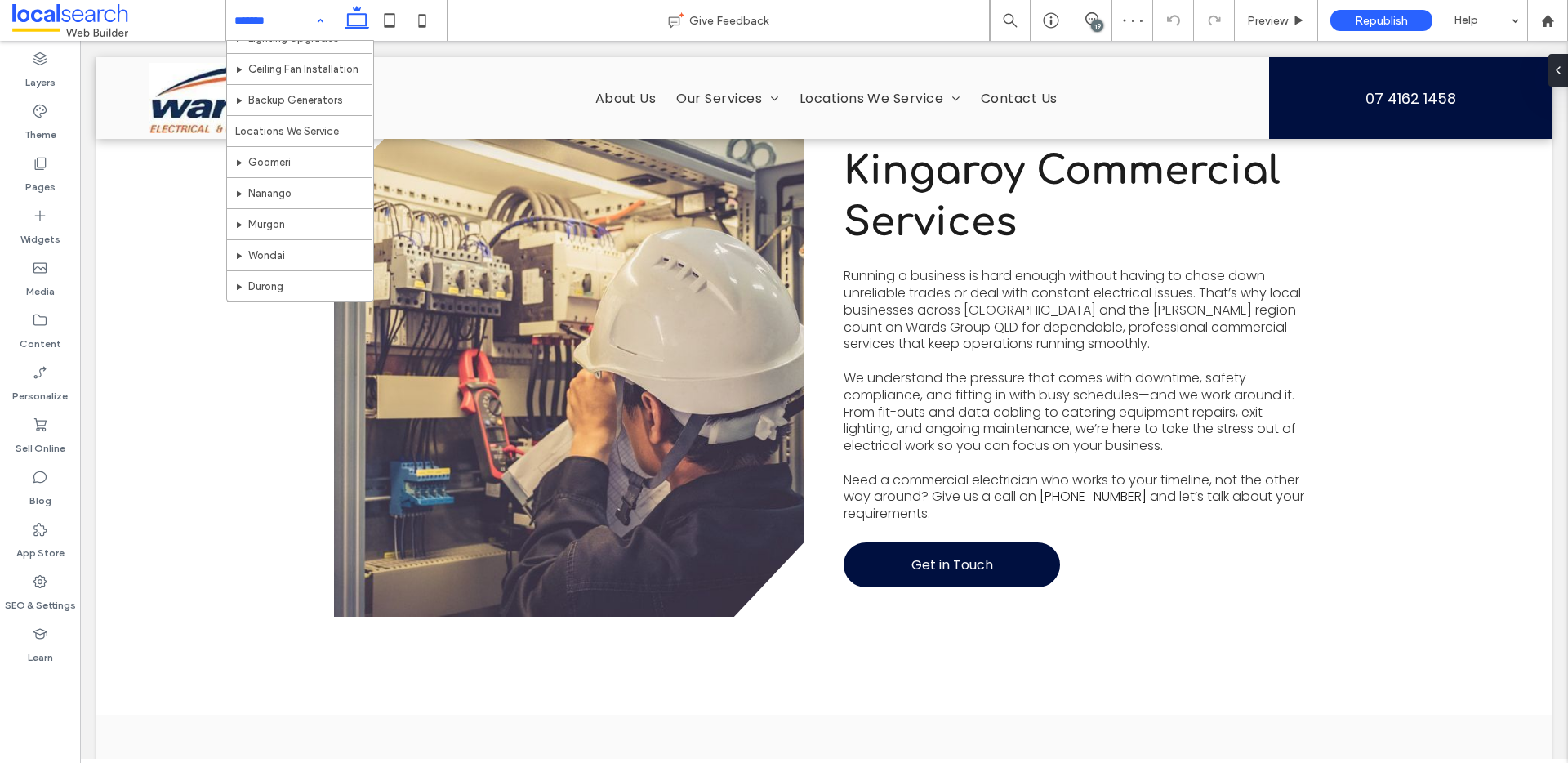 scroll, scrollTop: 421, scrollLeft: 0, axis: vertical 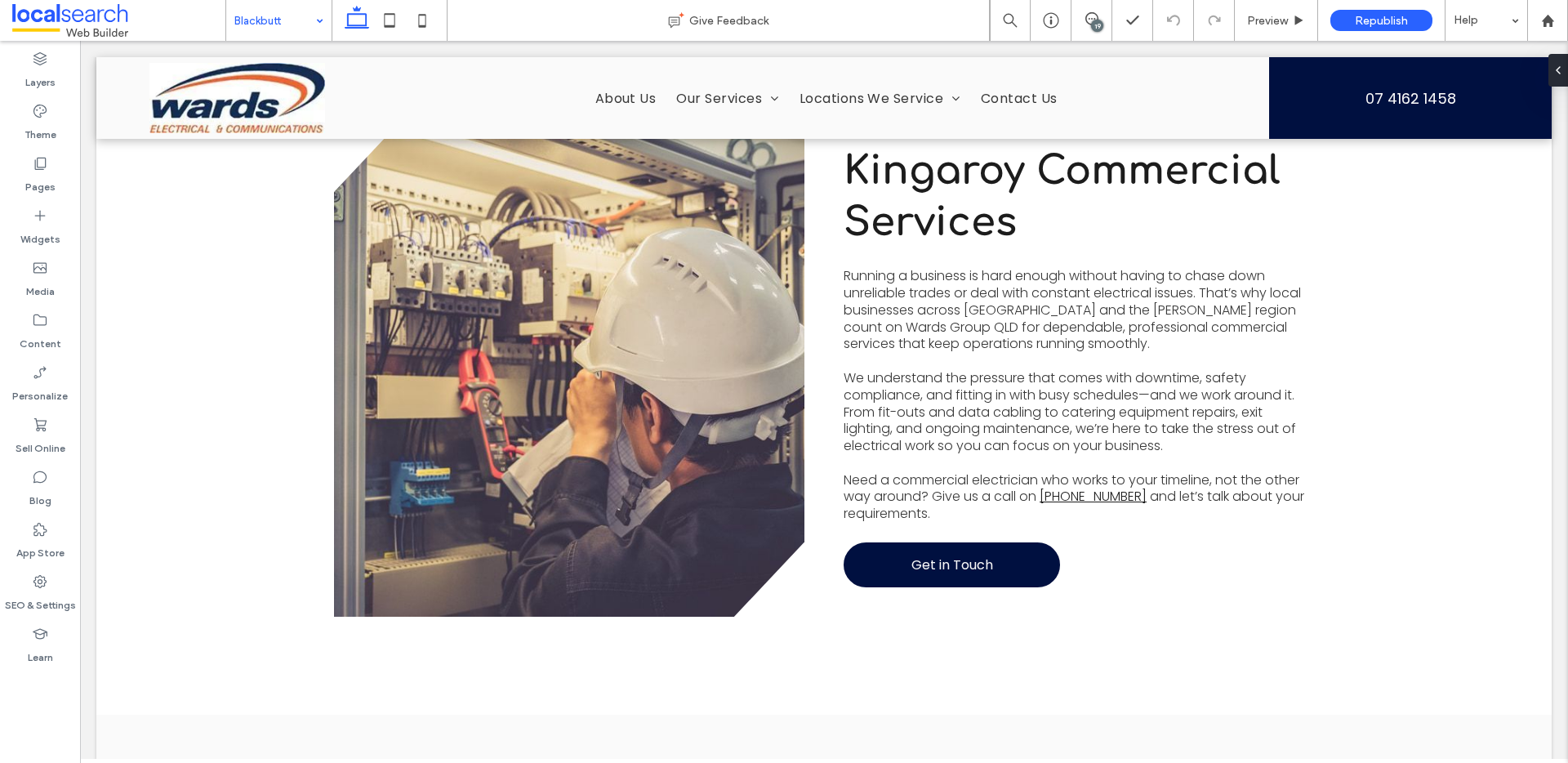 click at bounding box center [274, 20] 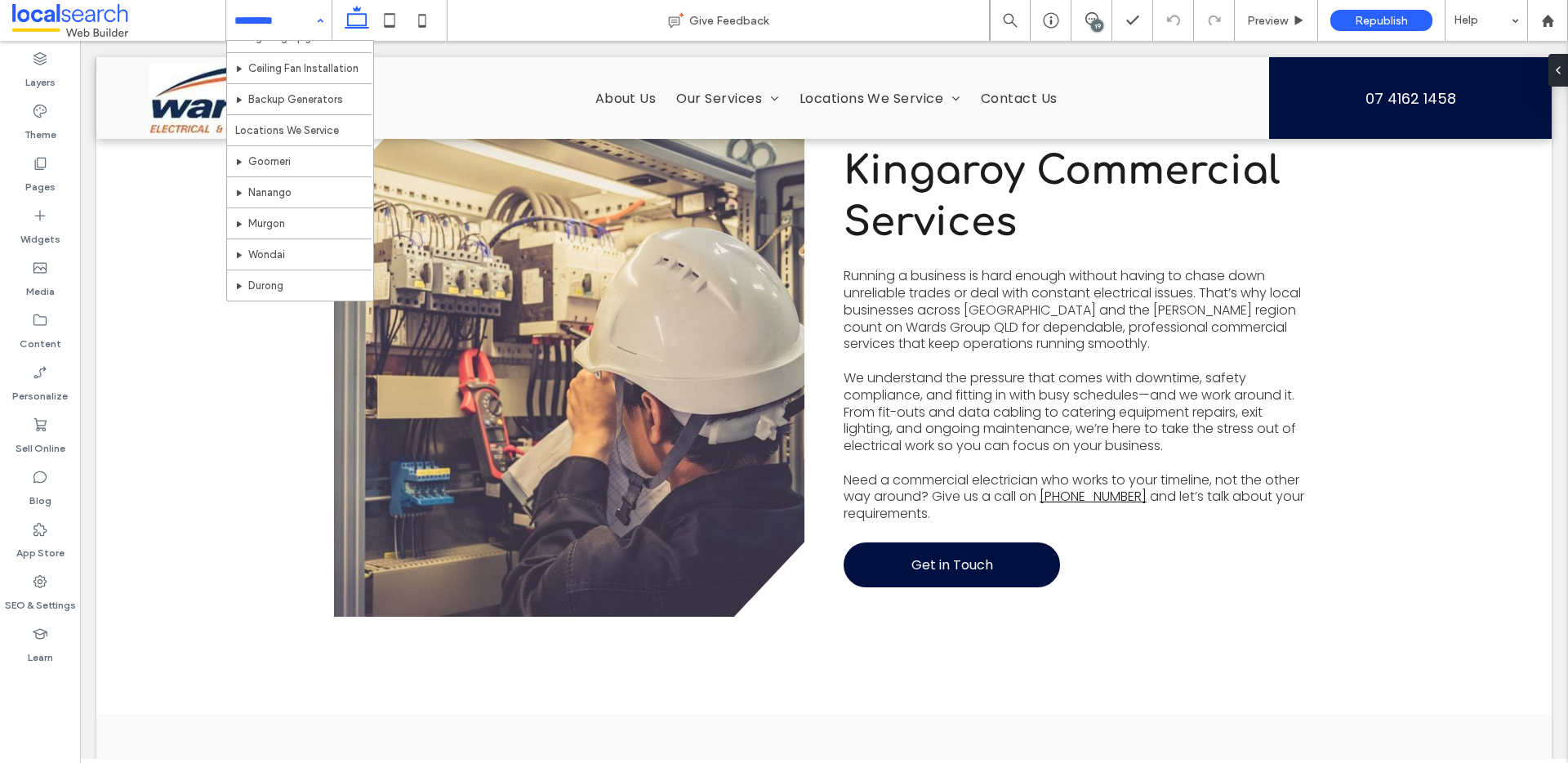 scroll, scrollTop: 421, scrollLeft: 0, axis: vertical 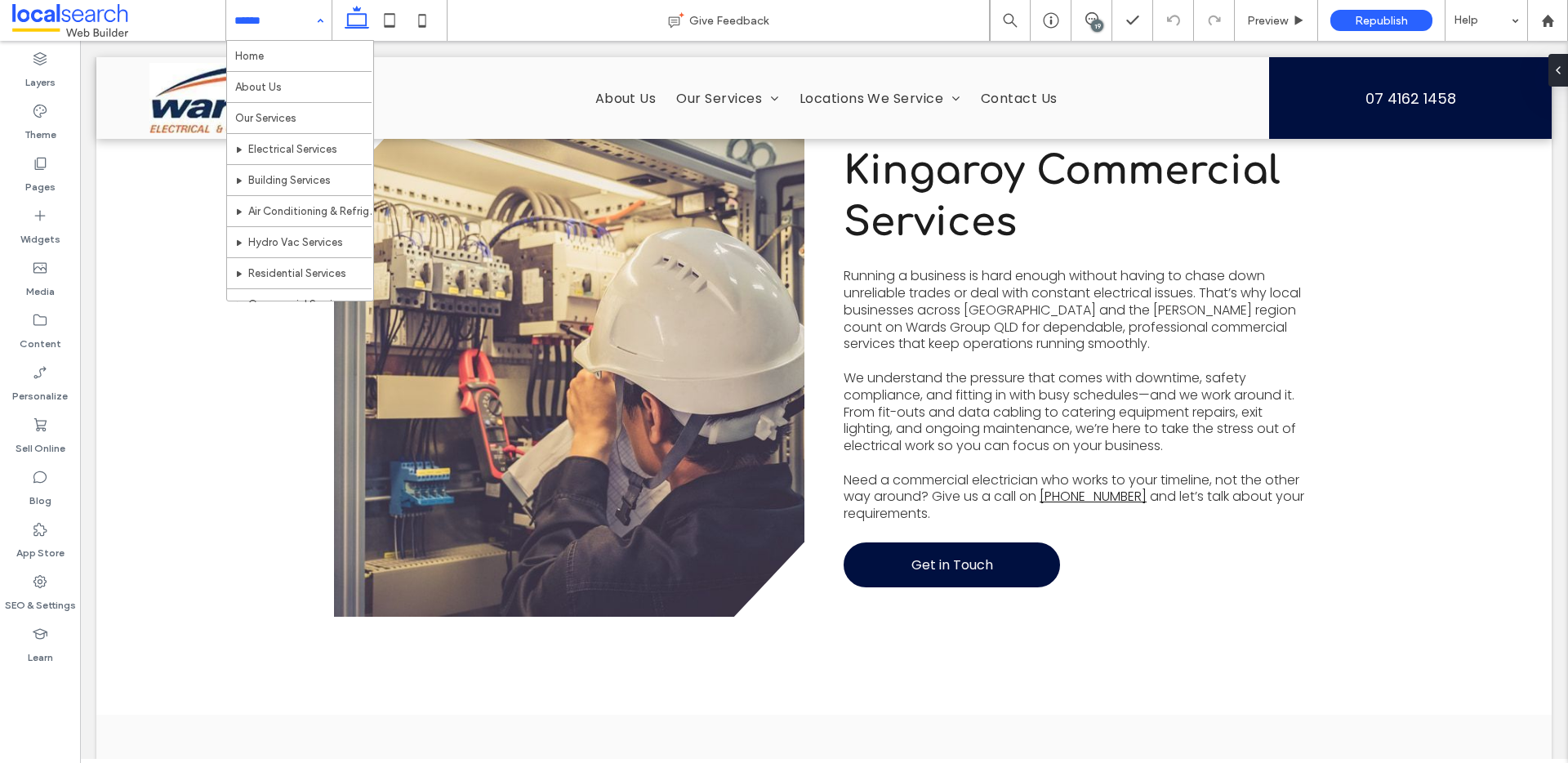 click at bounding box center [274, 20] 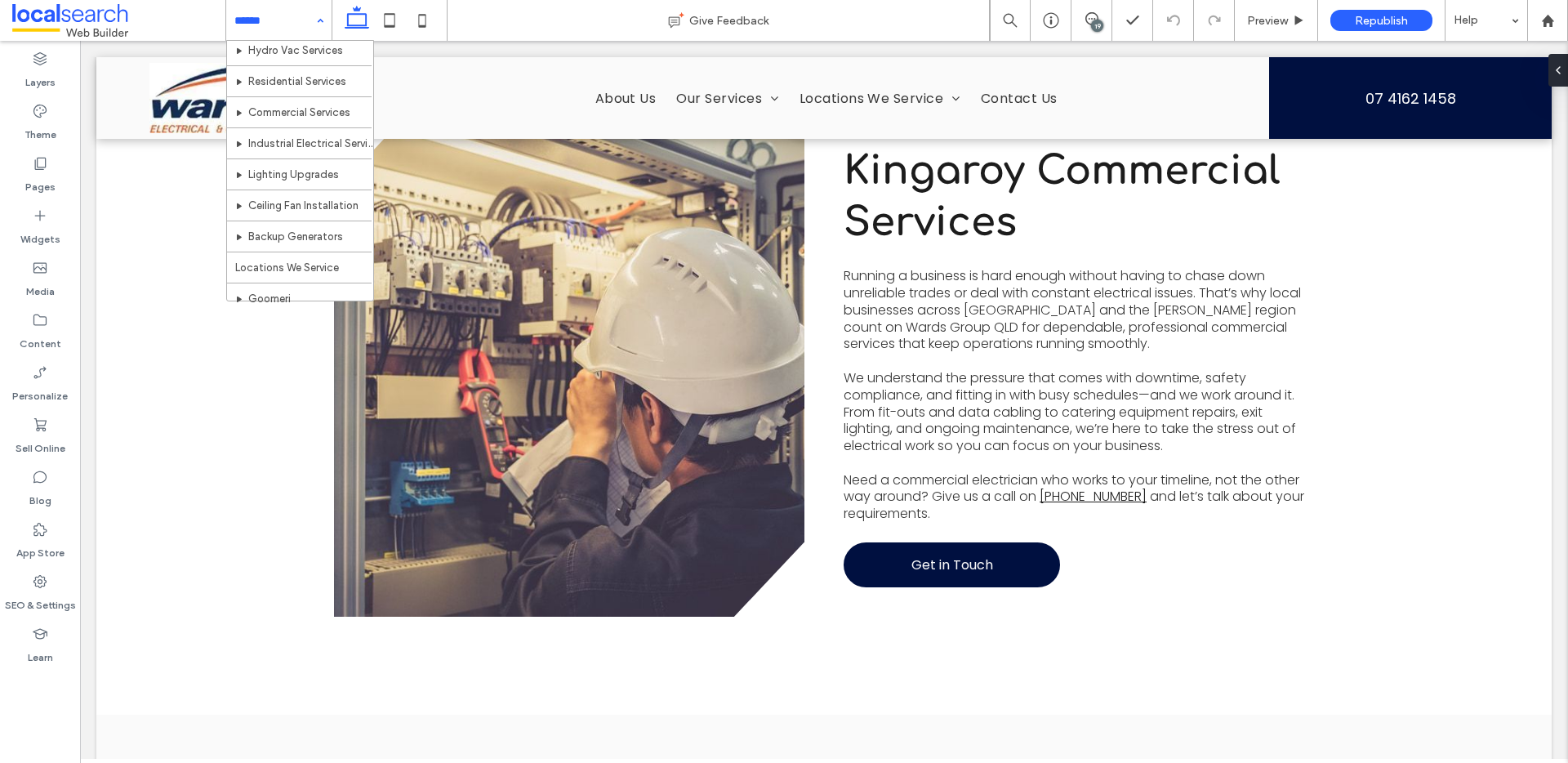 scroll, scrollTop: 421, scrollLeft: 0, axis: vertical 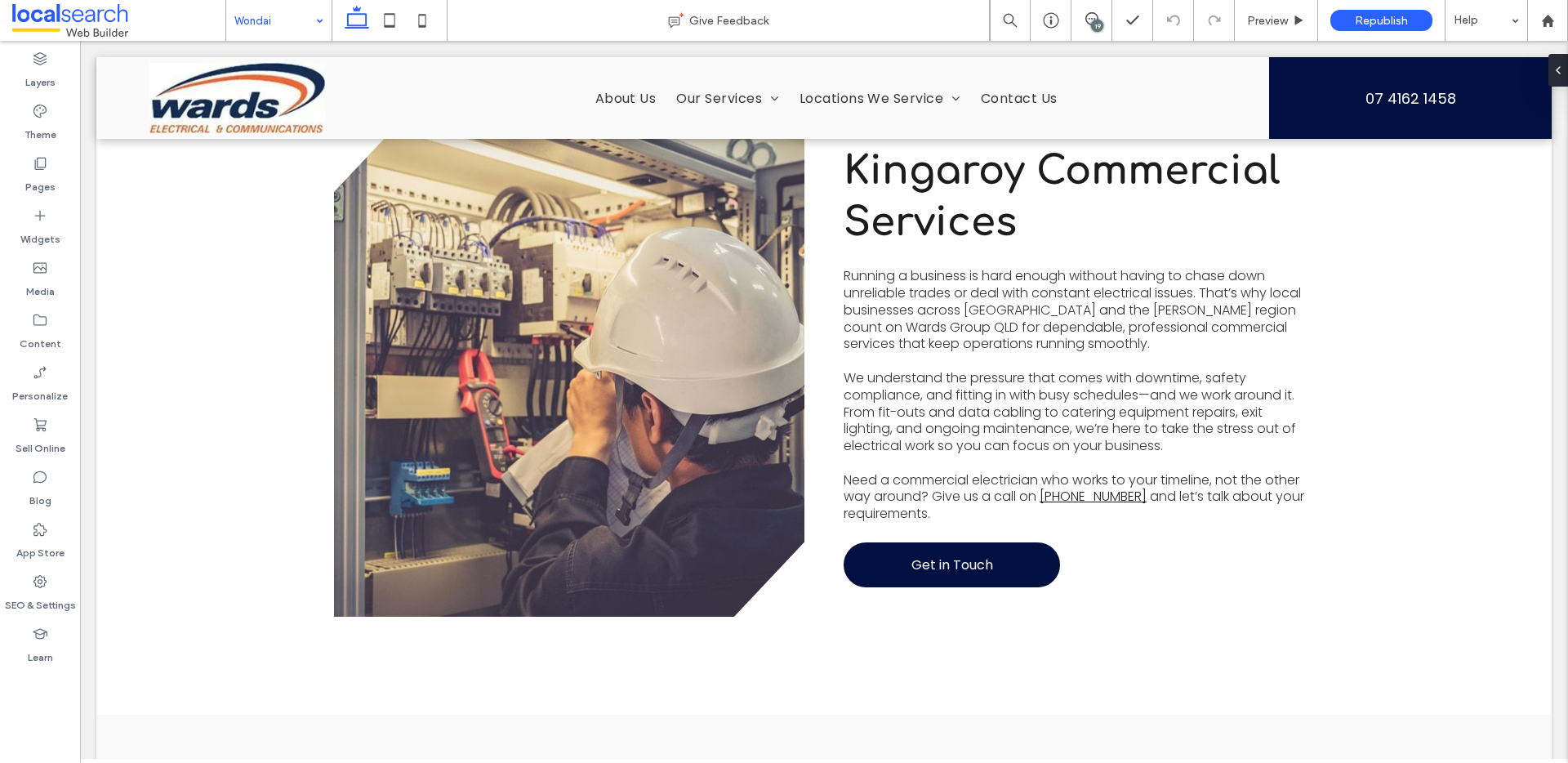click at bounding box center (274, 20) 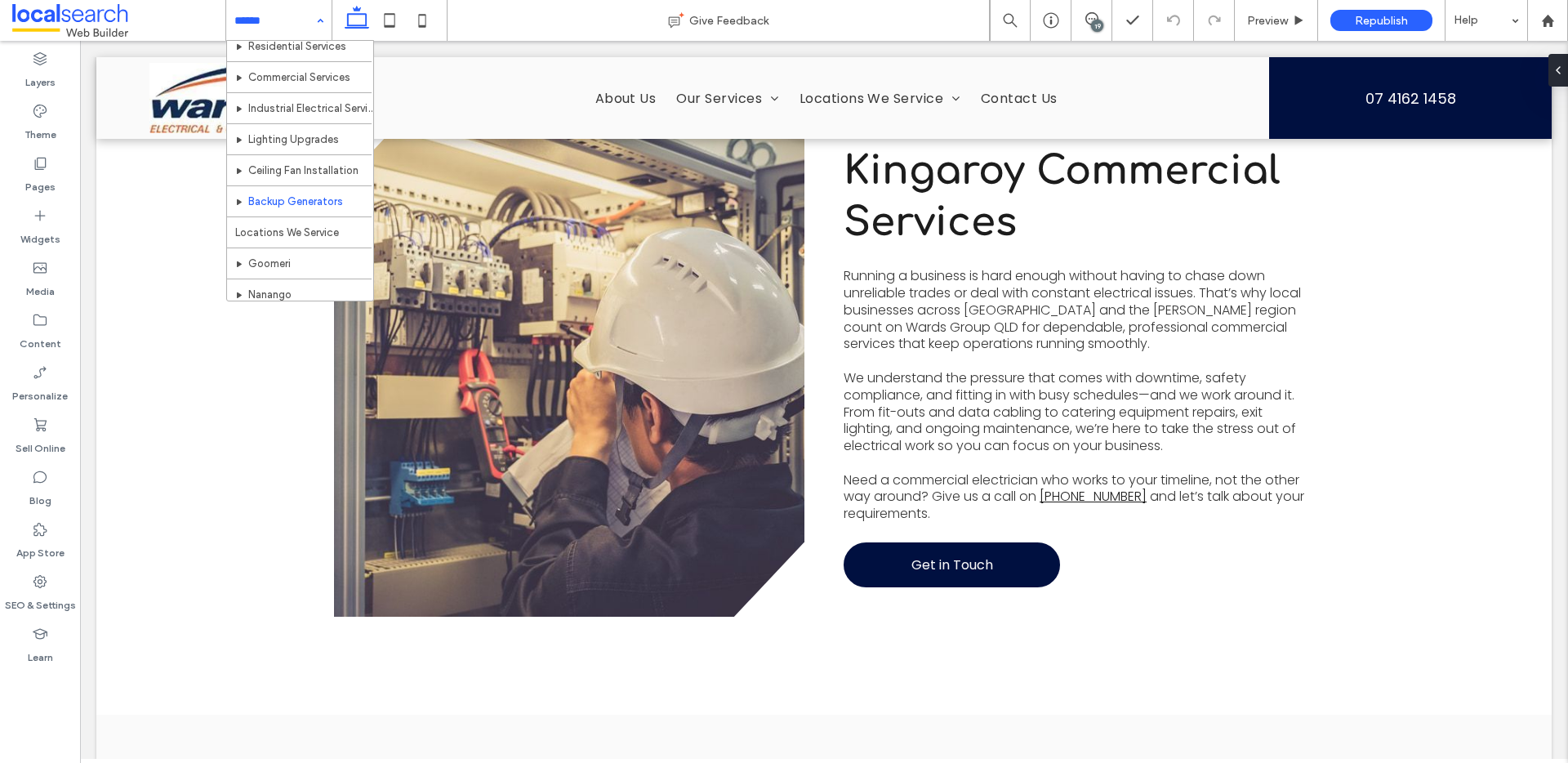 scroll, scrollTop: 230, scrollLeft: 0, axis: vertical 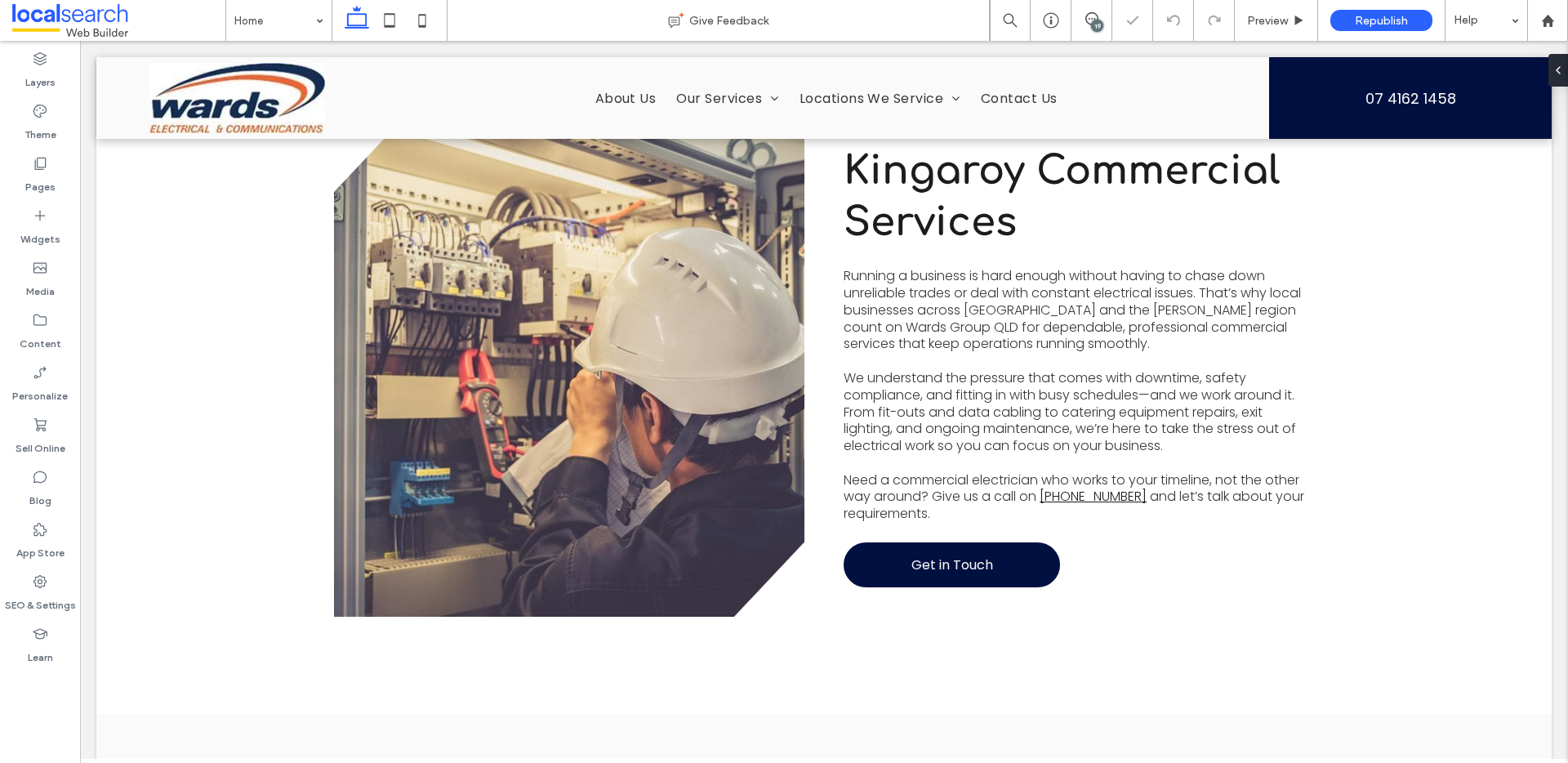 click on "19" at bounding box center [1097, 25] 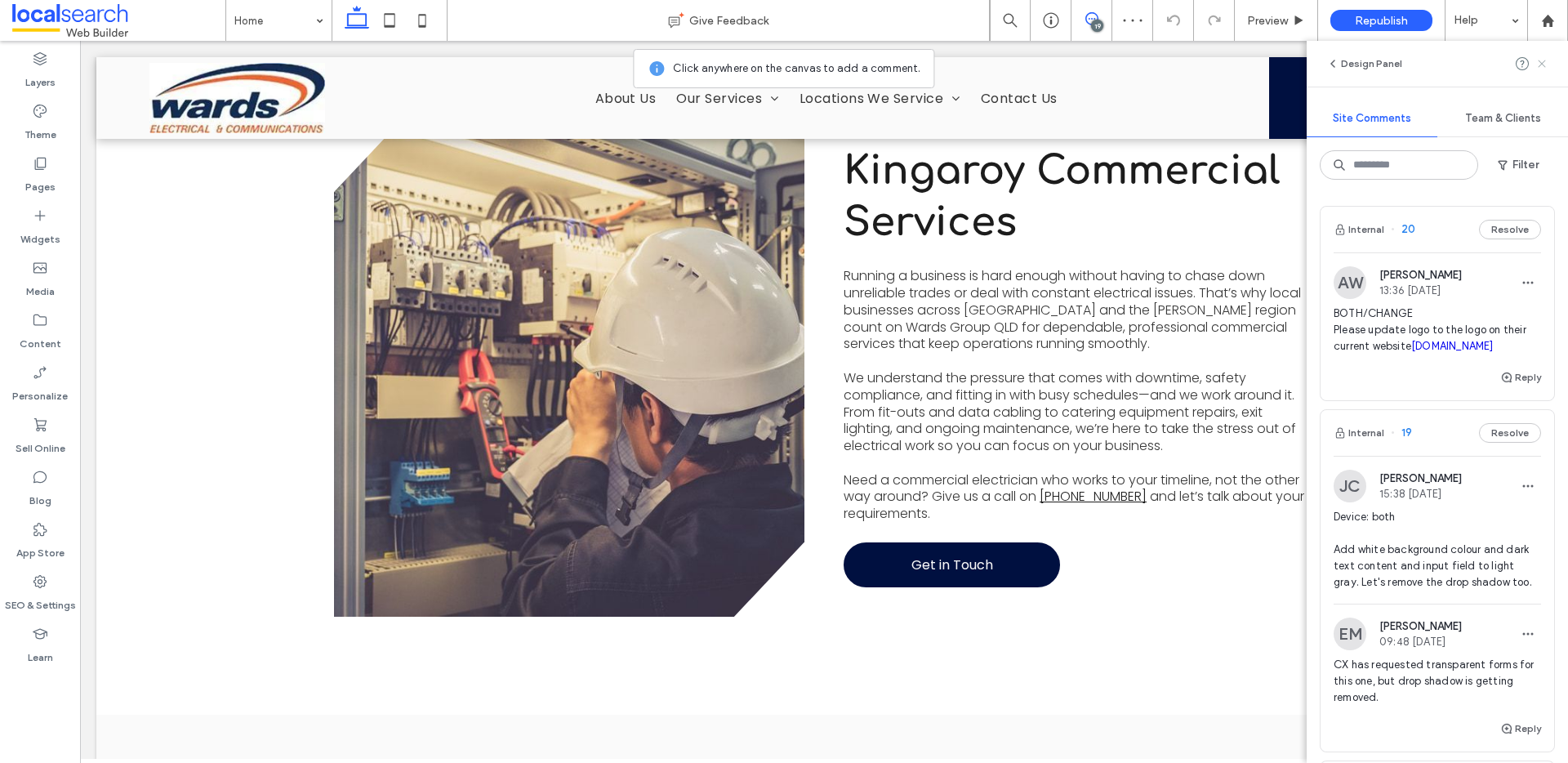 click 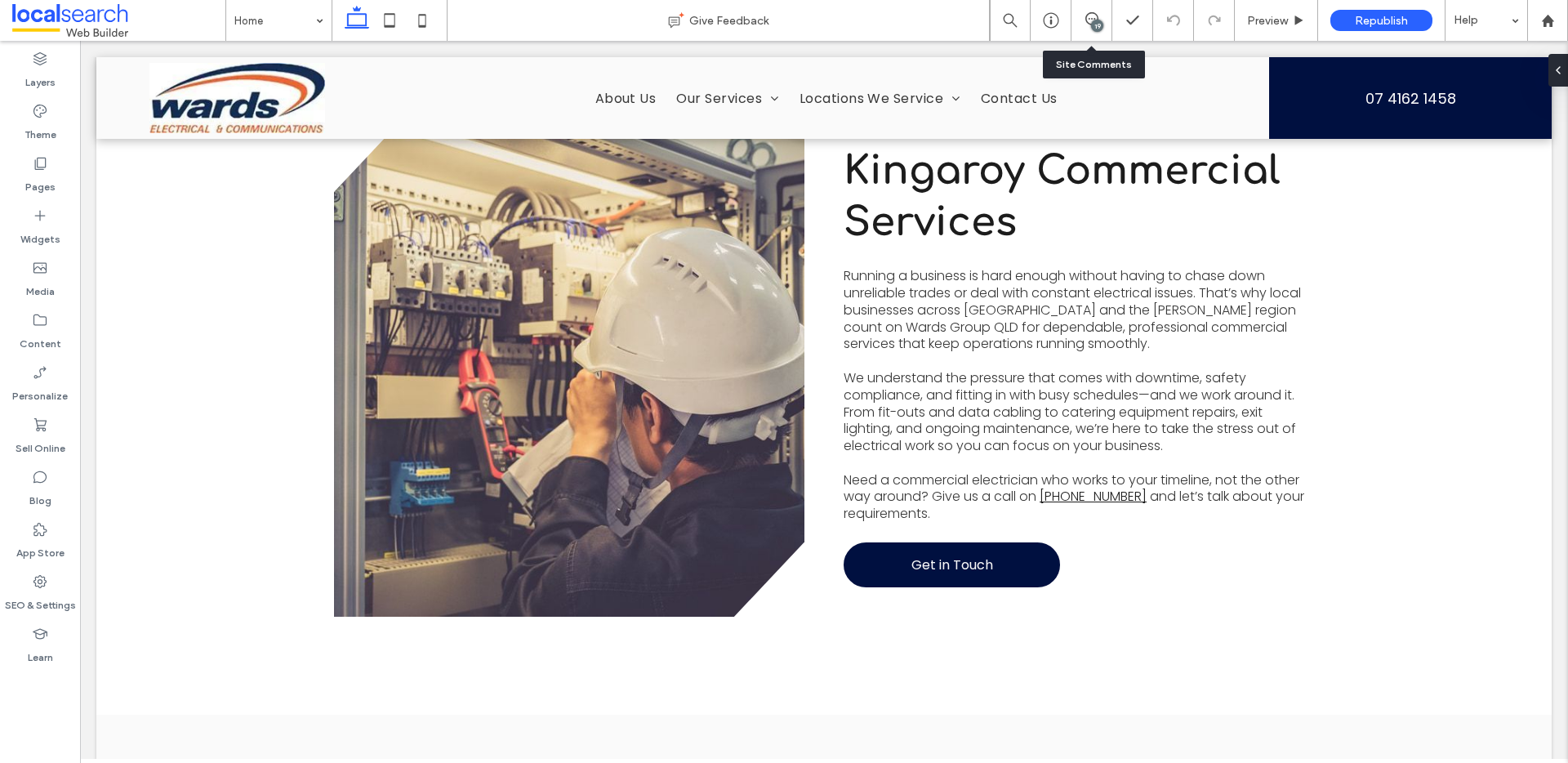 click on "19" at bounding box center (1097, 25) 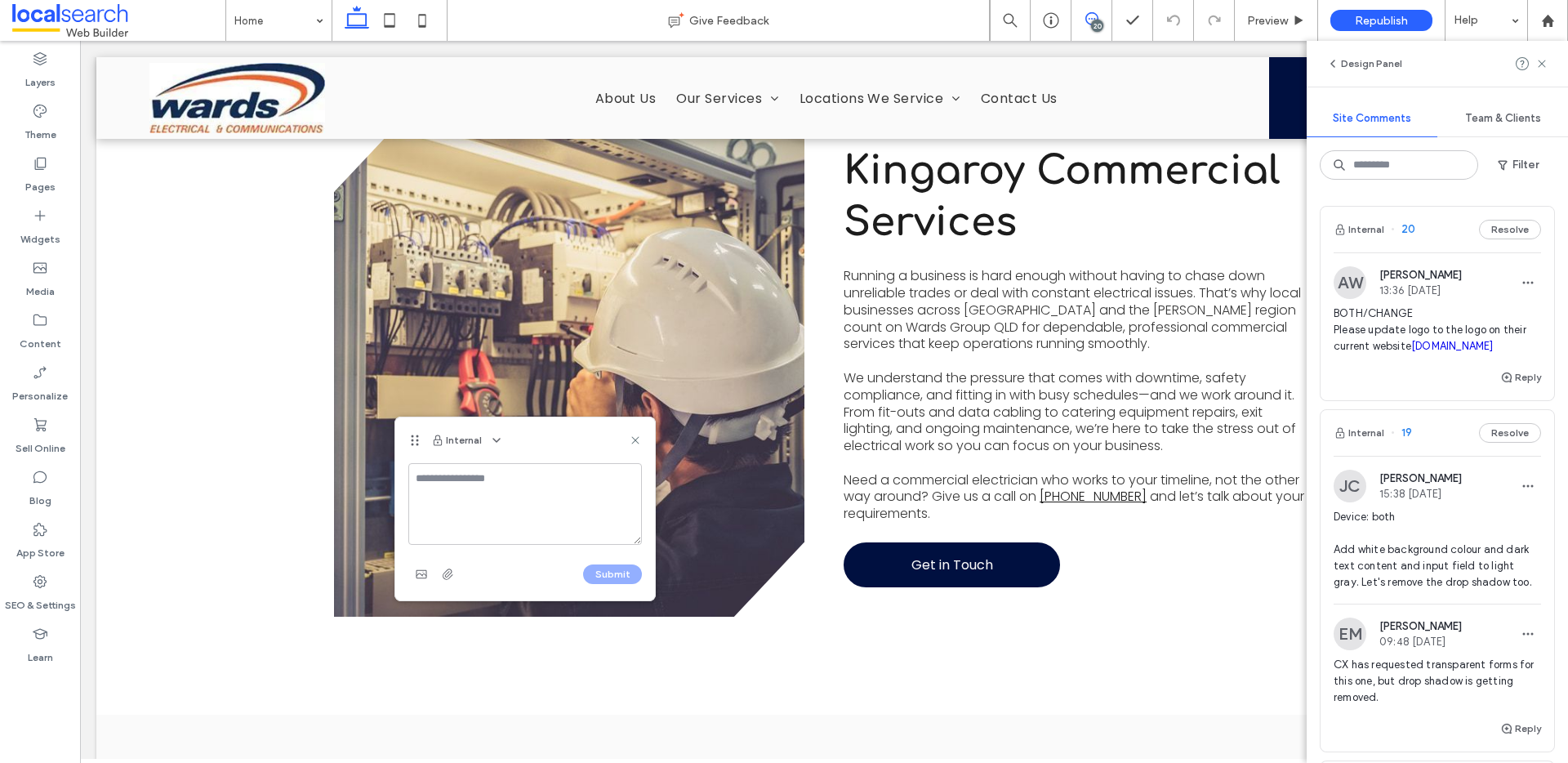 click at bounding box center (525, 504) 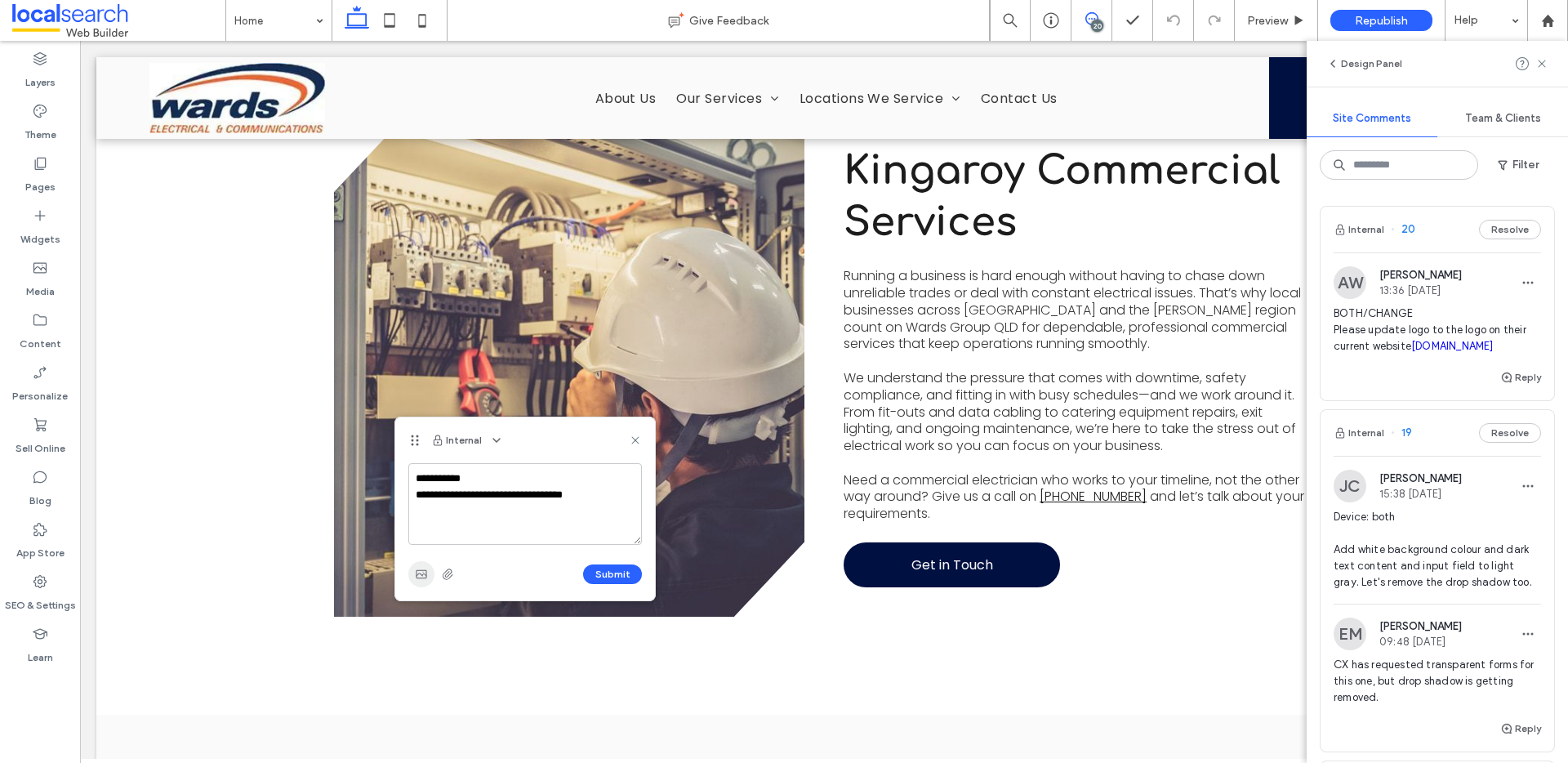 type on "**********" 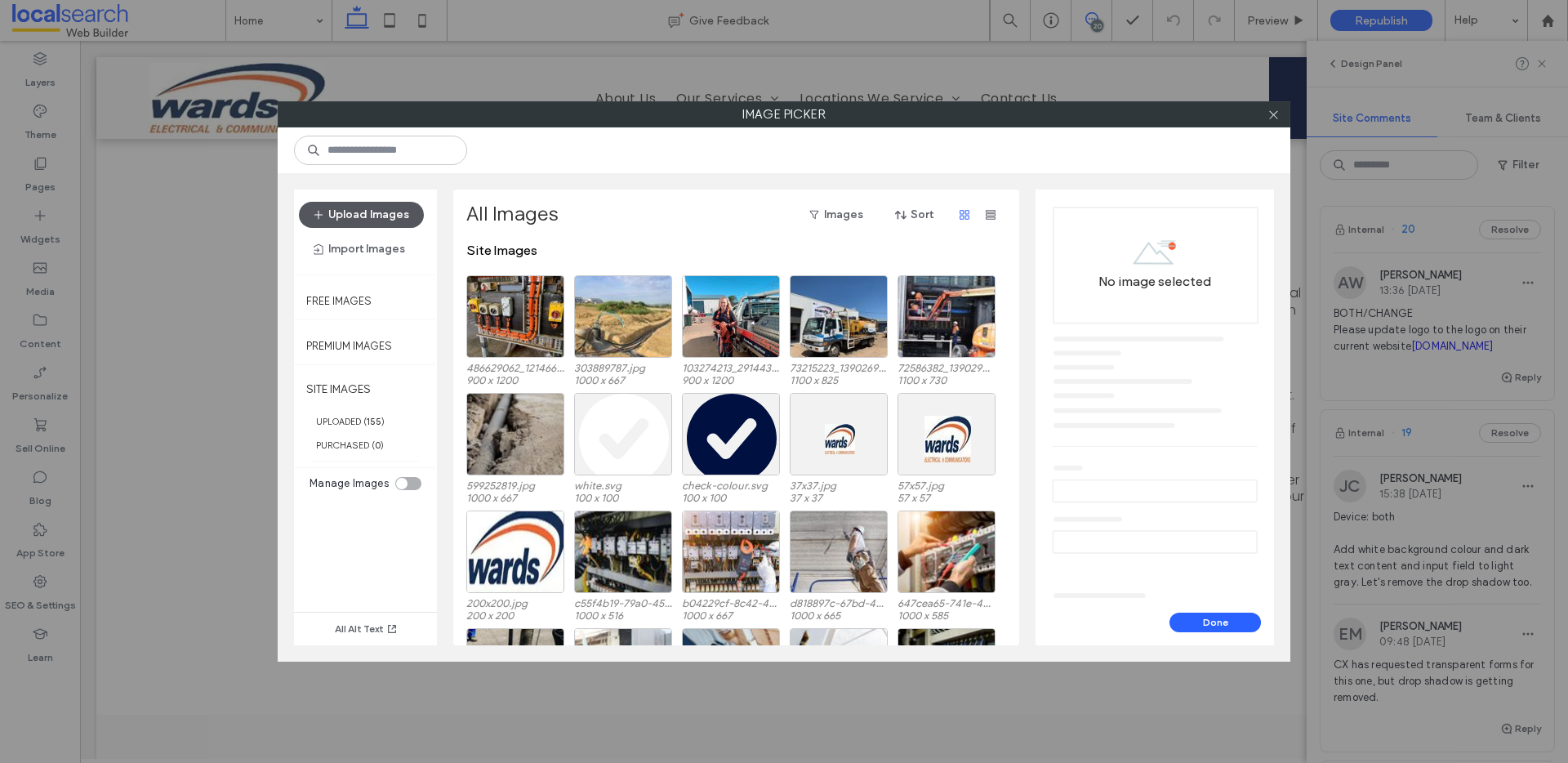 click on "Upload Images" at bounding box center [361, 215] 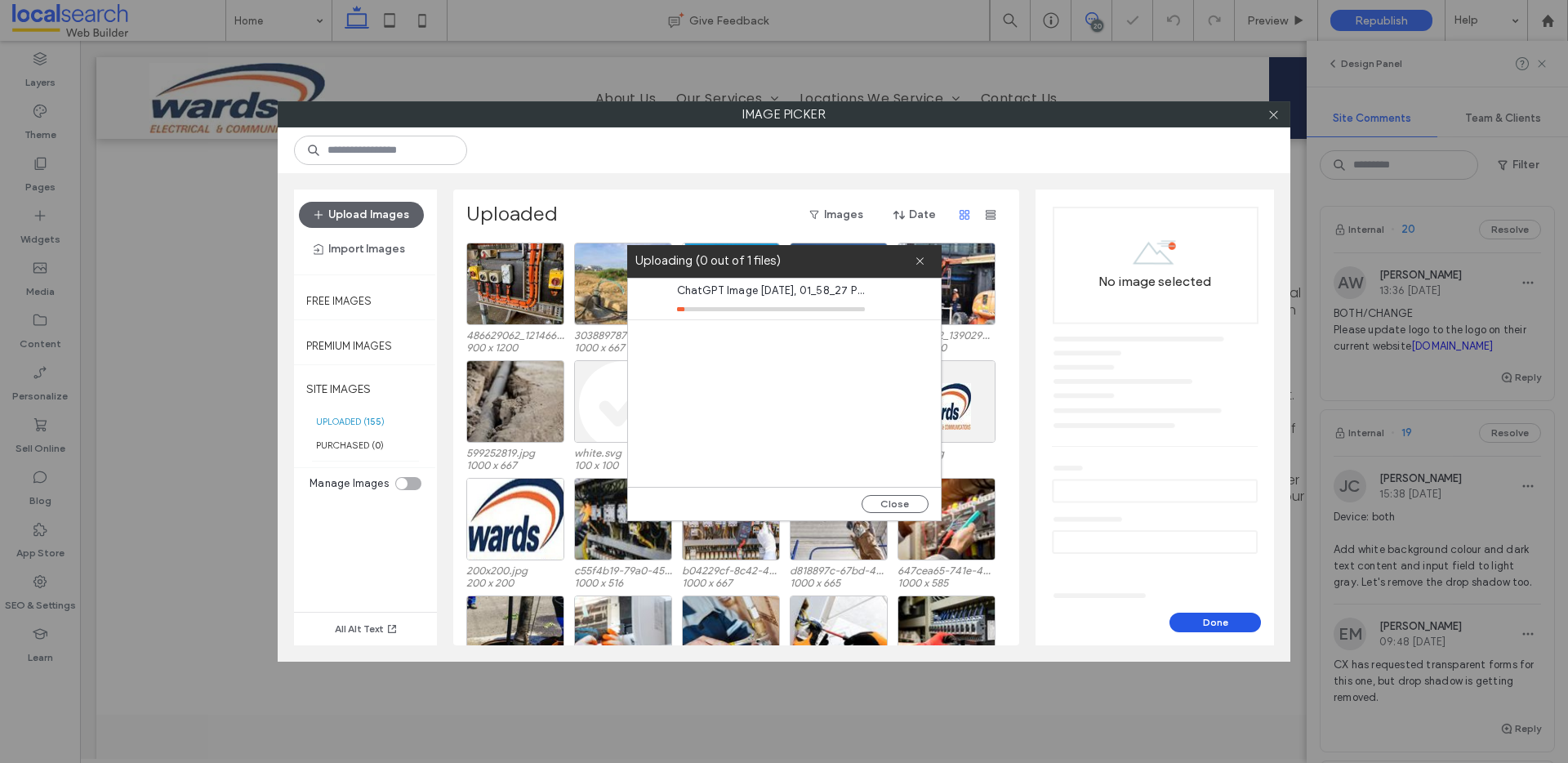 click on "Done" at bounding box center (1215, 622) 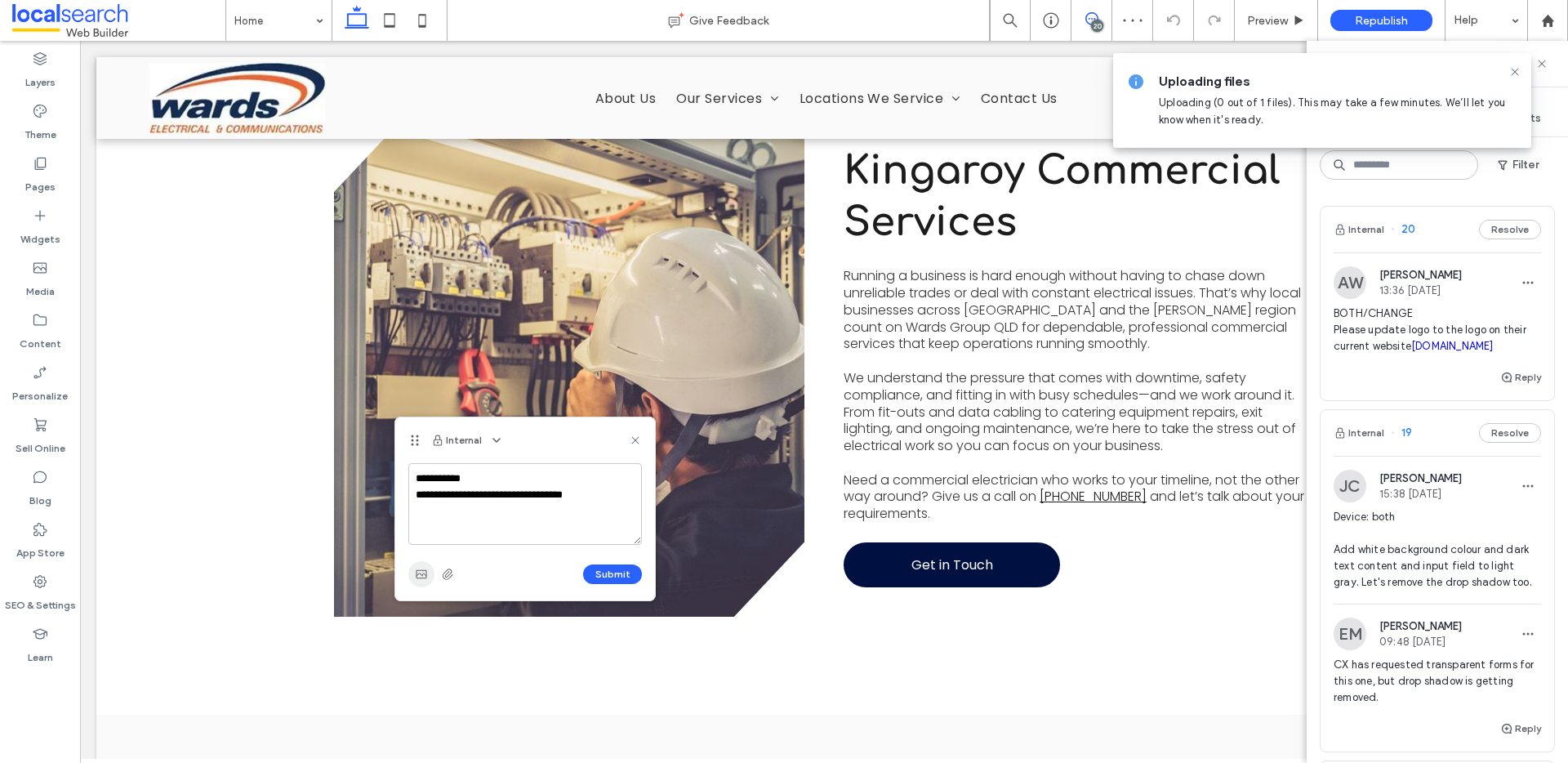 click 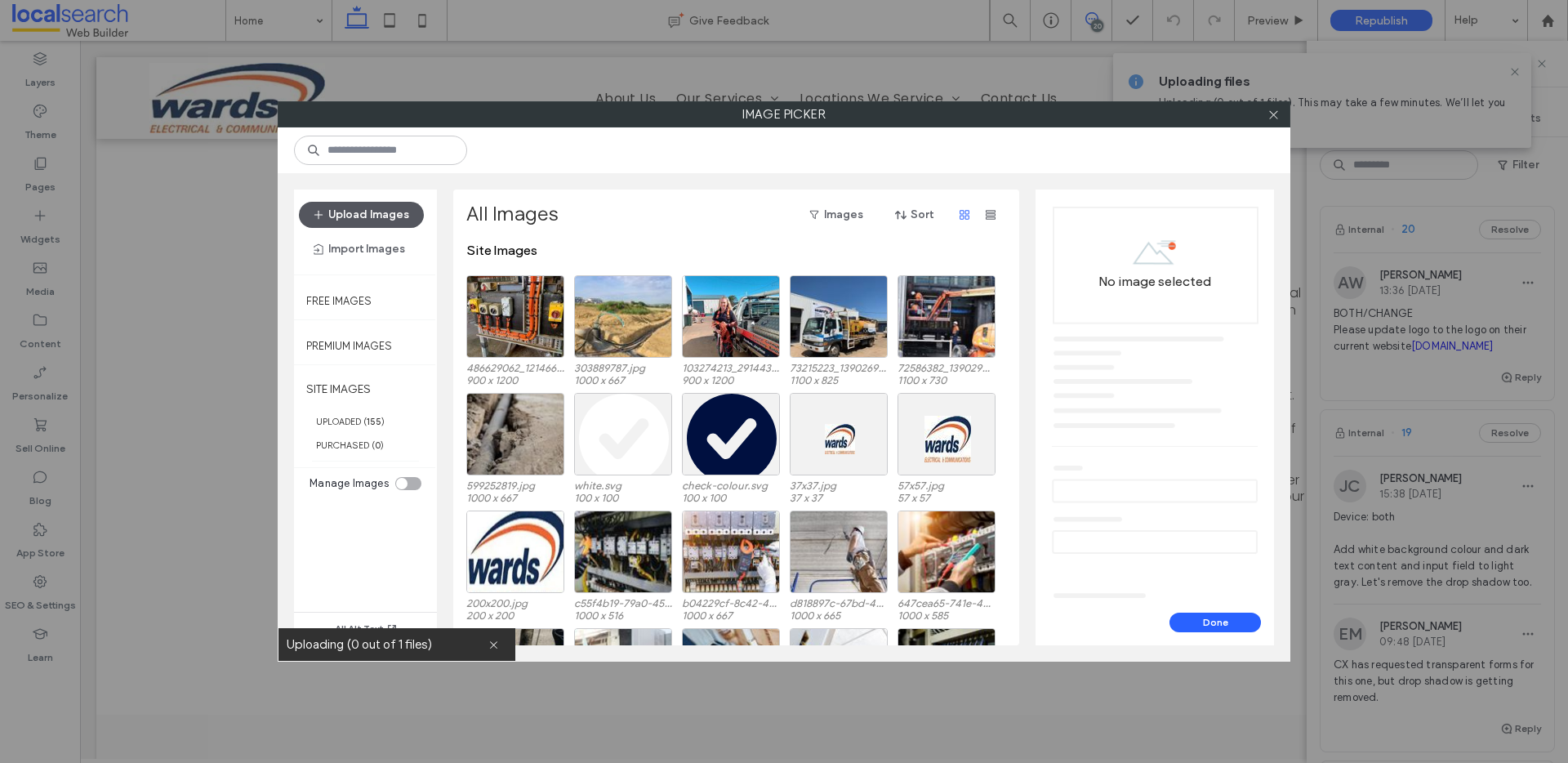 click on "Upload Images" at bounding box center (361, 215) 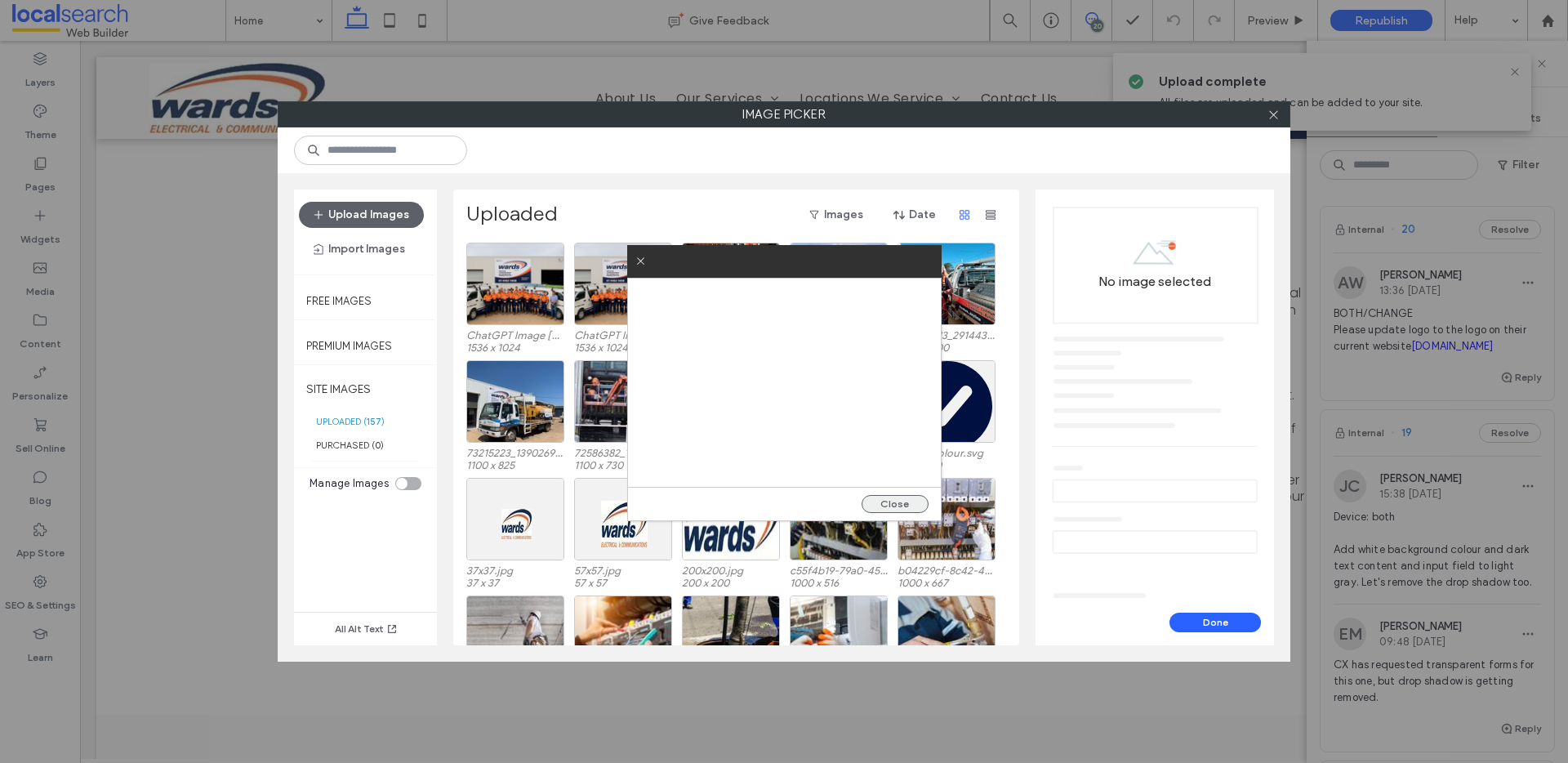 click on "Close" at bounding box center (895, 504) 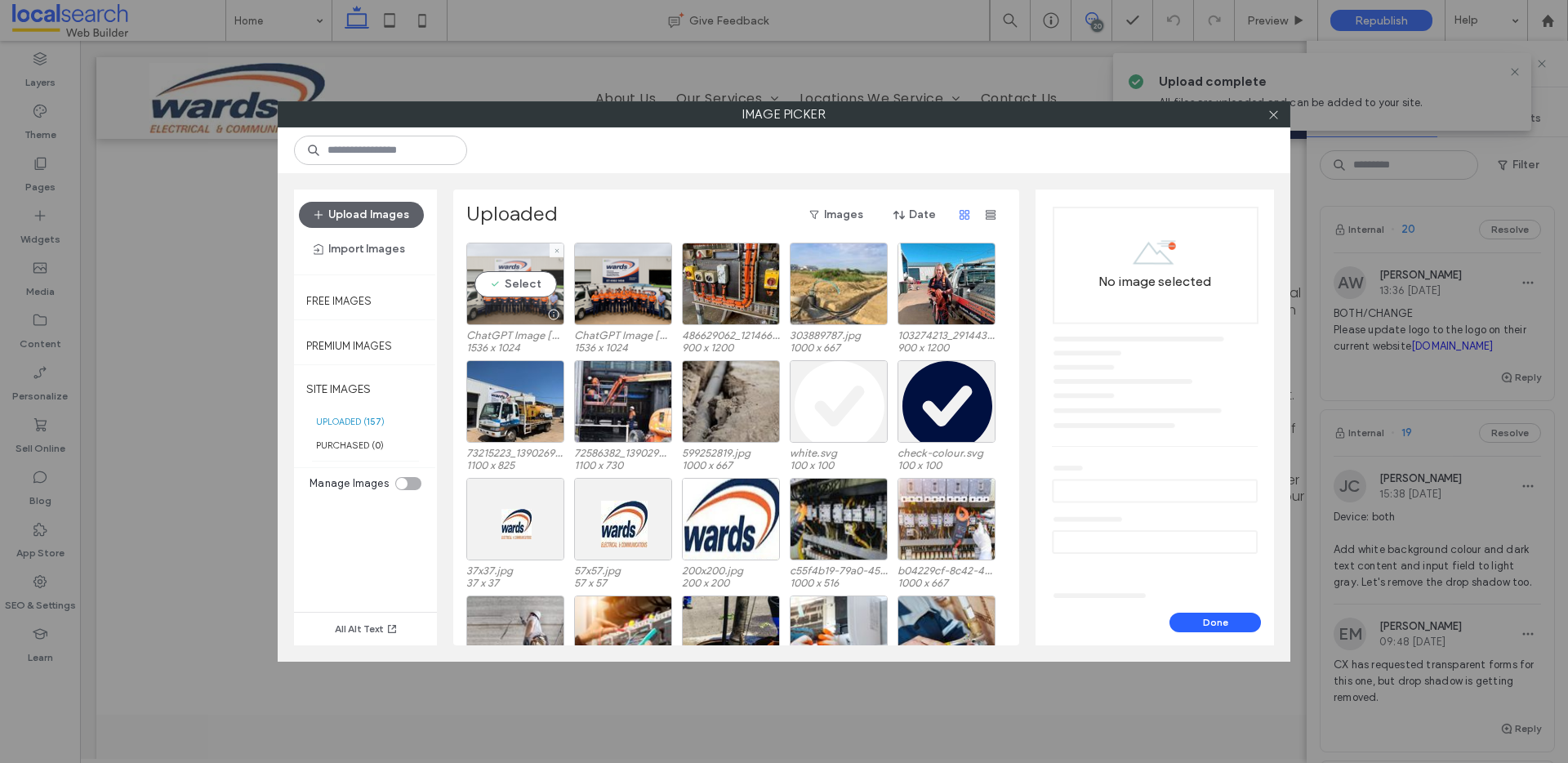 click on "Select" at bounding box center (515, 283) 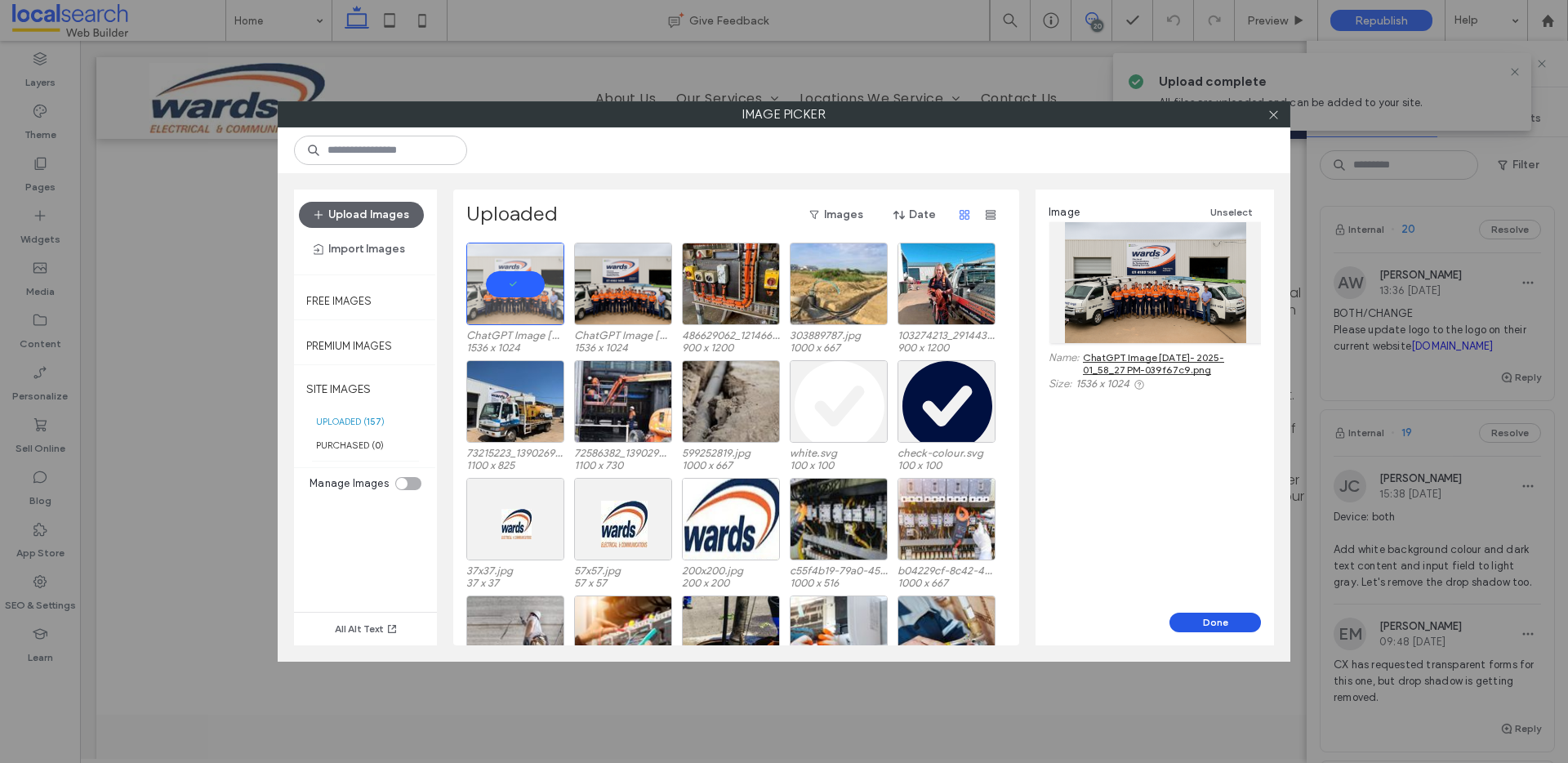 click on "Done" at bounding box center [1215, 622] 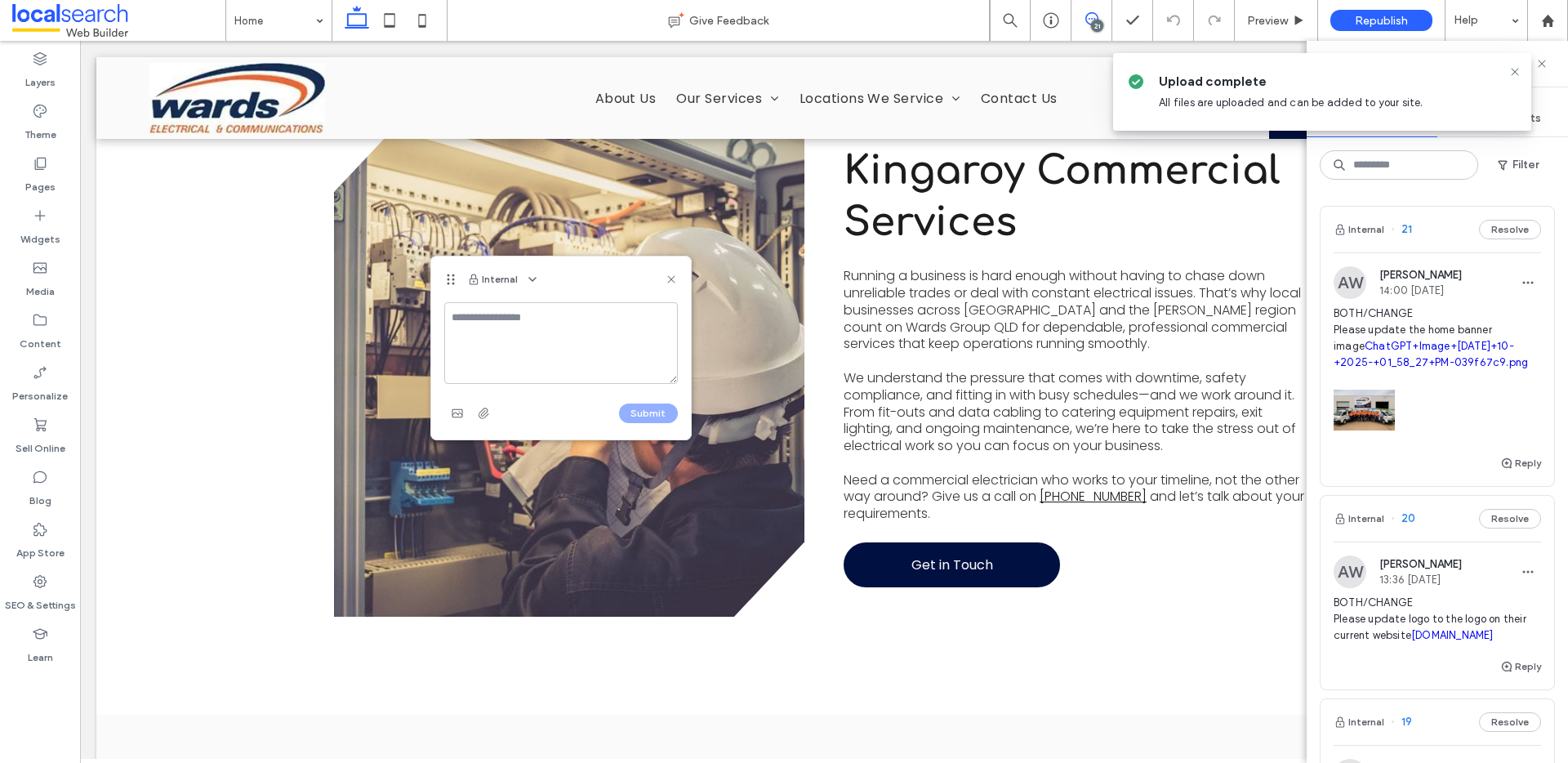 click at bounding box center [561, 343] 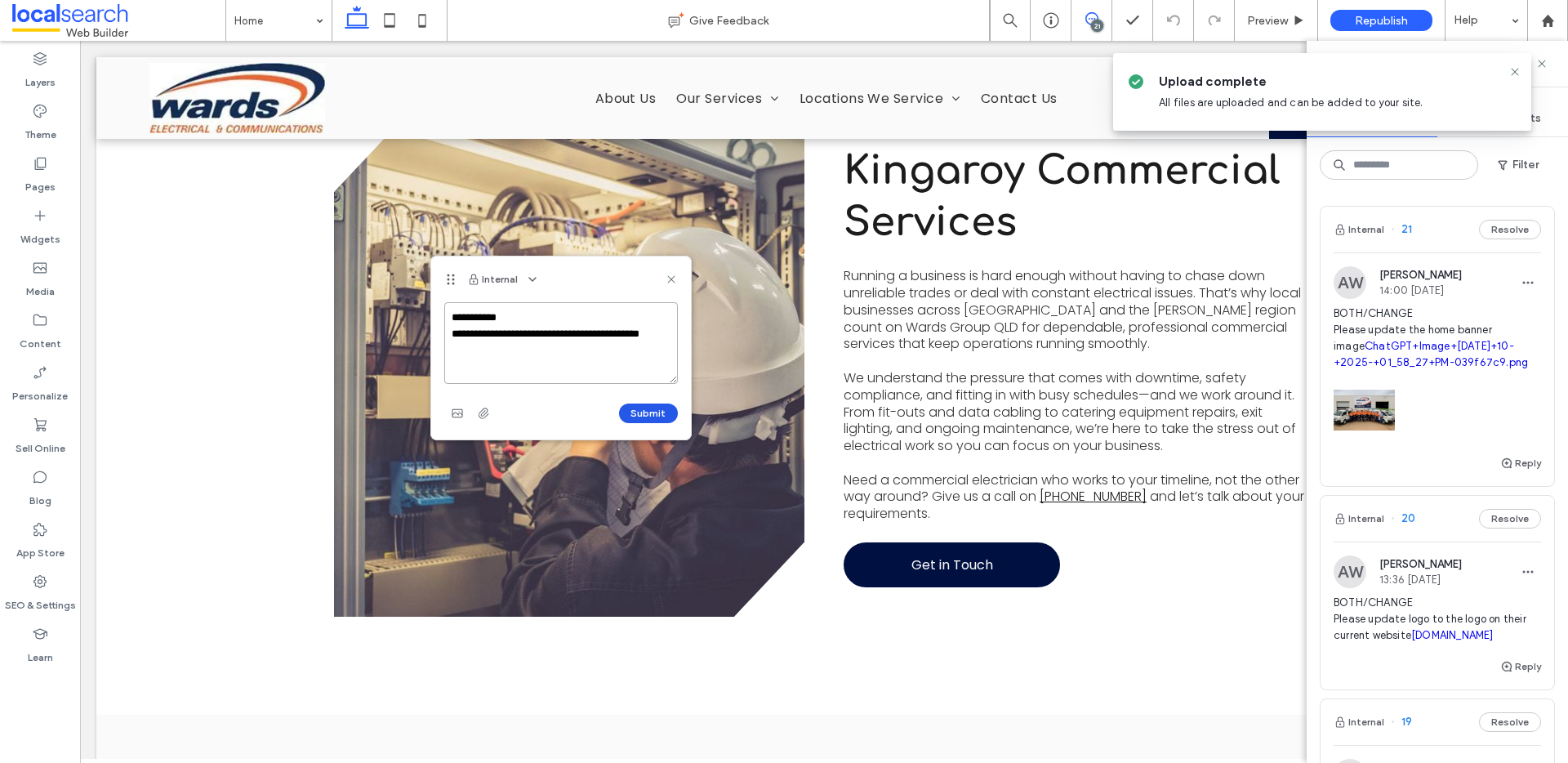 type on "**********" 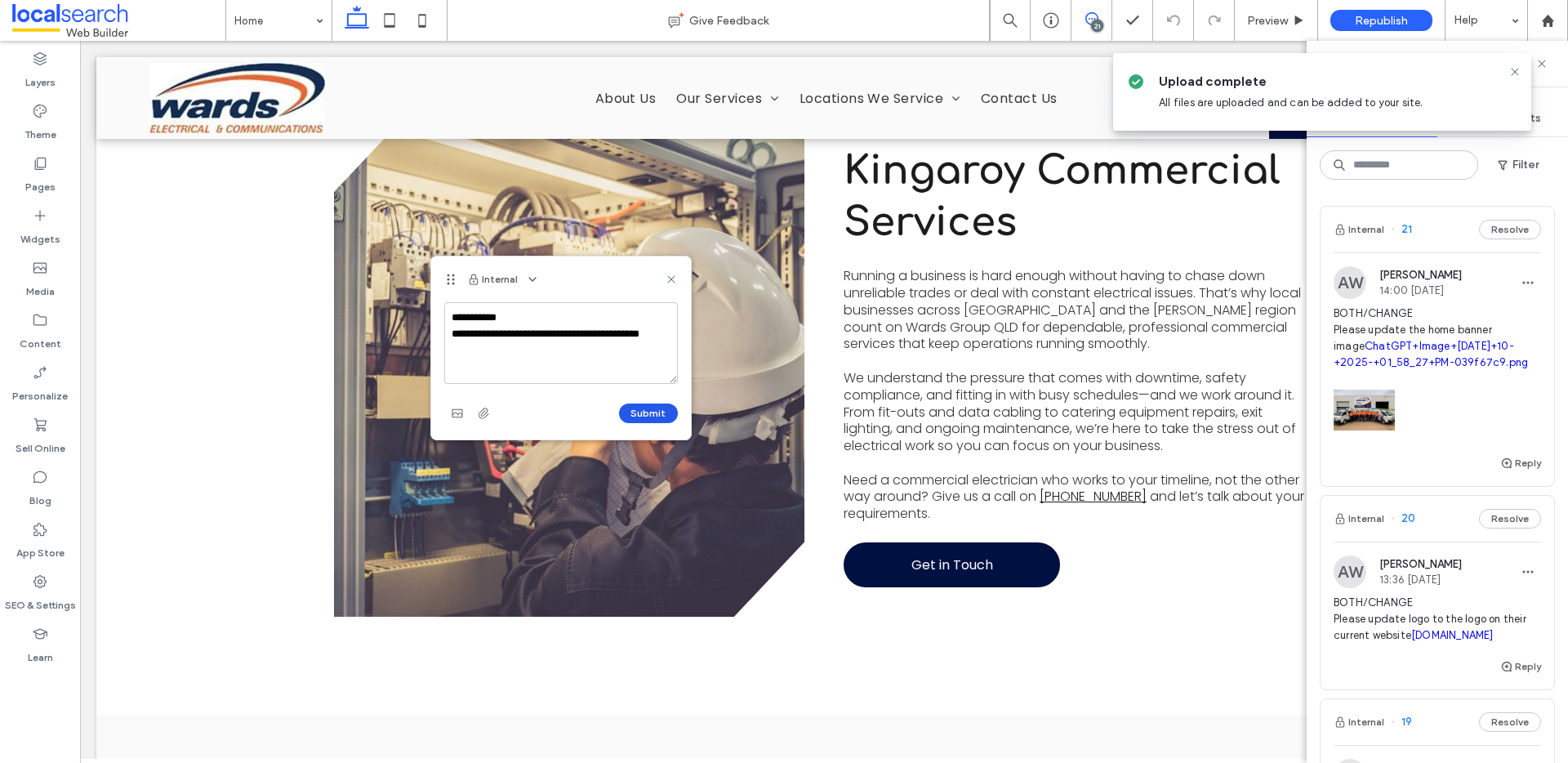 click on "Submit" at bounding box center [648, 413] 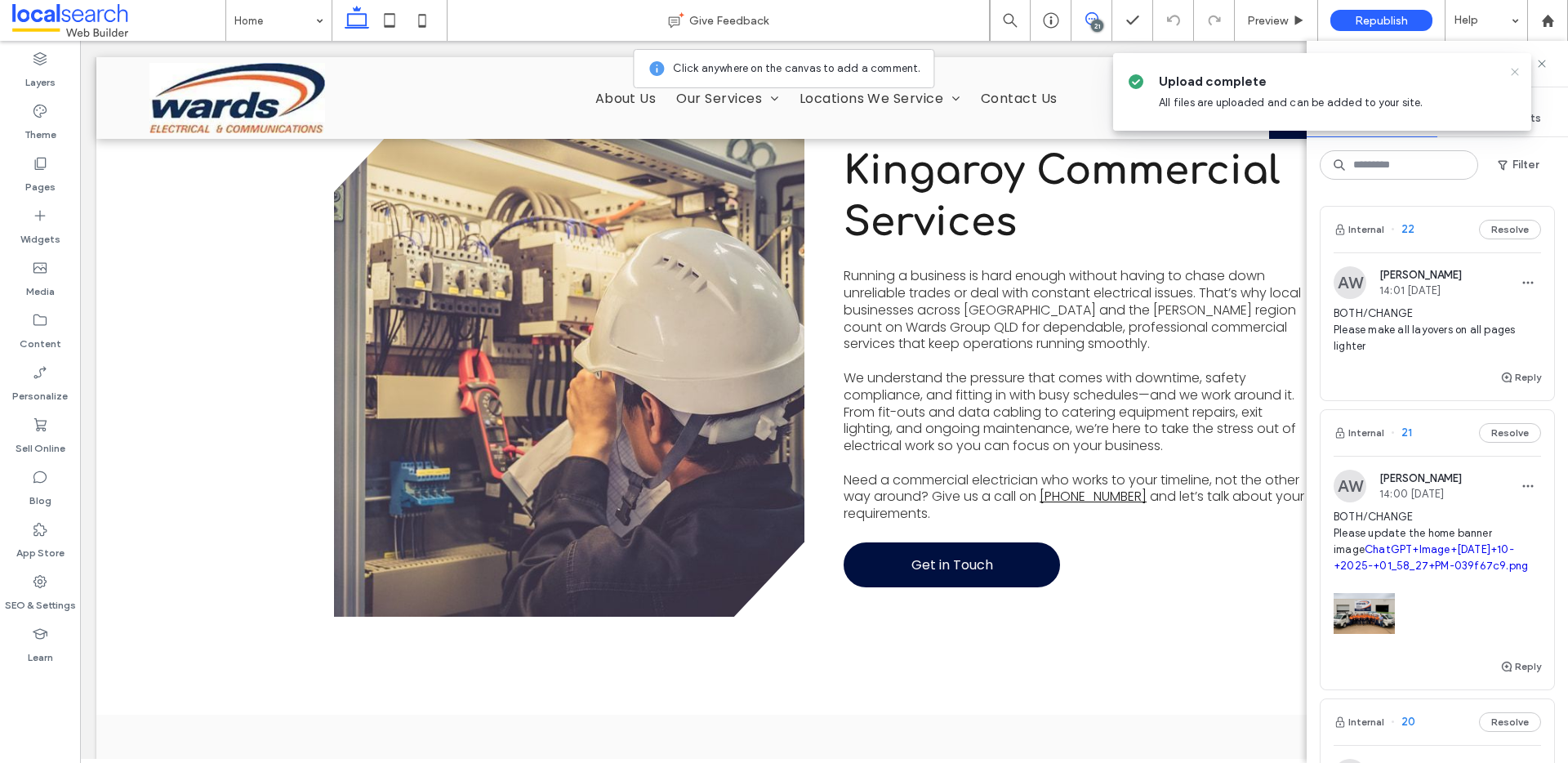 click 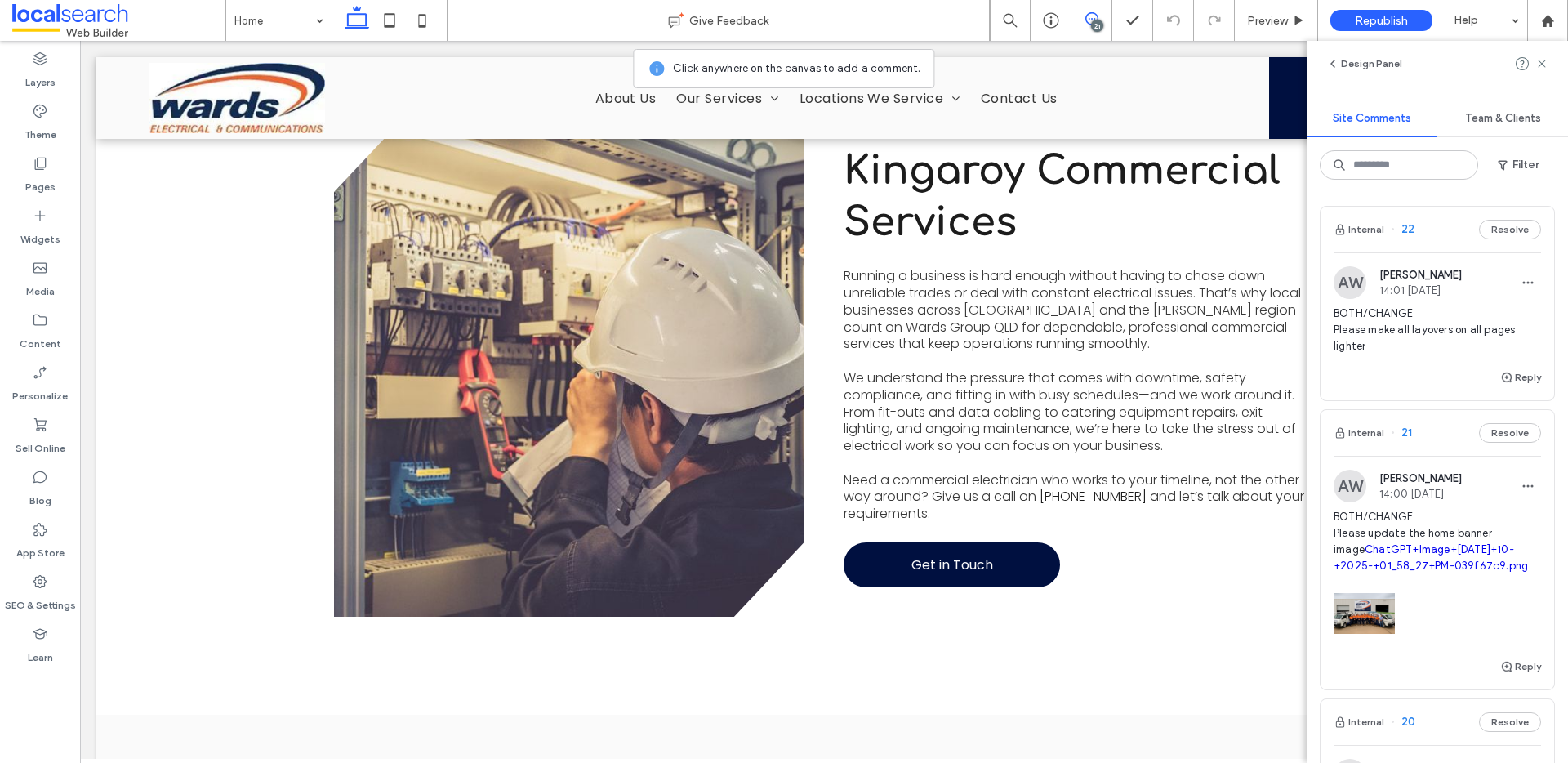 click 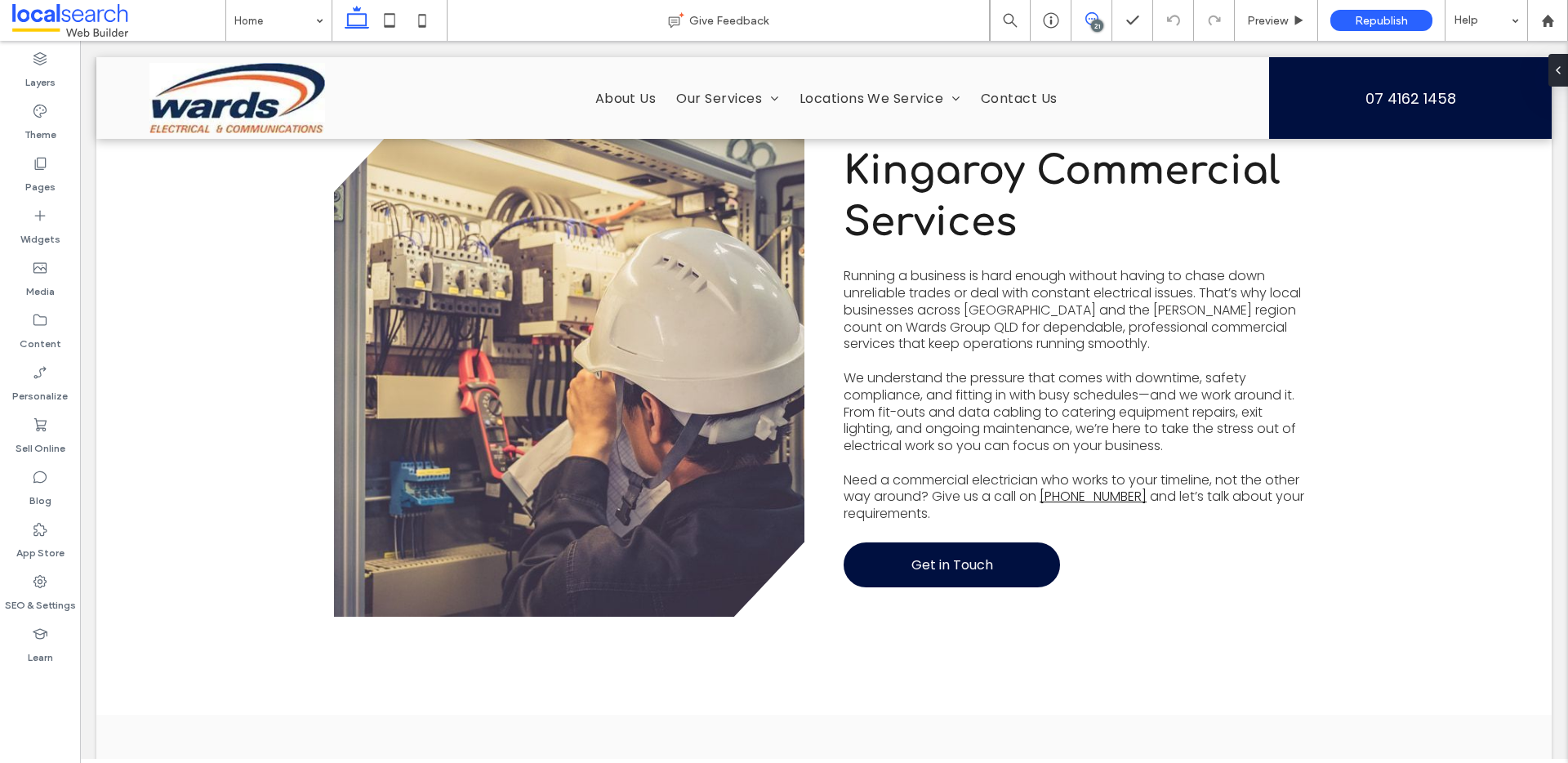 click 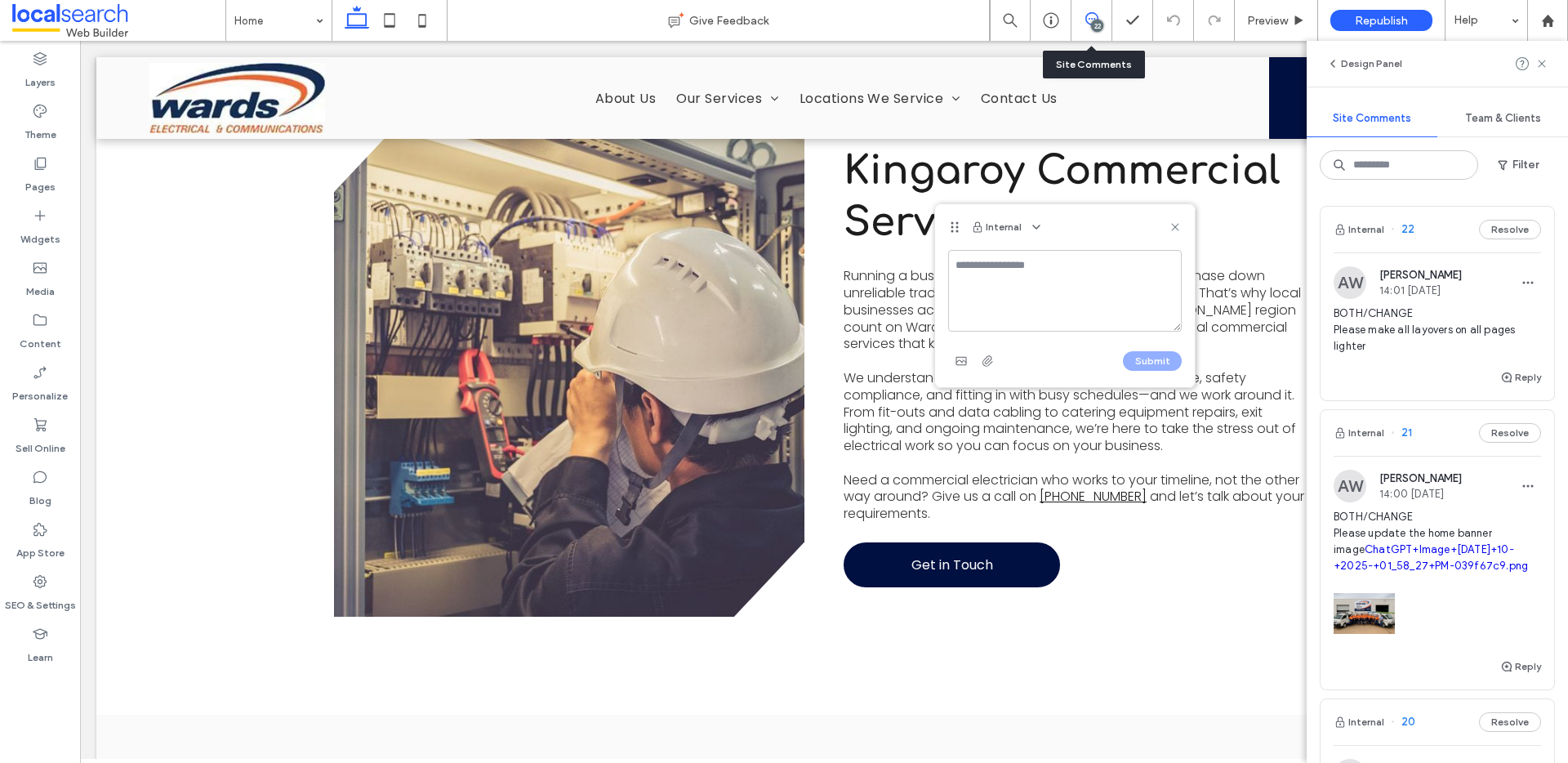 click at bounding box center (1065, 291) 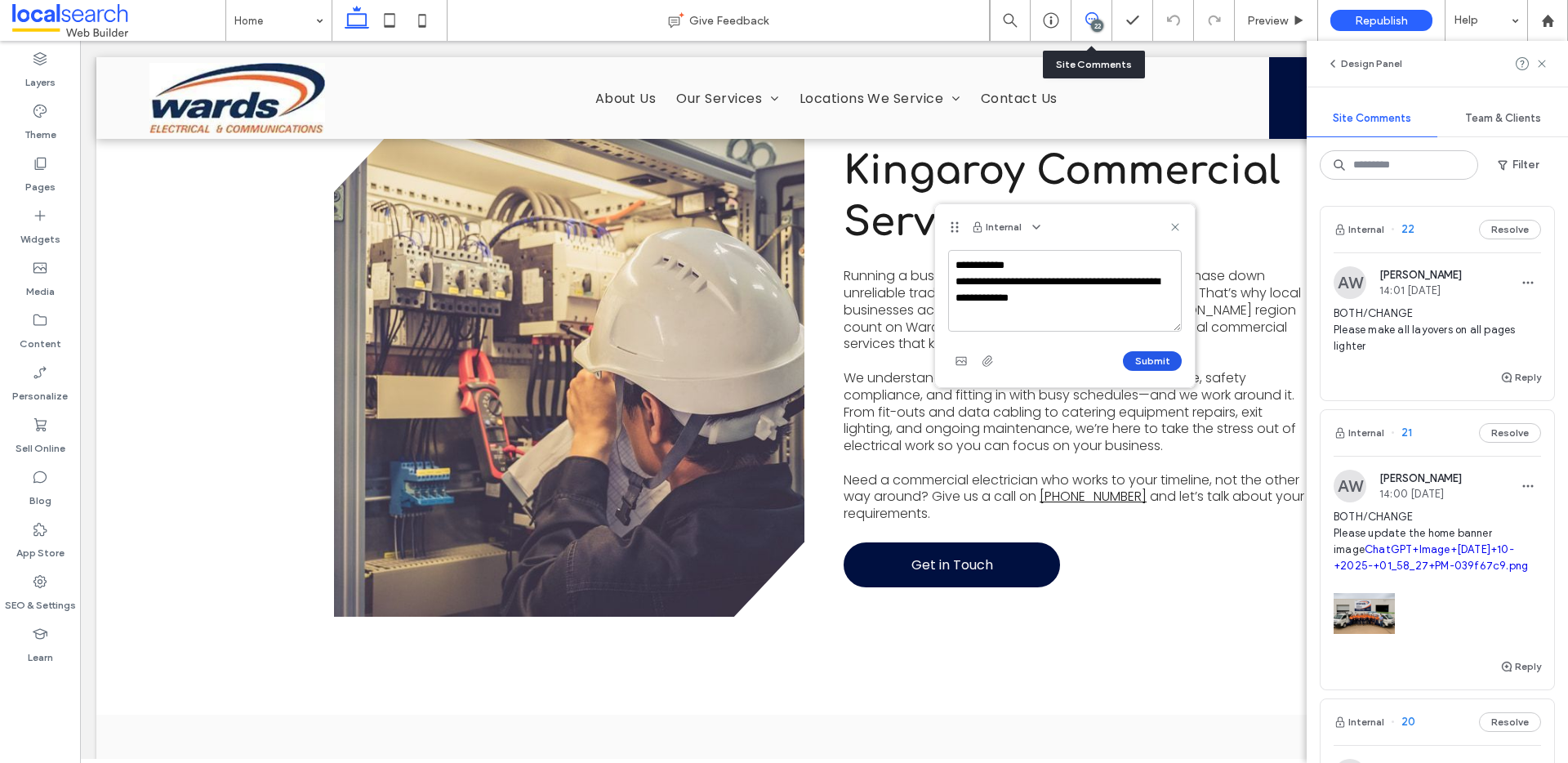type on "**********" 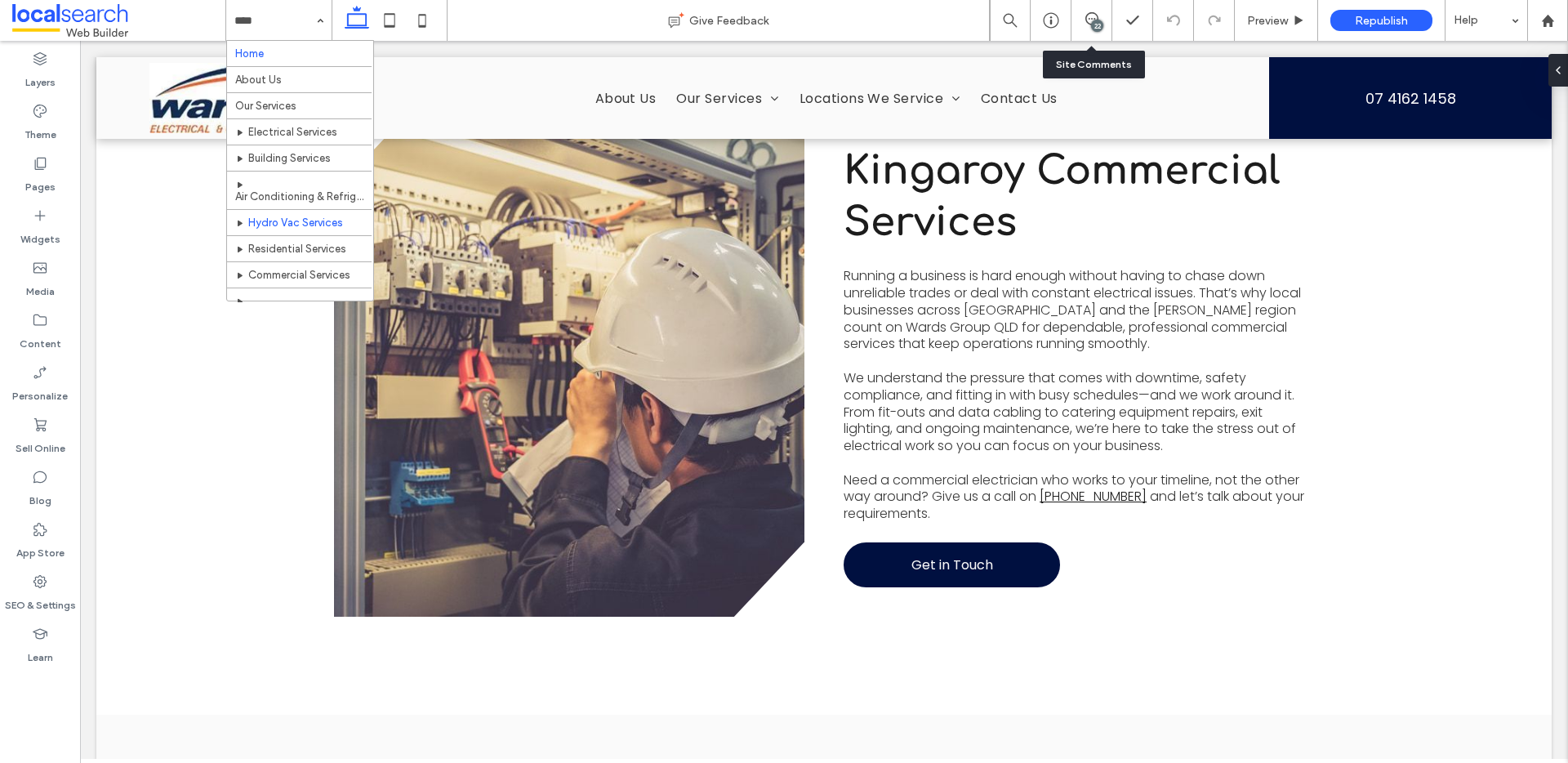 scroll, scrollTop: 3, scrollLeft: 0, axis: vertical 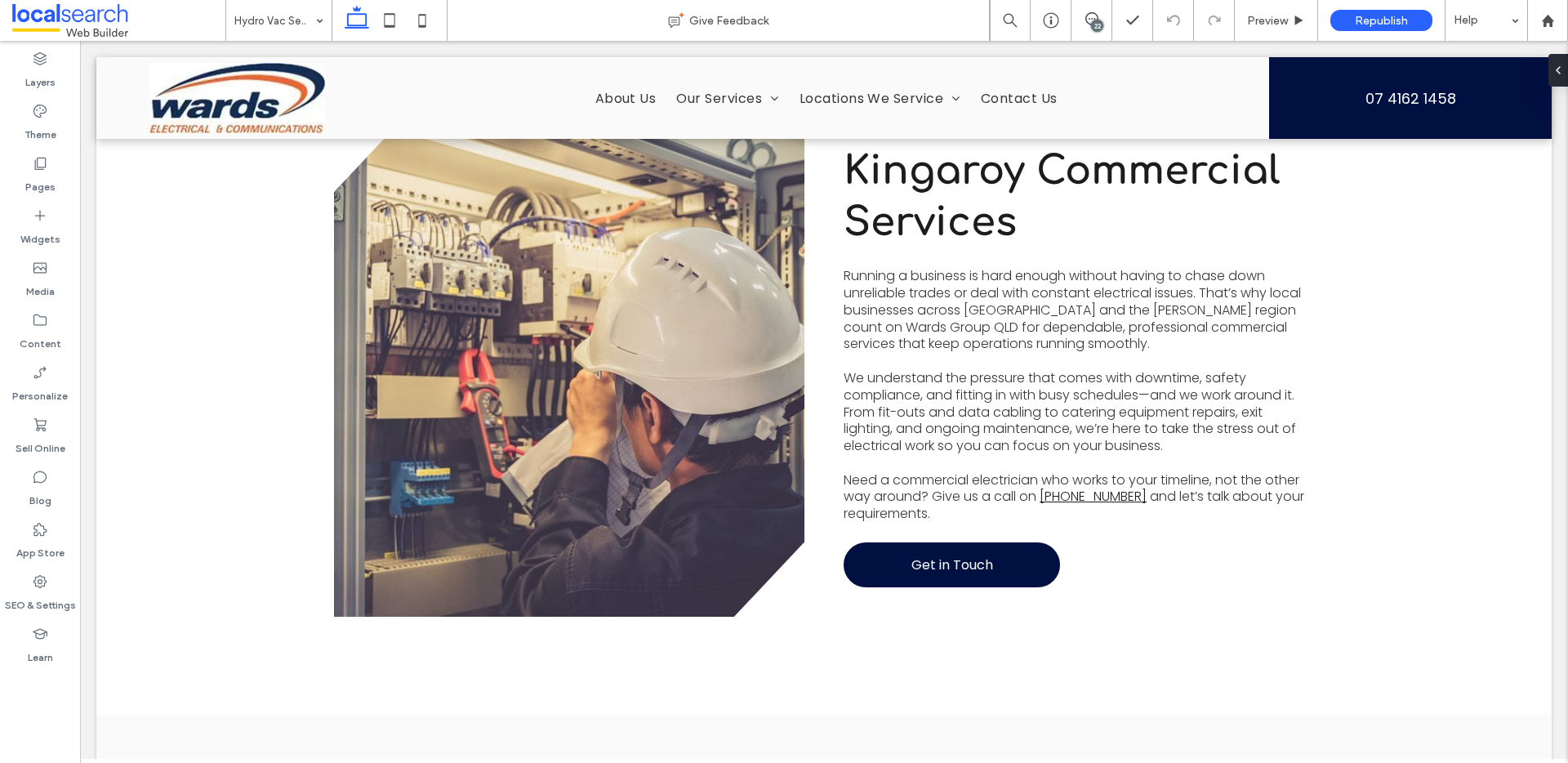click on "22" at bounding box center (1097, 25) 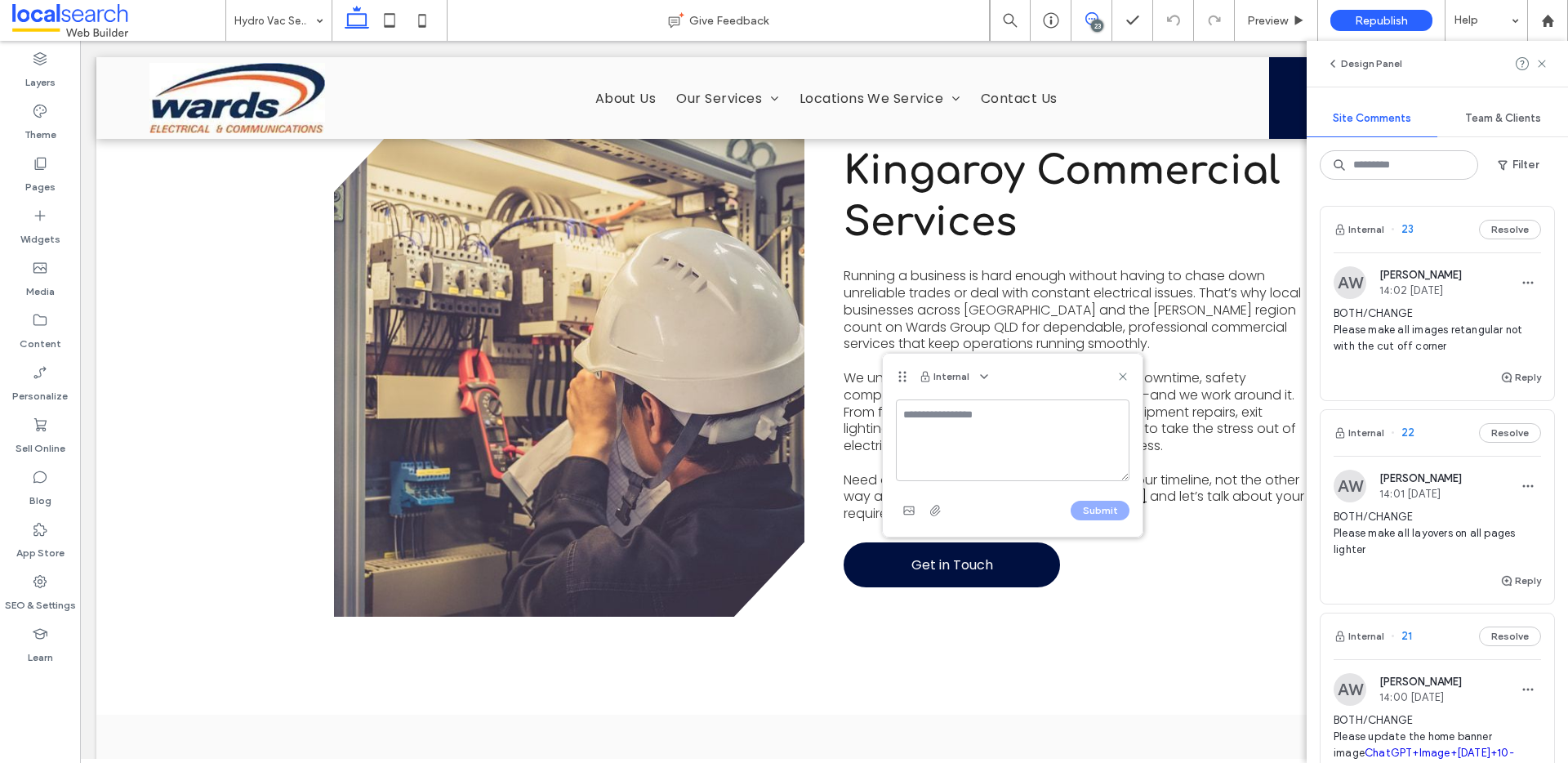 click at bounding box center (1013, 440) 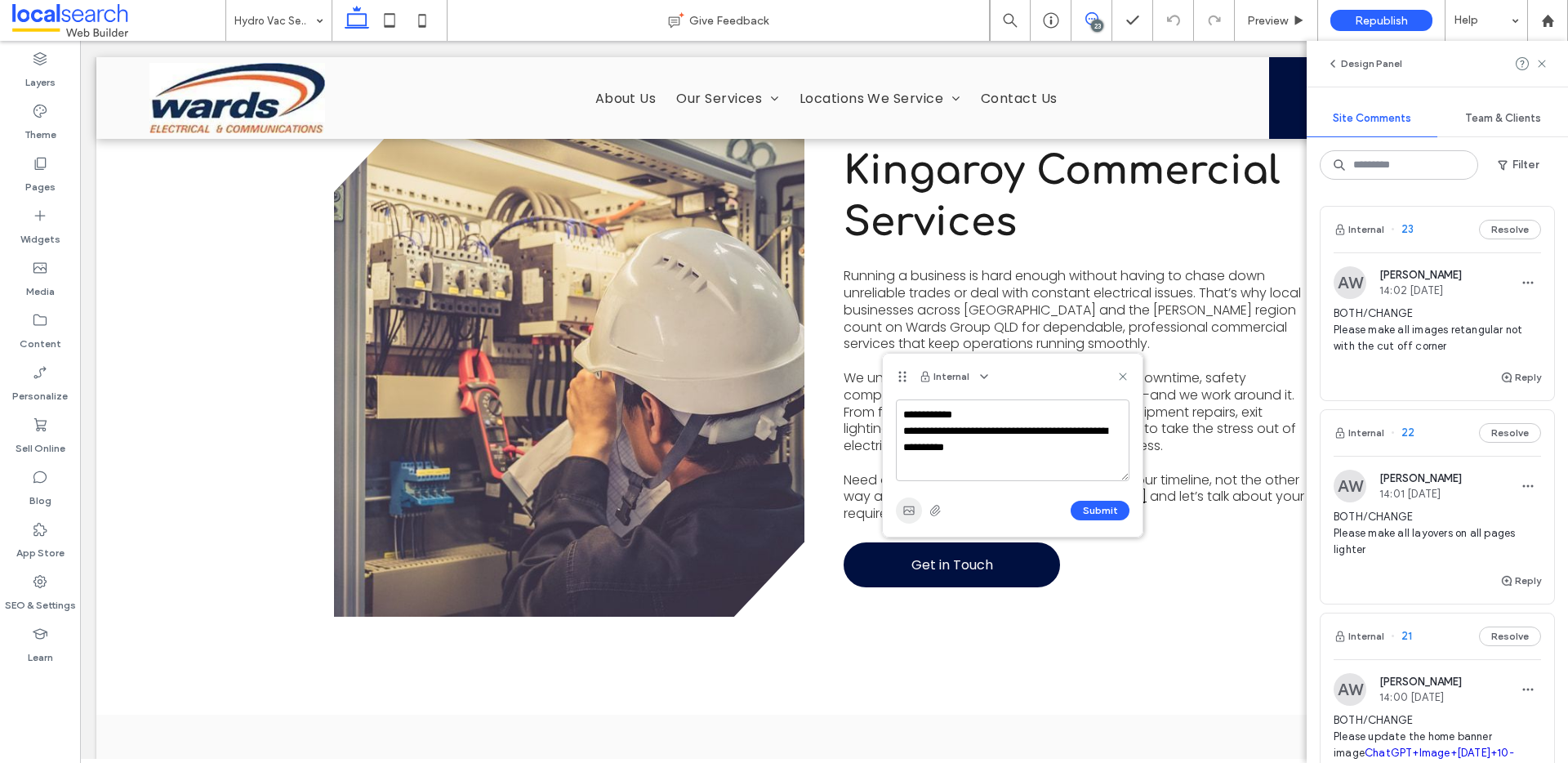 type on "**********" 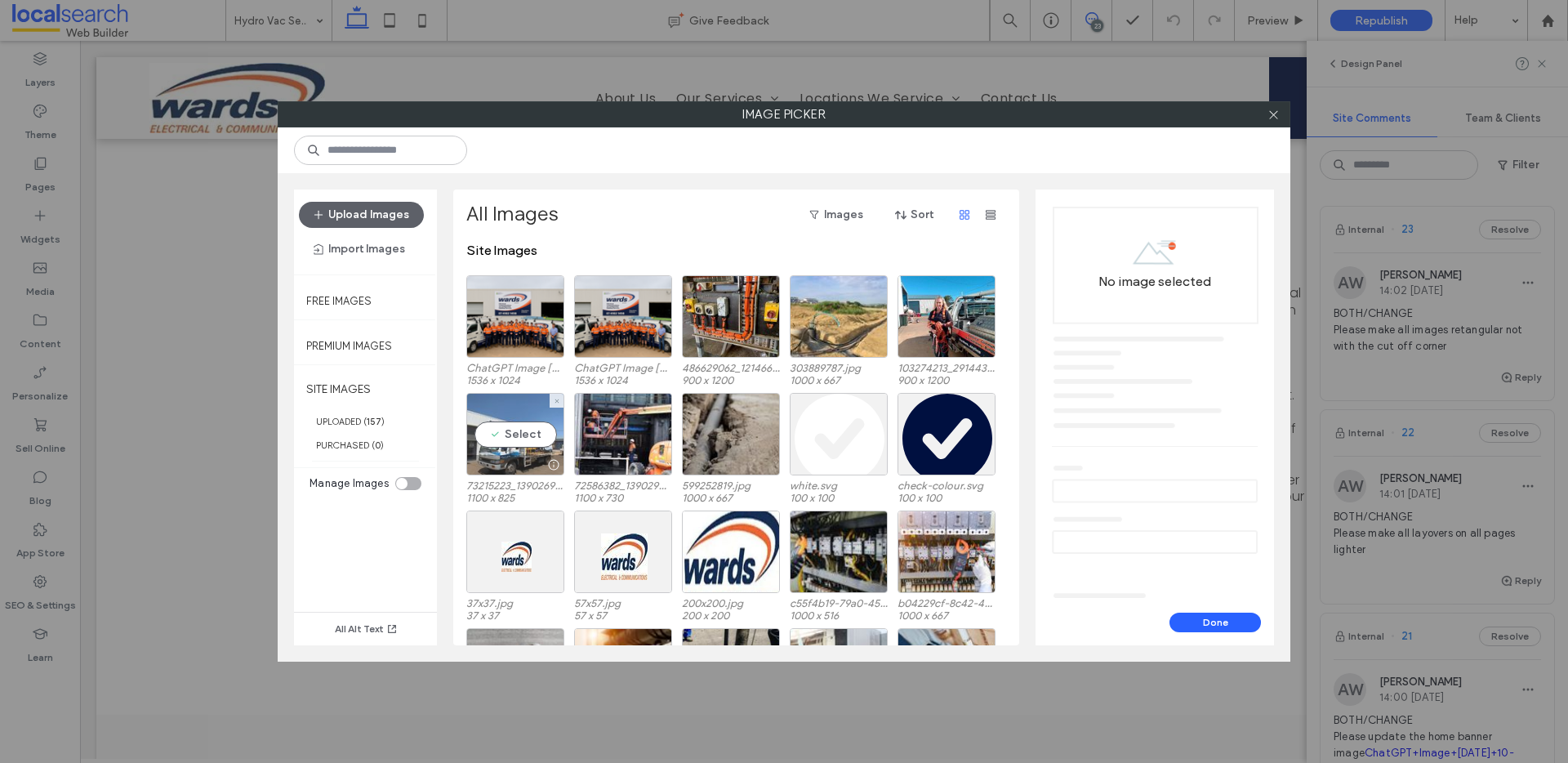click on "Select" at bounding box center [515, 434] 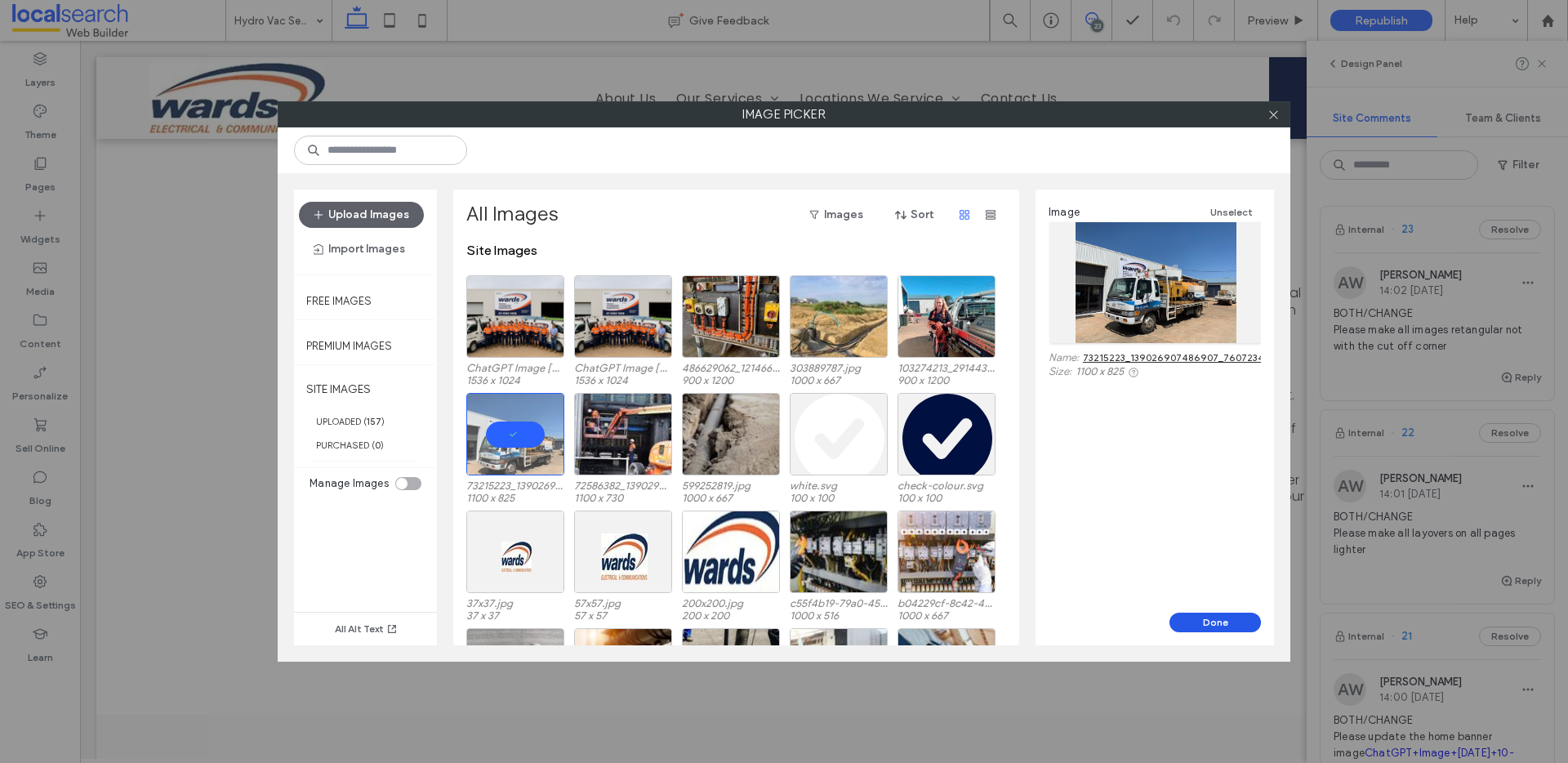 click on "Done" at bounding box center [1215, 622] 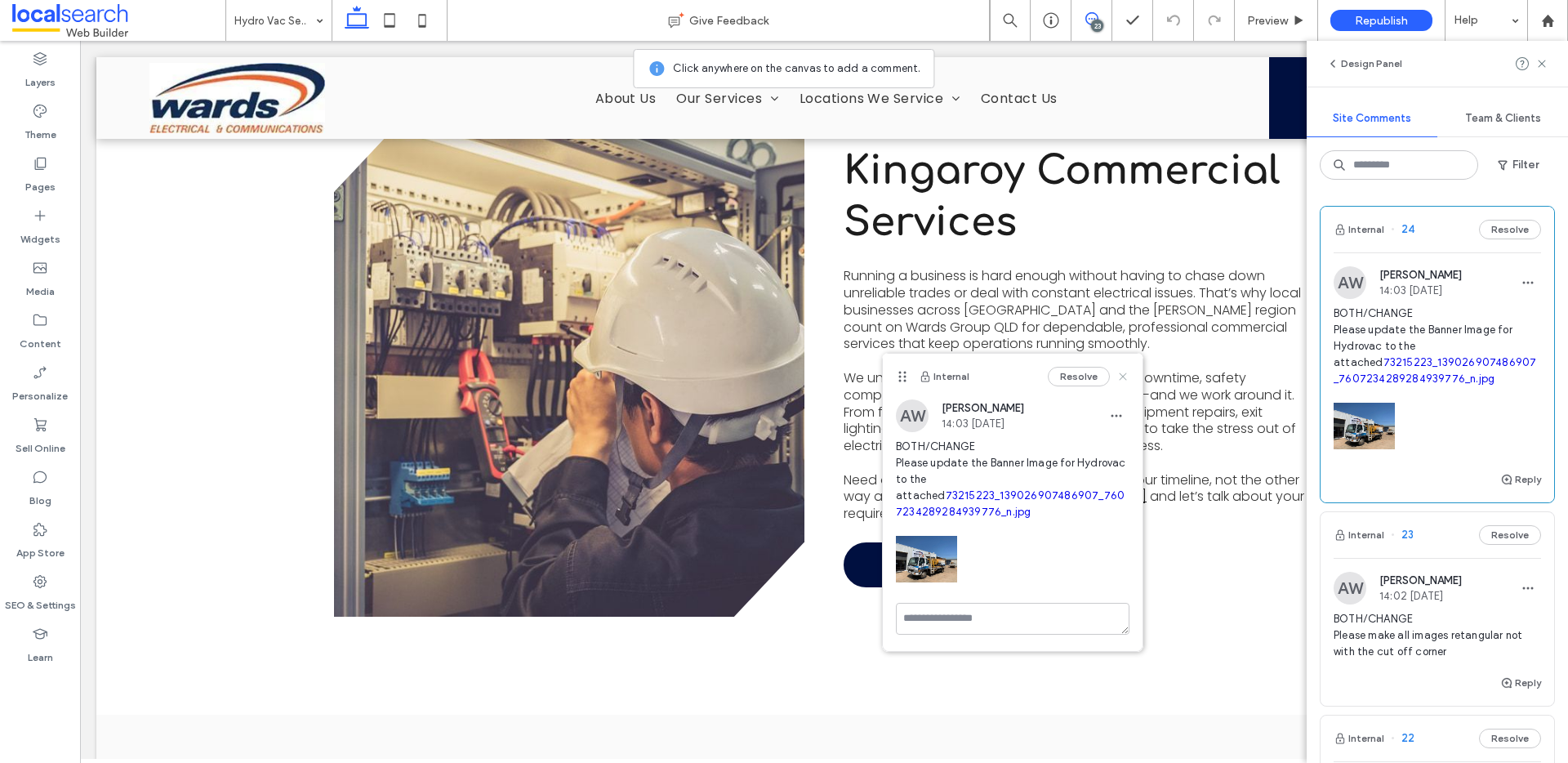 click 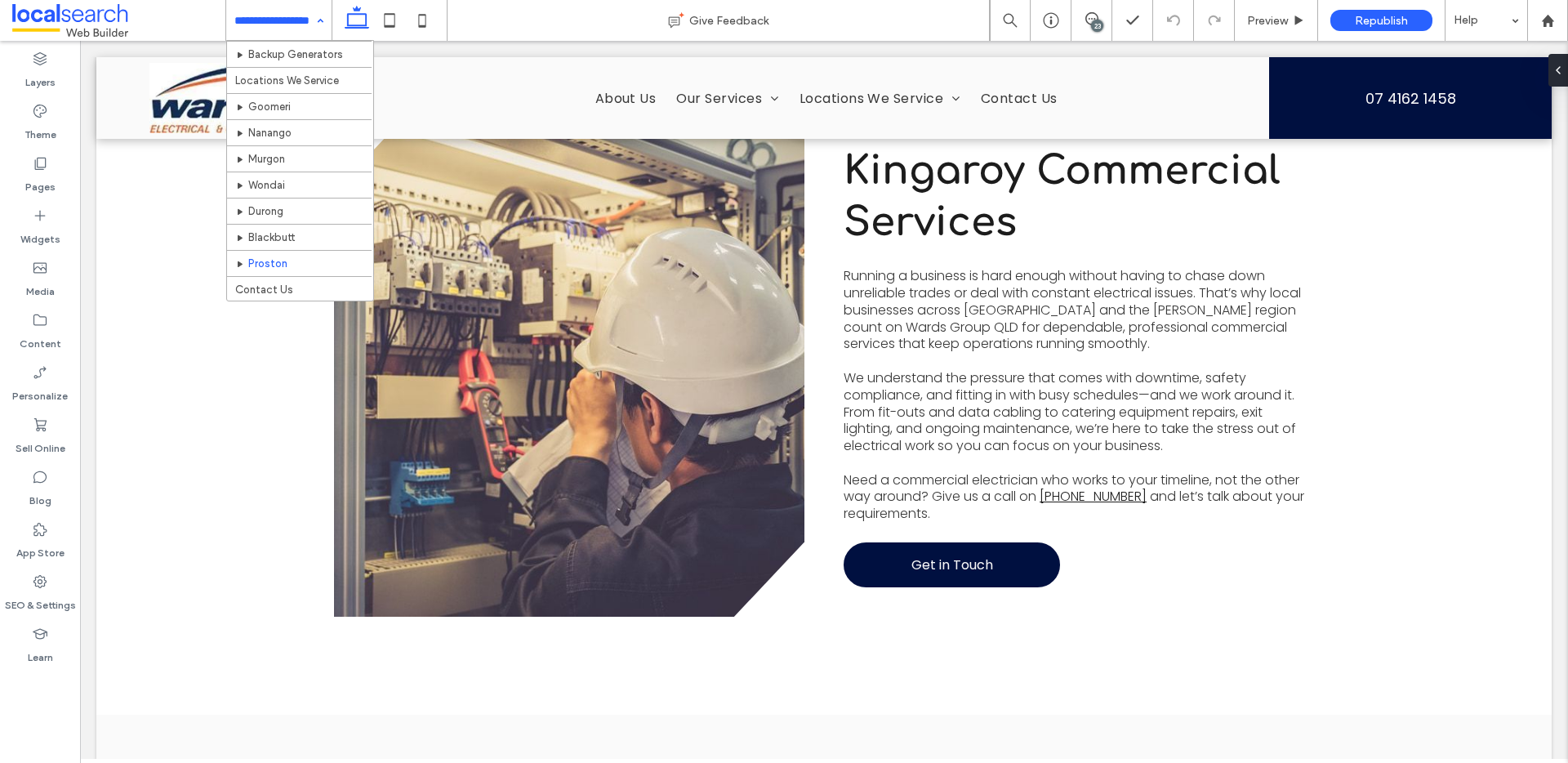 scroll, scrollTop: 350, scrollLeft: 0, axis: vertical 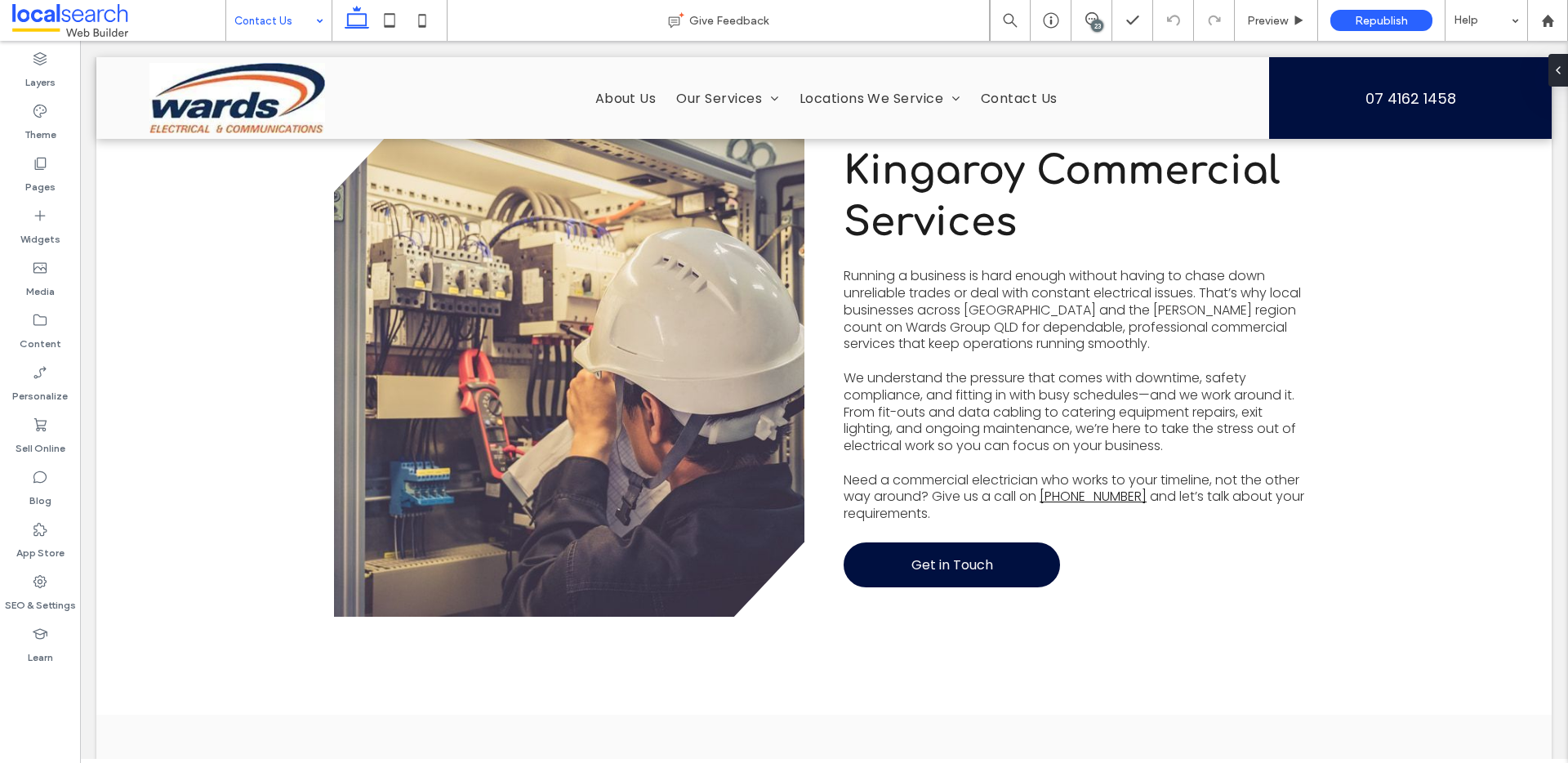 click at bounding box center (274, 20) 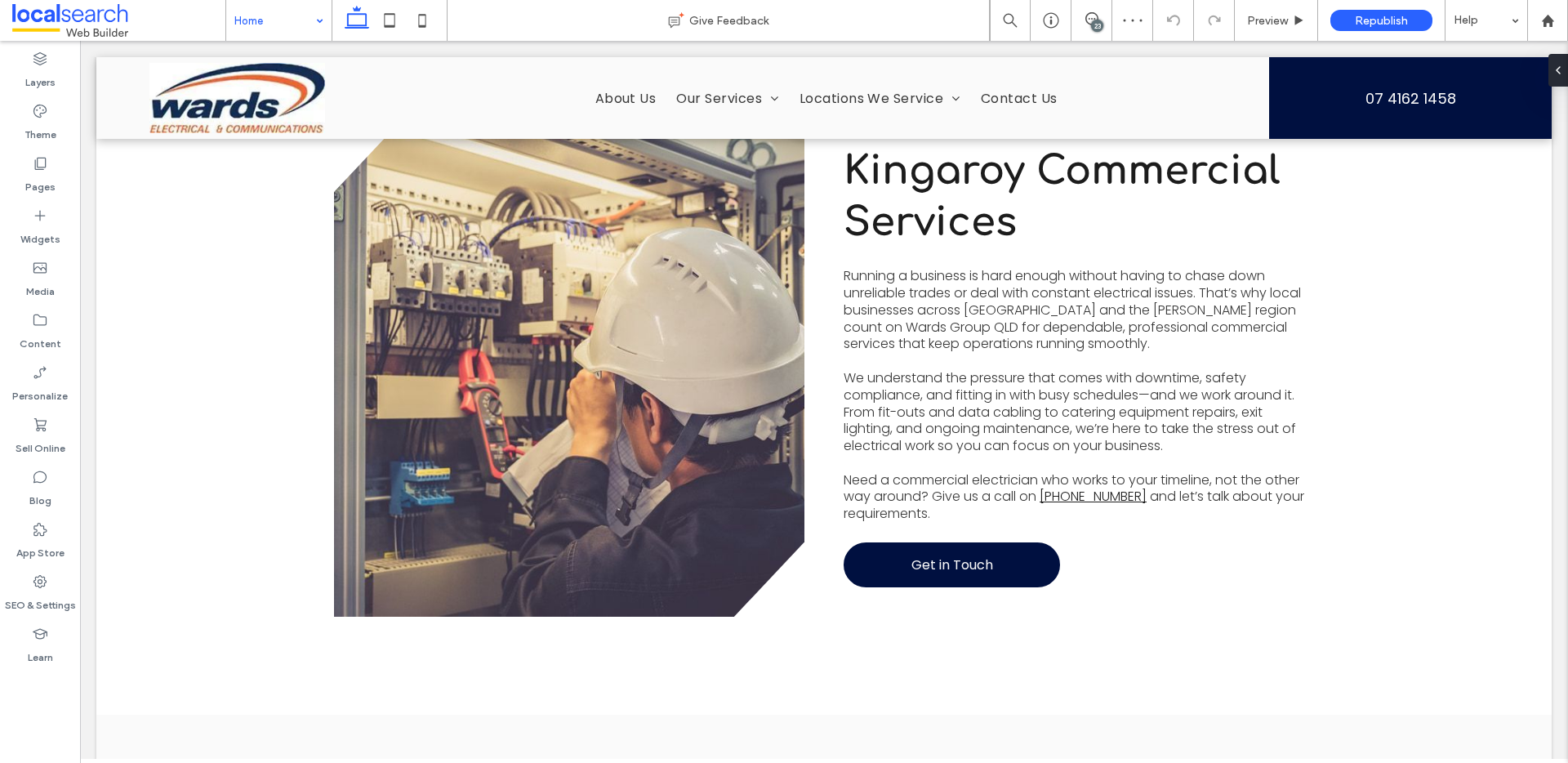 click on "23" at bounding box center (1097, 25) 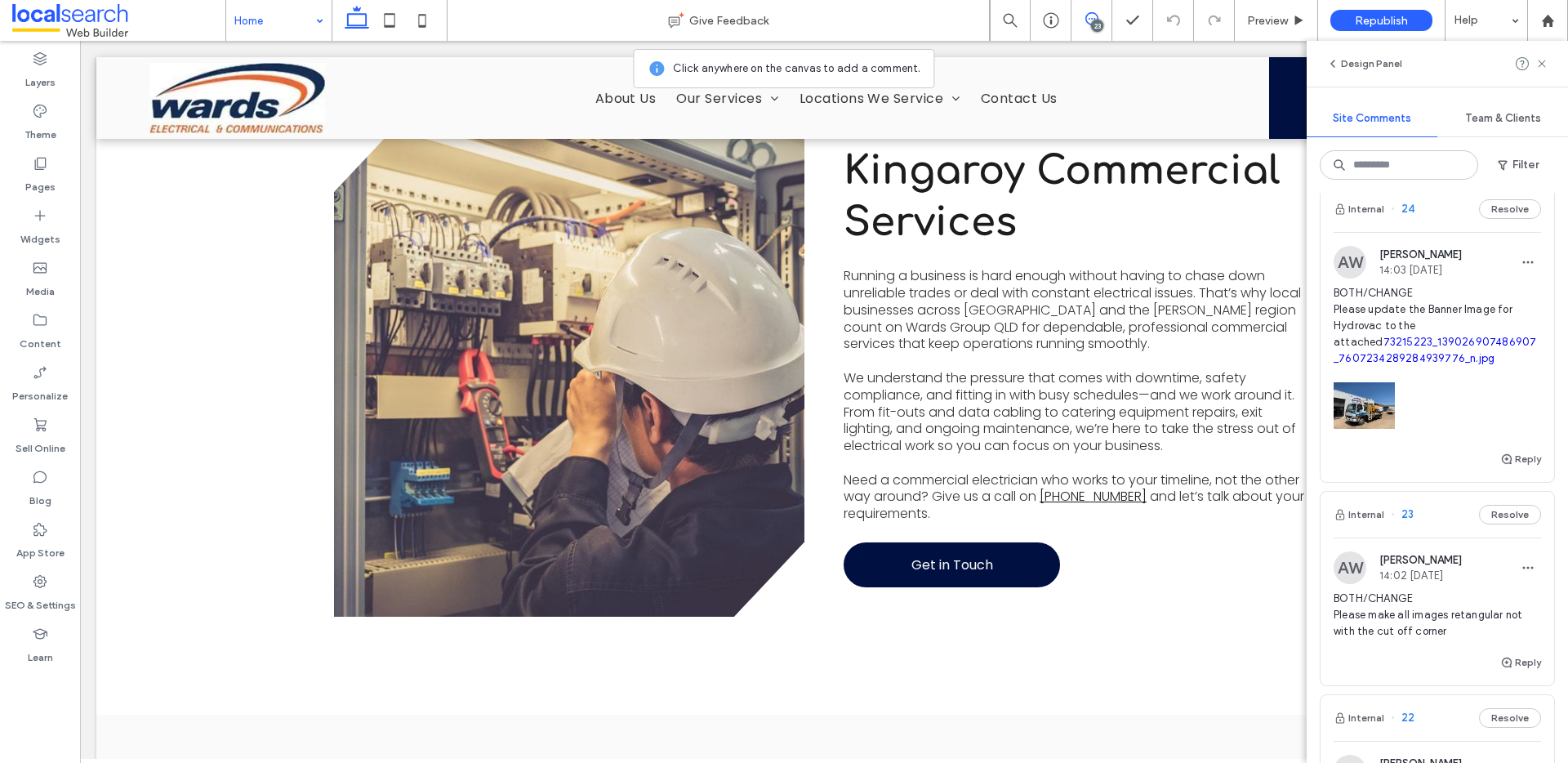scroll, scrollTop: 0, scrollLeft: 0, axis: both 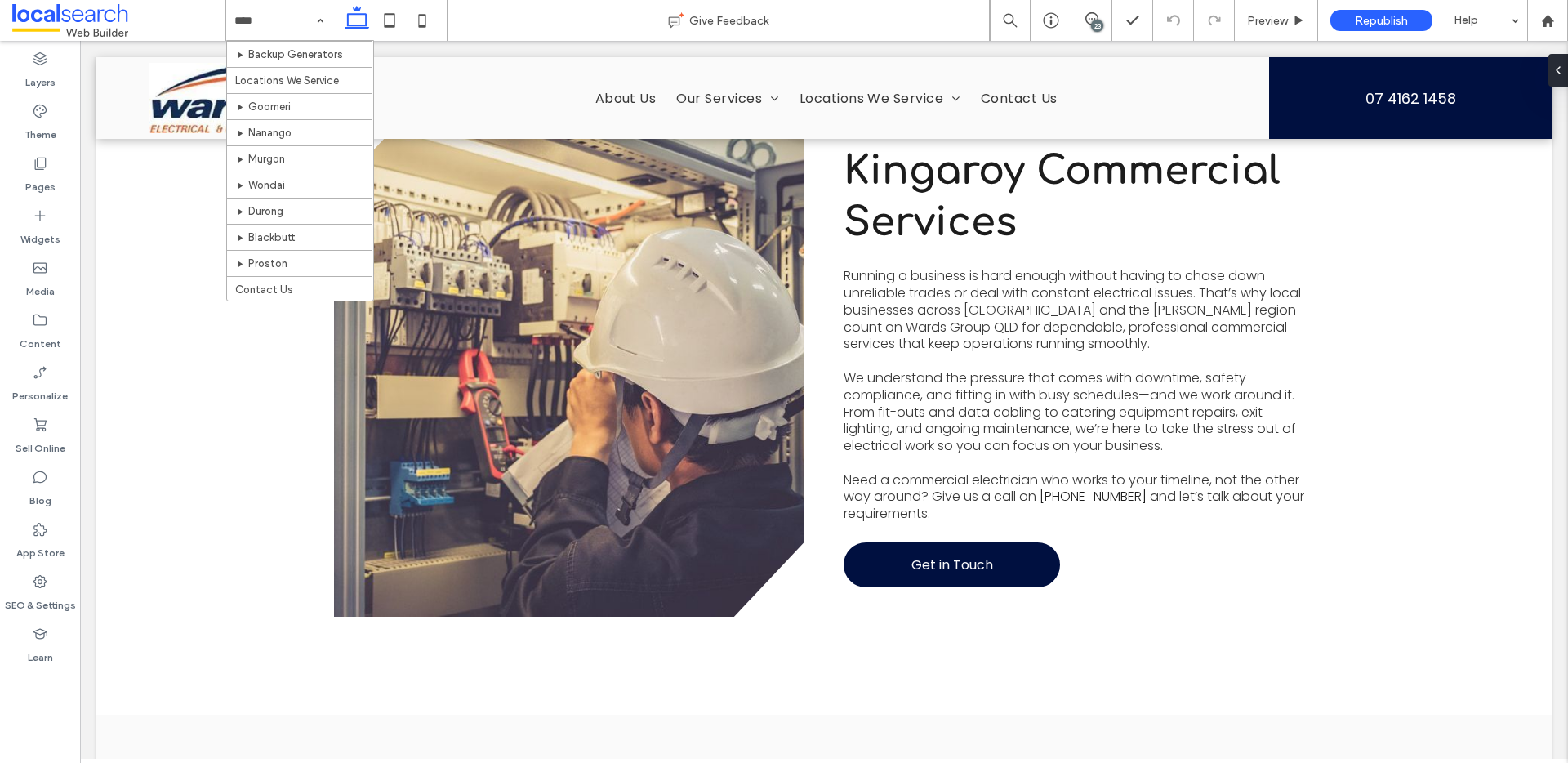 click at bounding box center (274, 20) 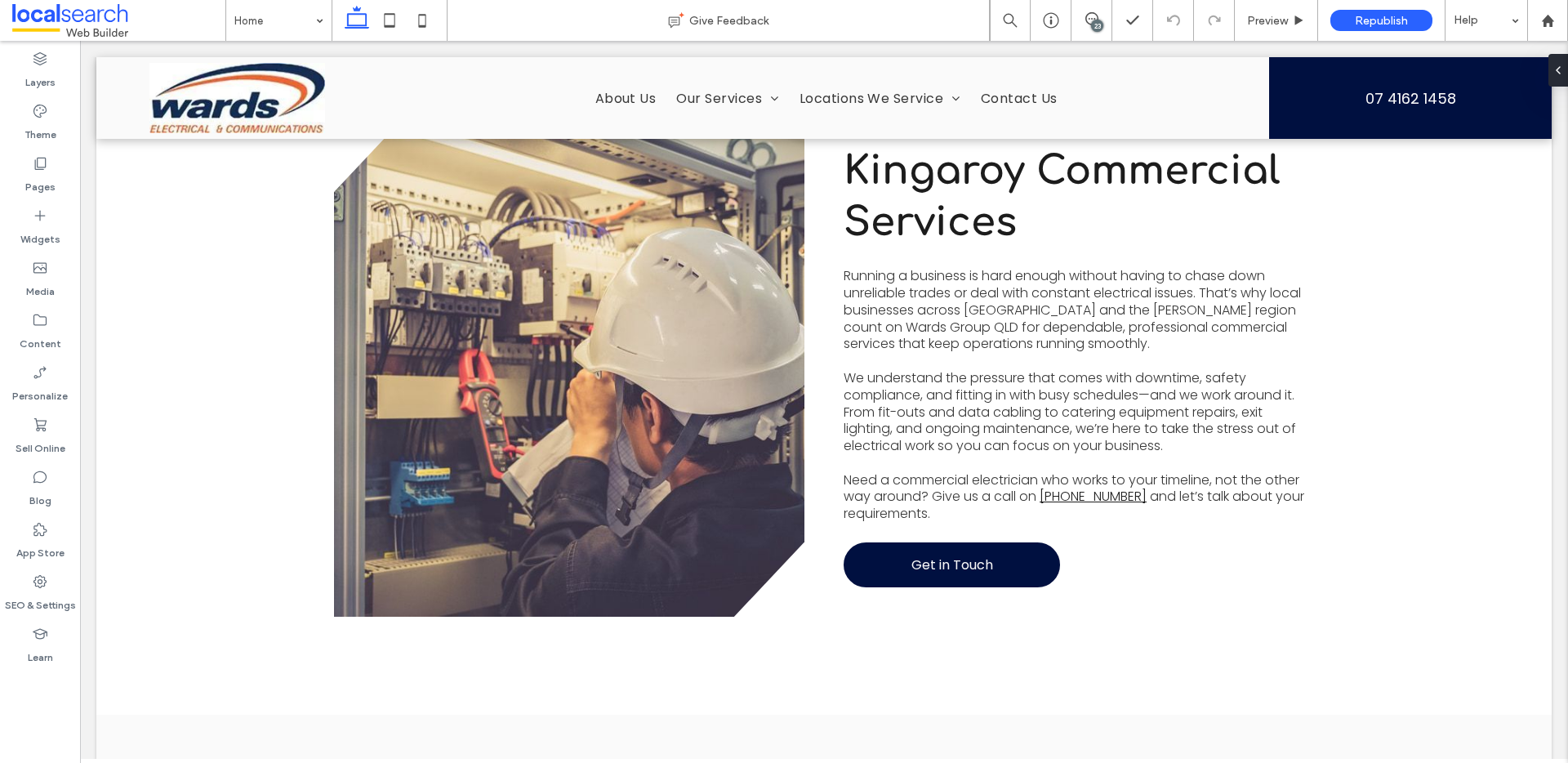 click on "Home" at bounding box center [278, 20] 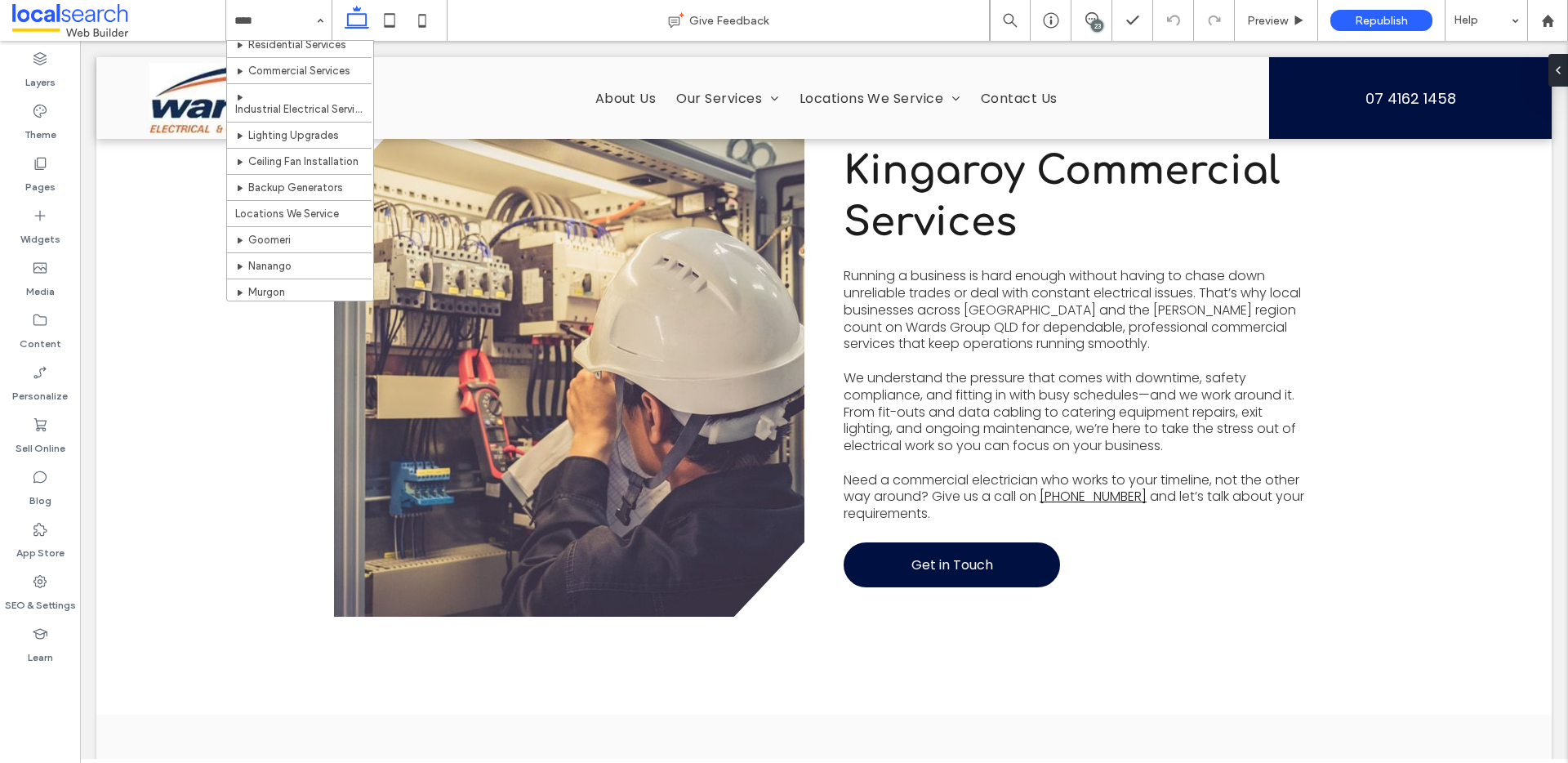 scroll, scrollTop: 350, scrollLeft: 0, axis: vertical 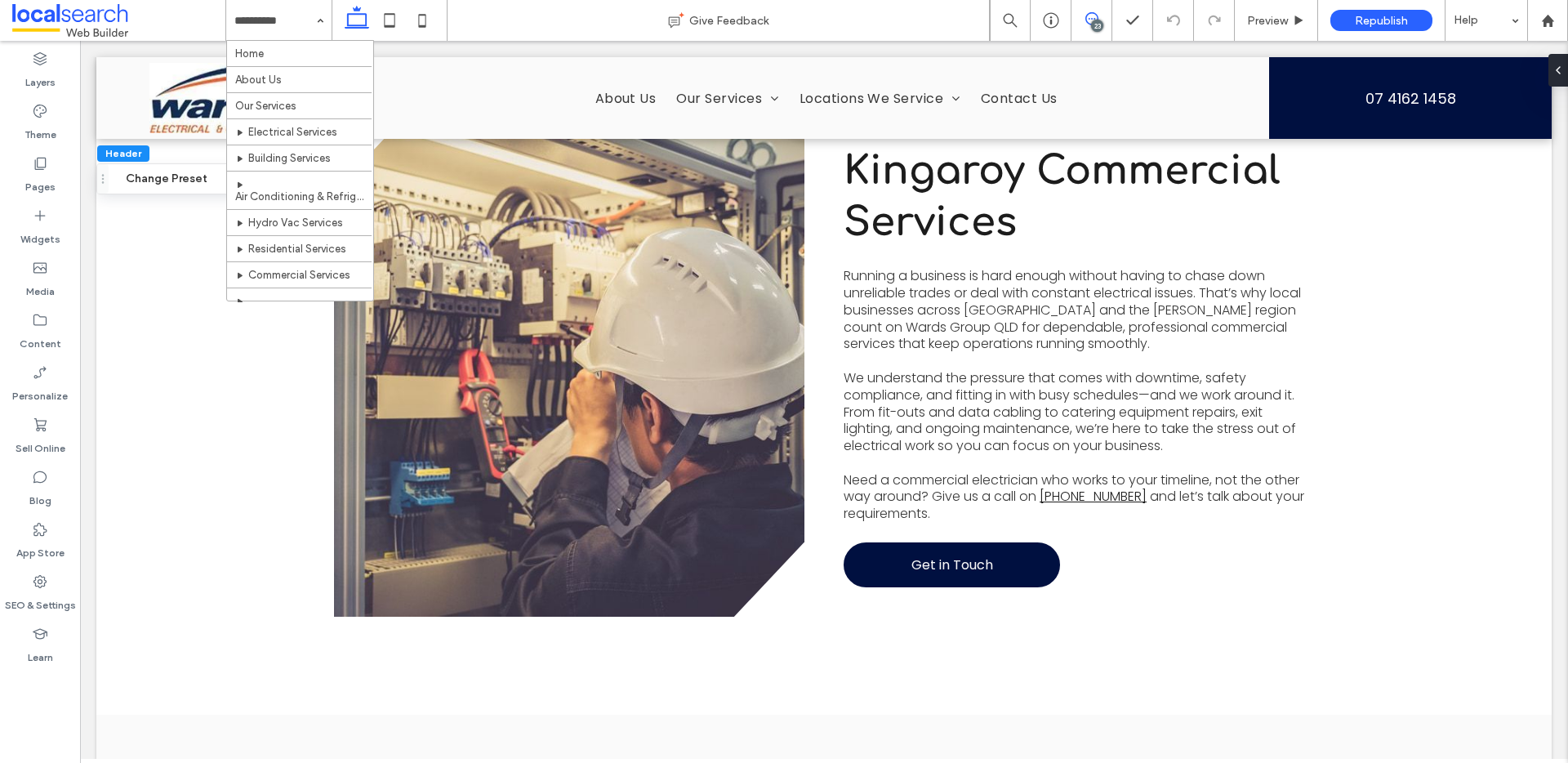 click at bounding box center [1091, 19] 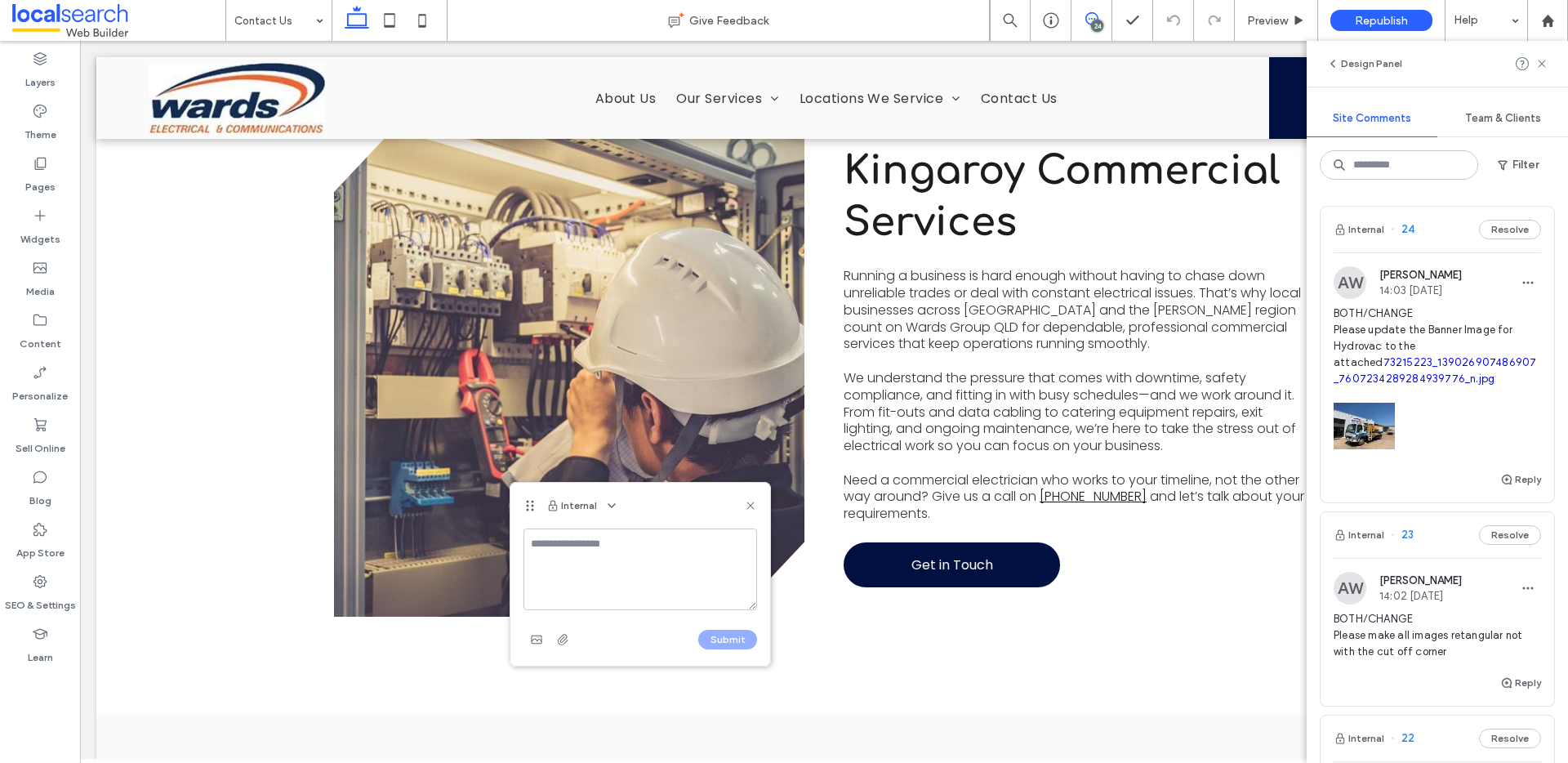 click at bounding box center (640, 569) 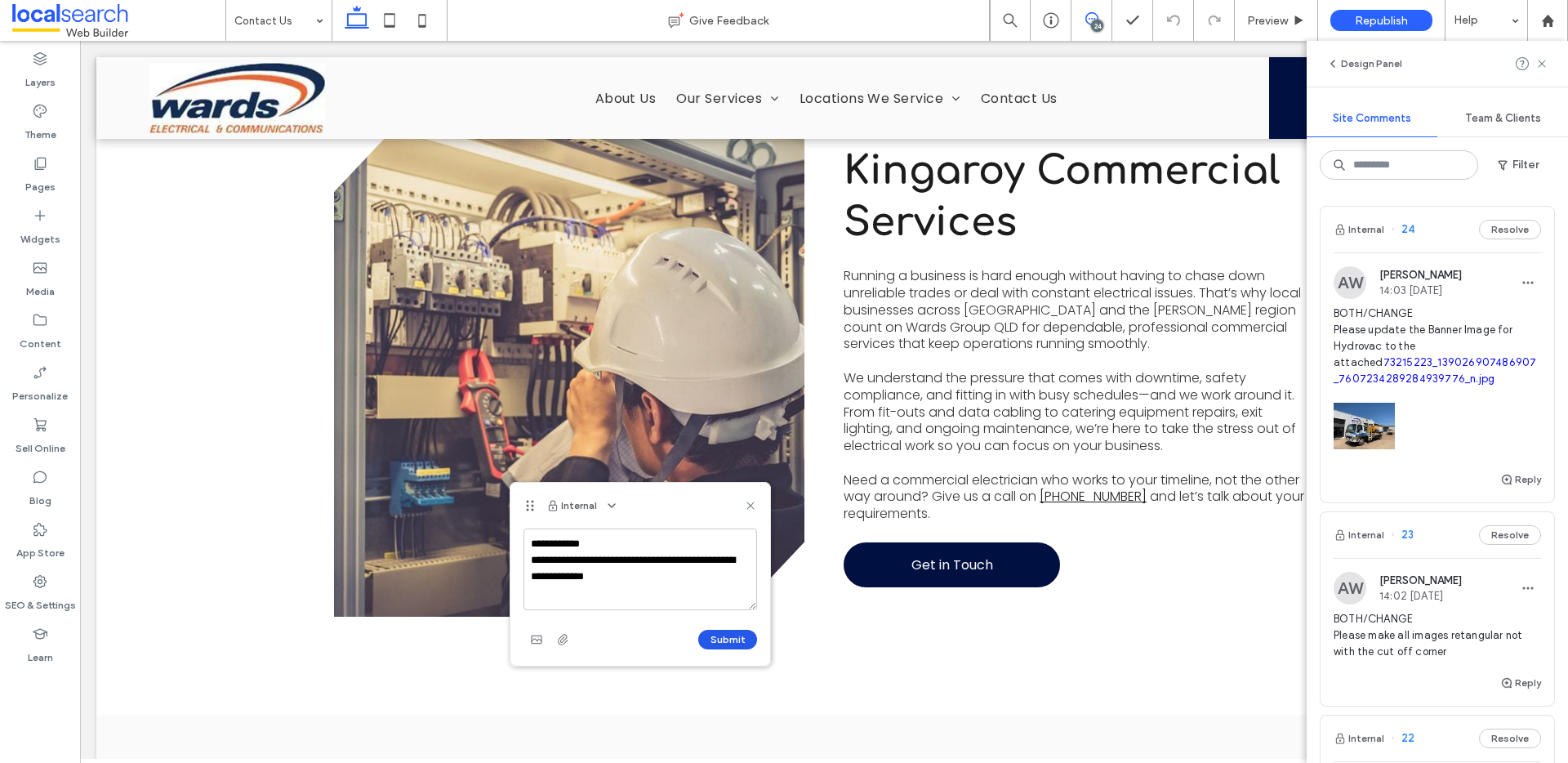 type on "**********" 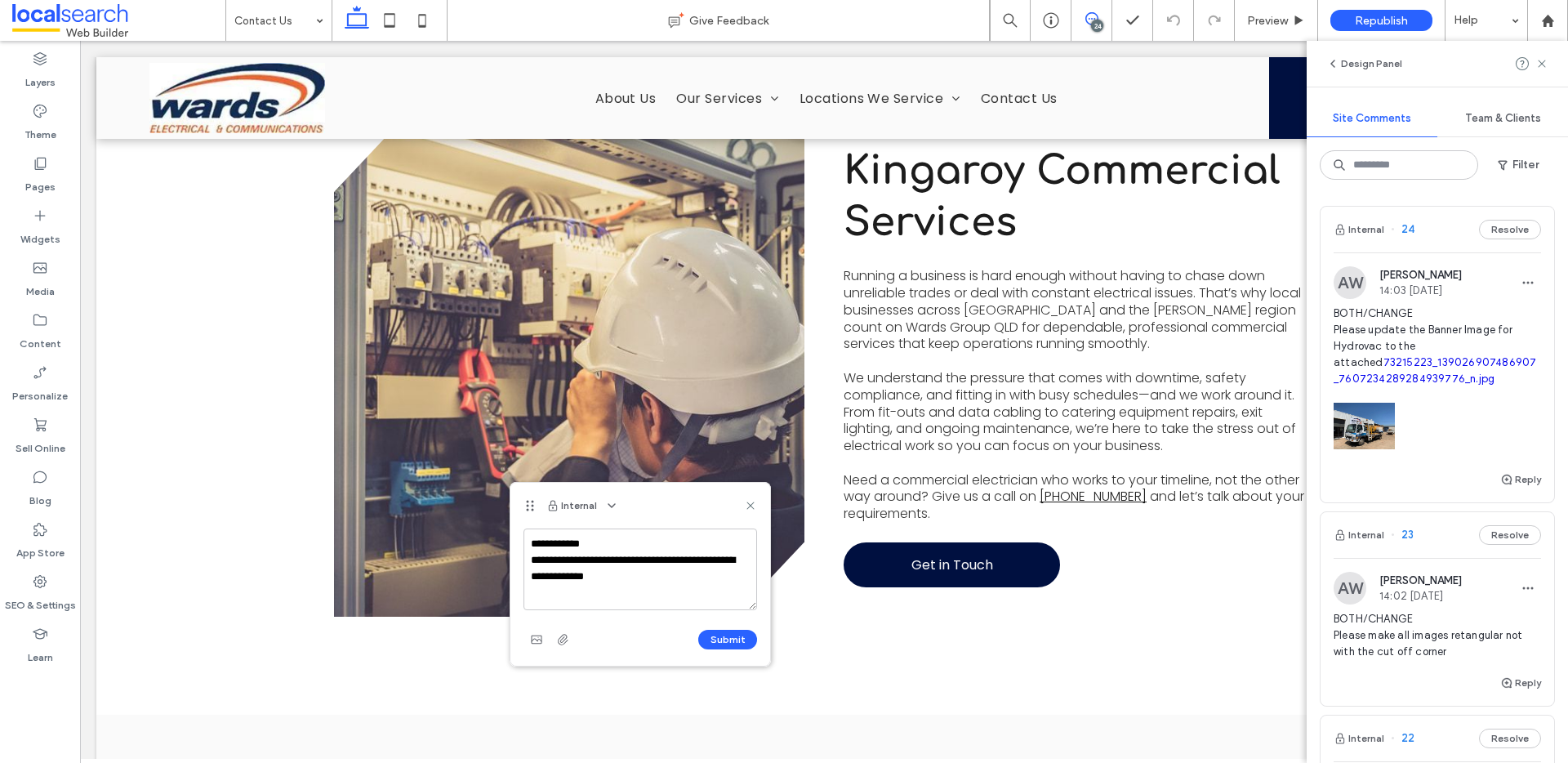 type 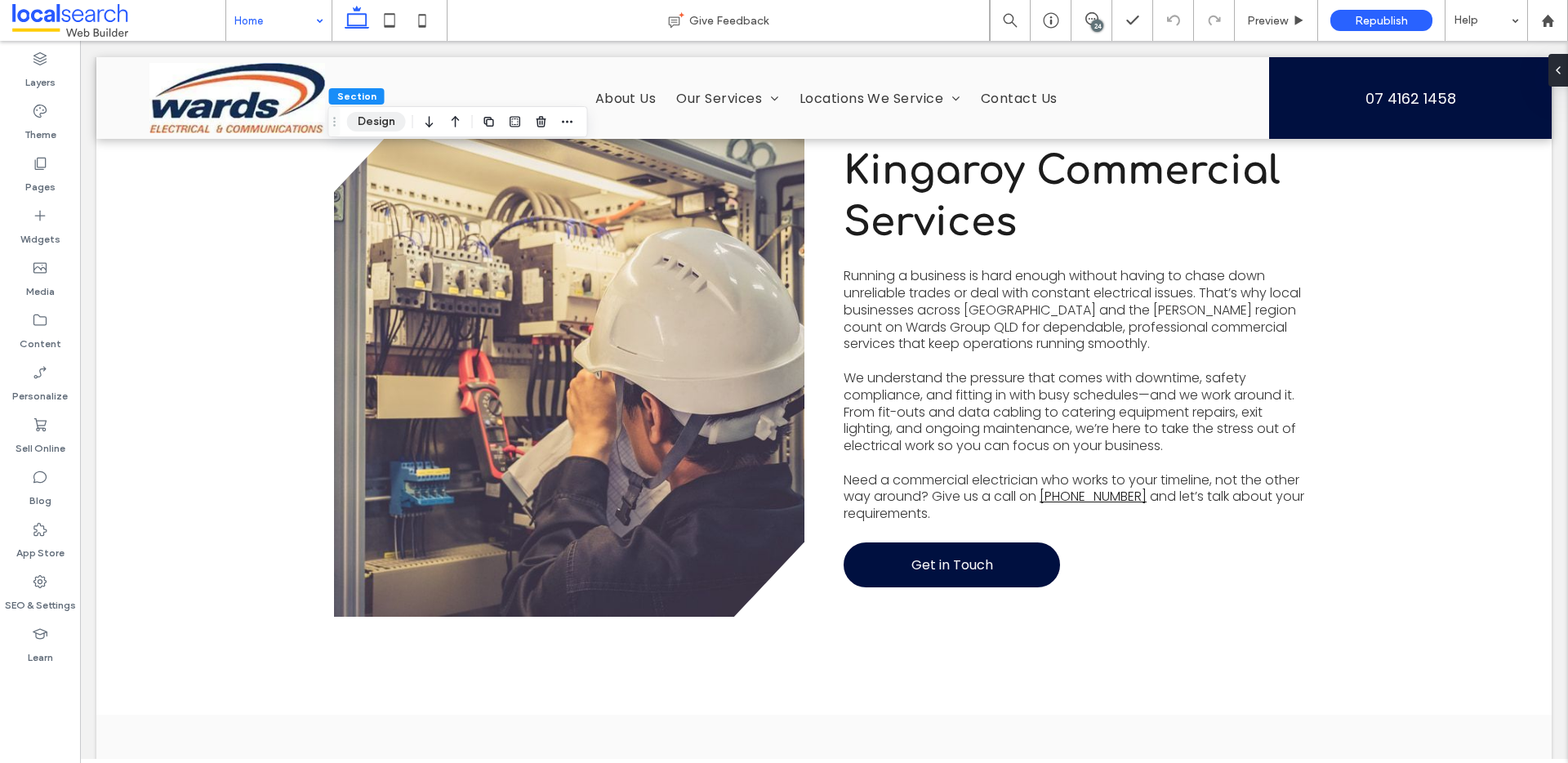 click on "Design" at bounding box center [376, 122] 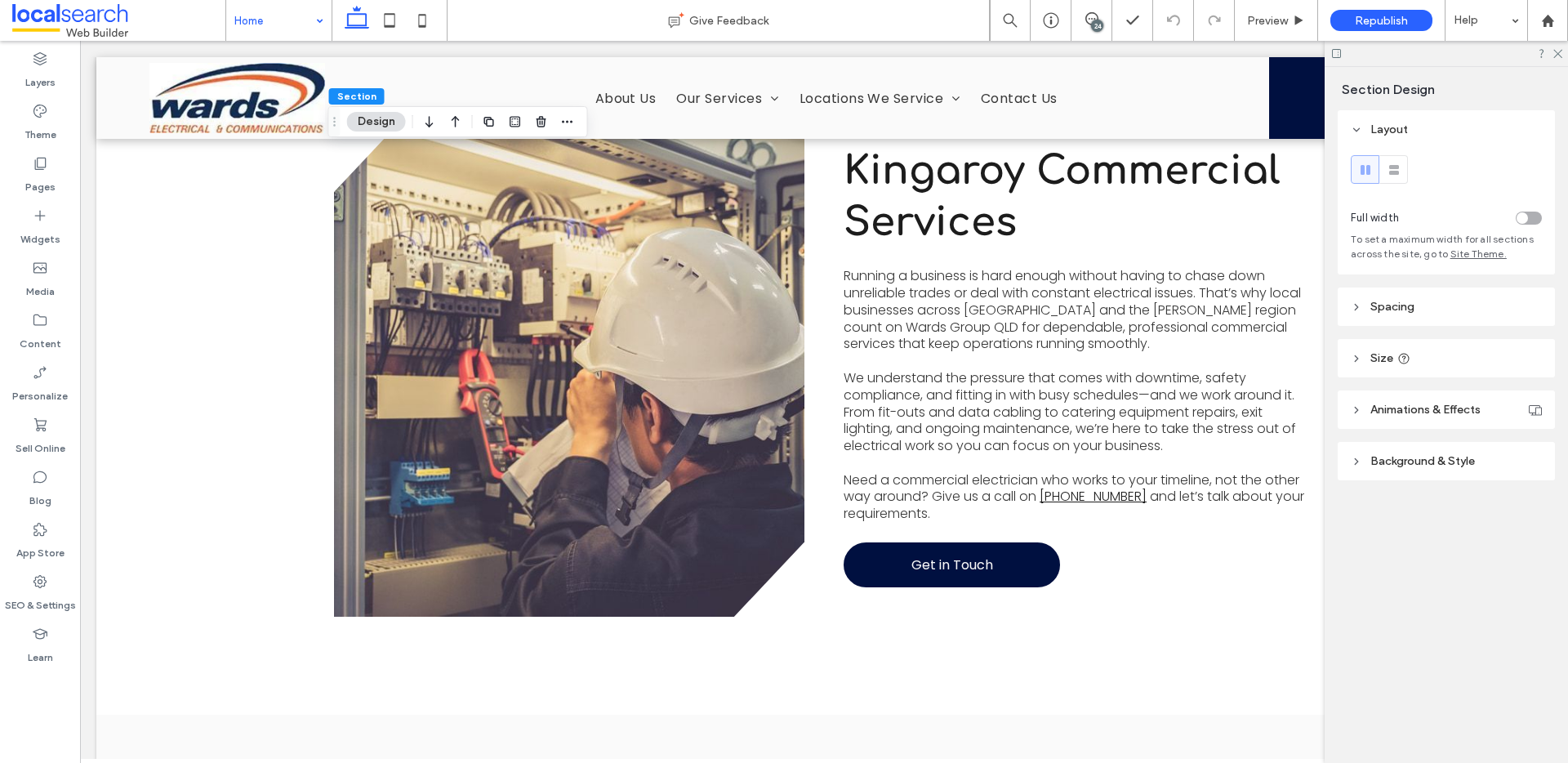 click 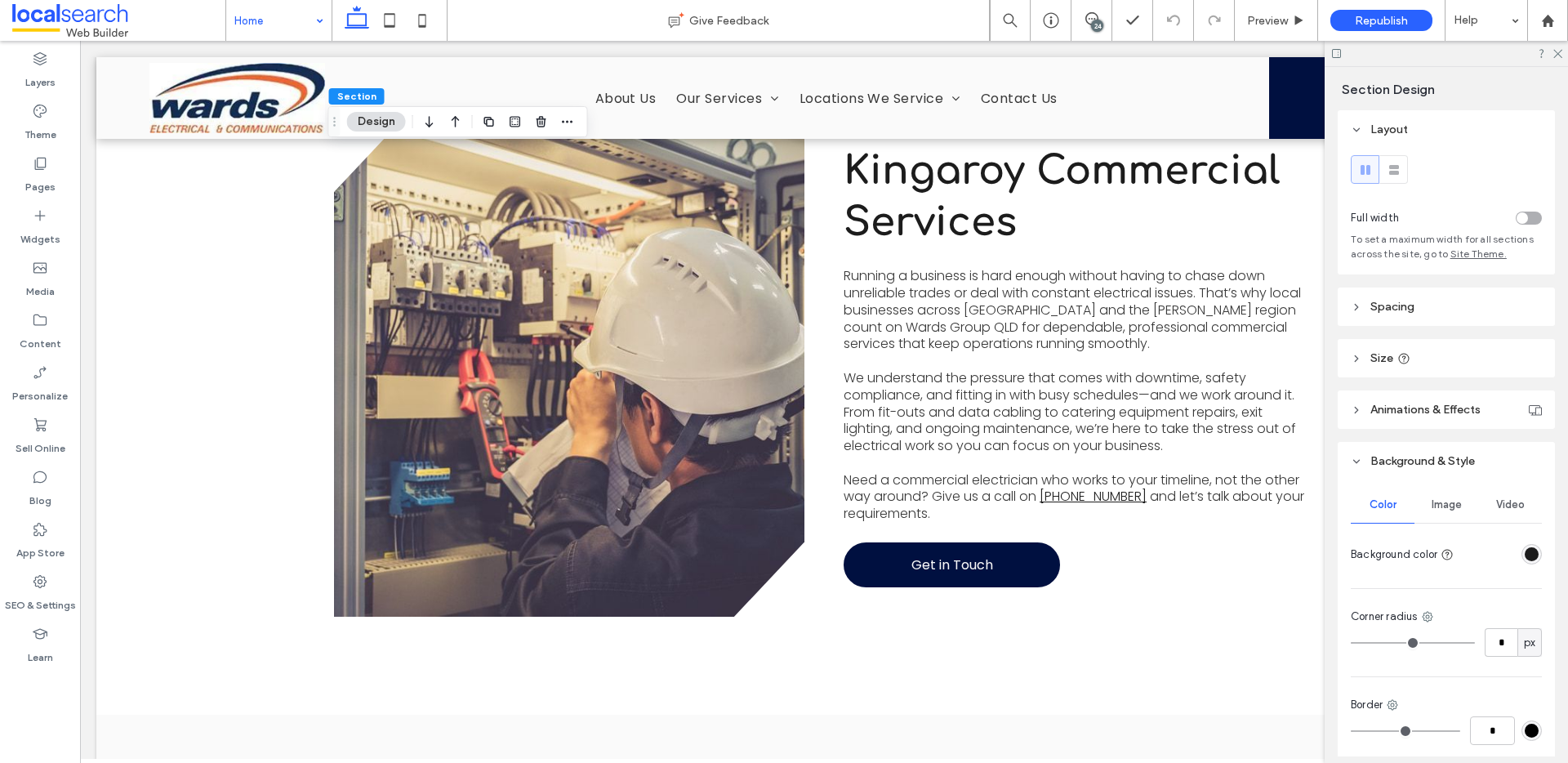 click at bounding box center (1531, 554) 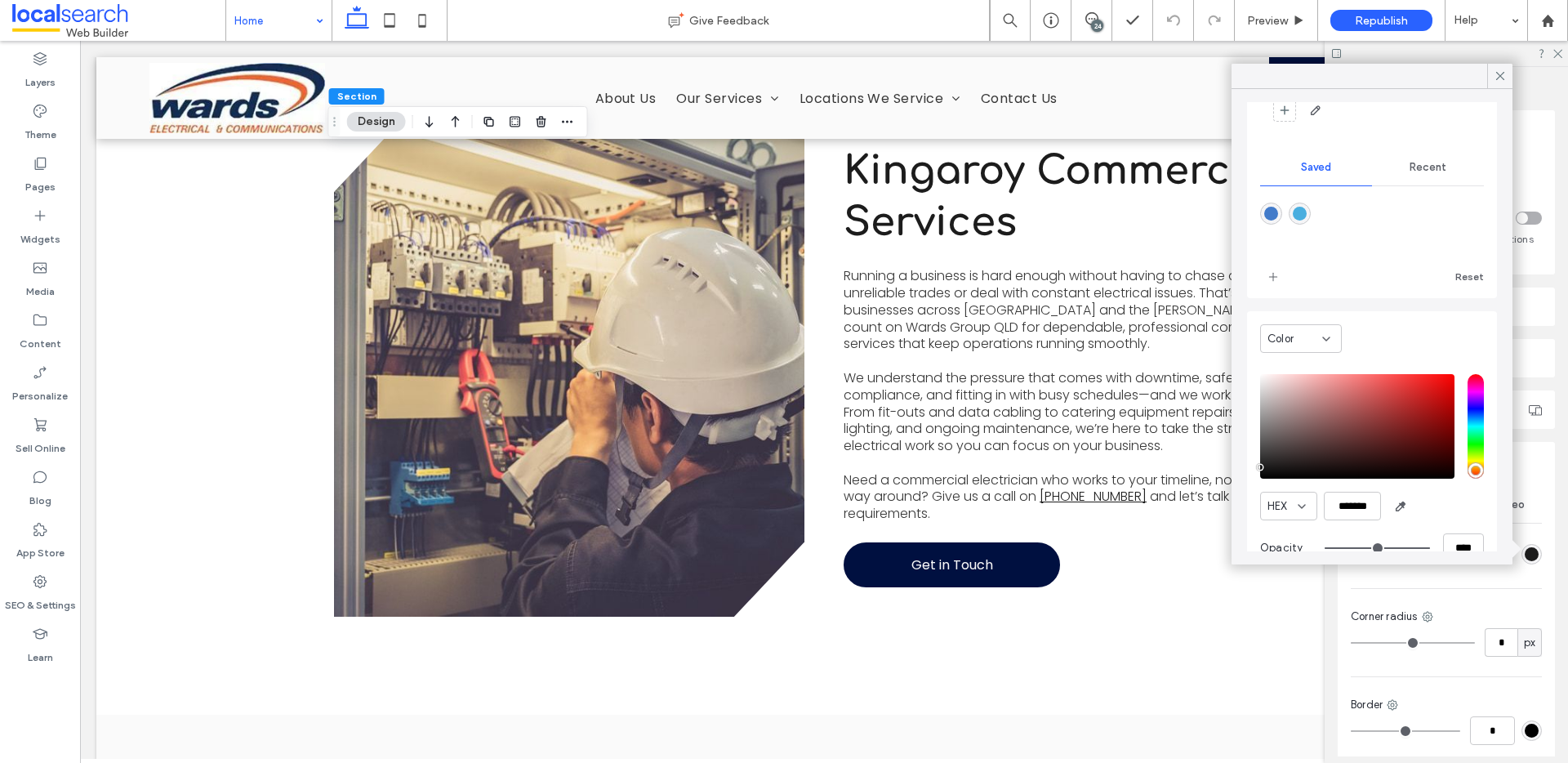 scroll, scrollTop: 133, scrollLeft: 0, axis: vertical 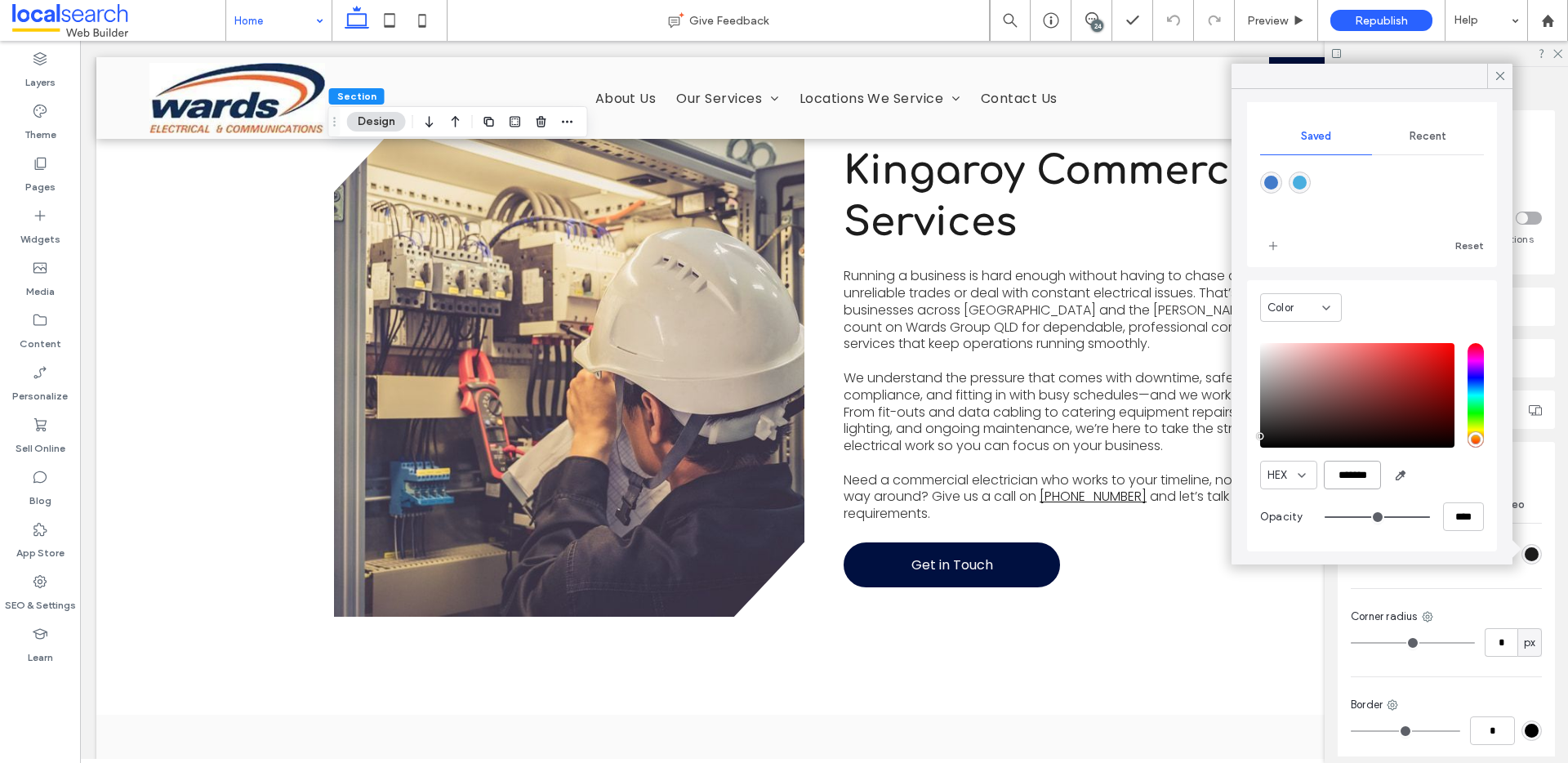 click on "*******" at bounding box center (1352, 475) 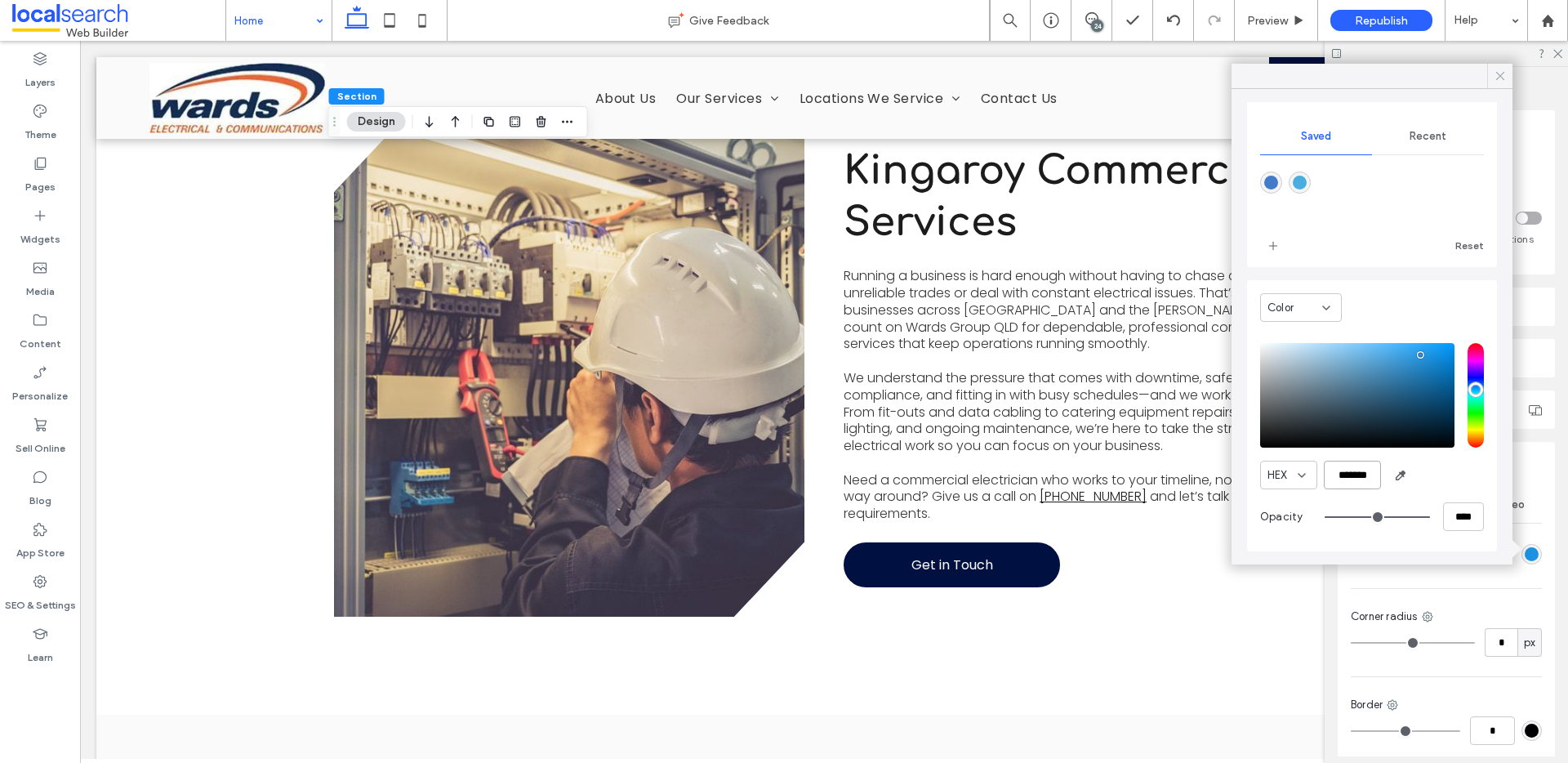 type on "*******" 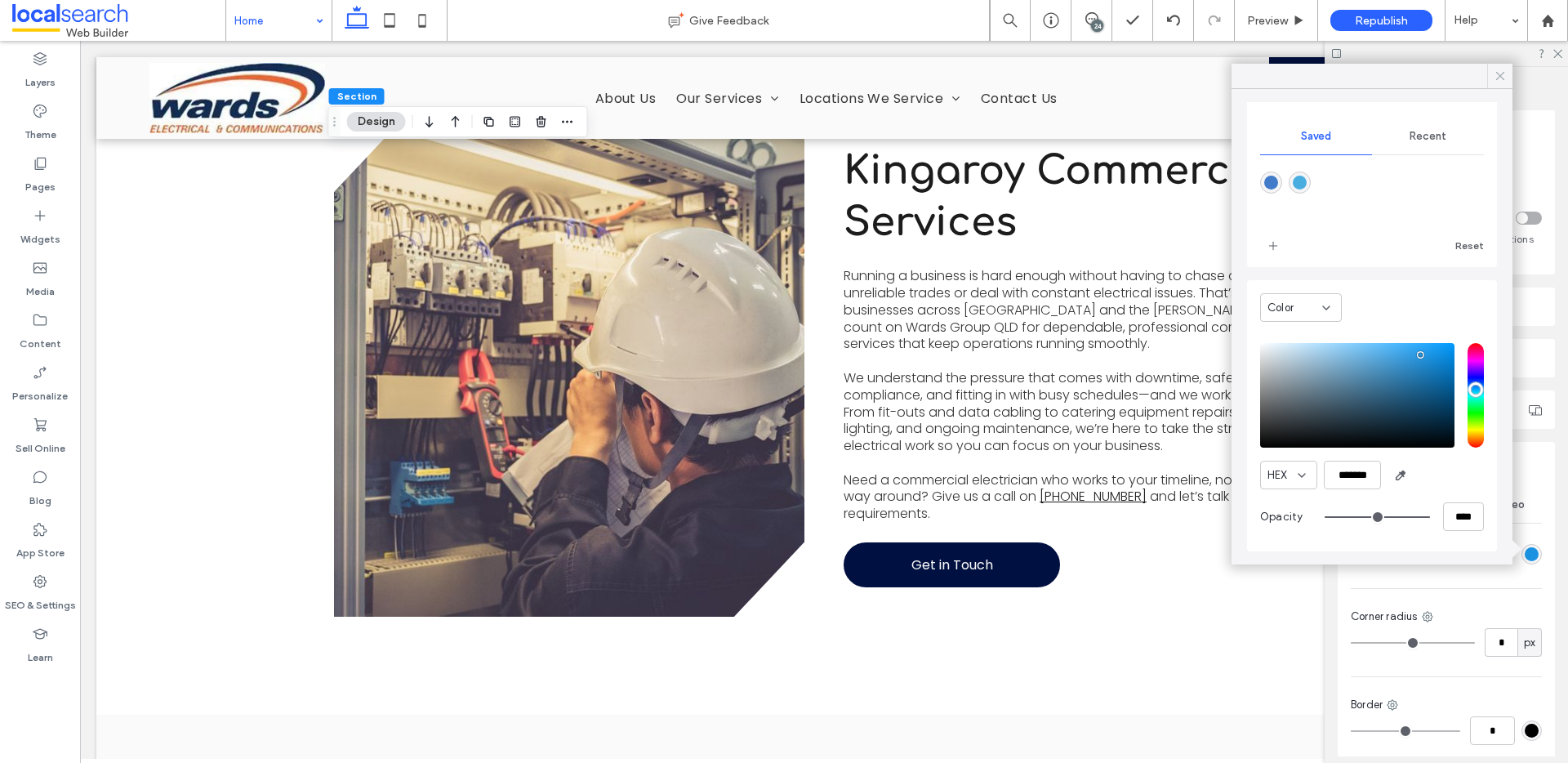 click 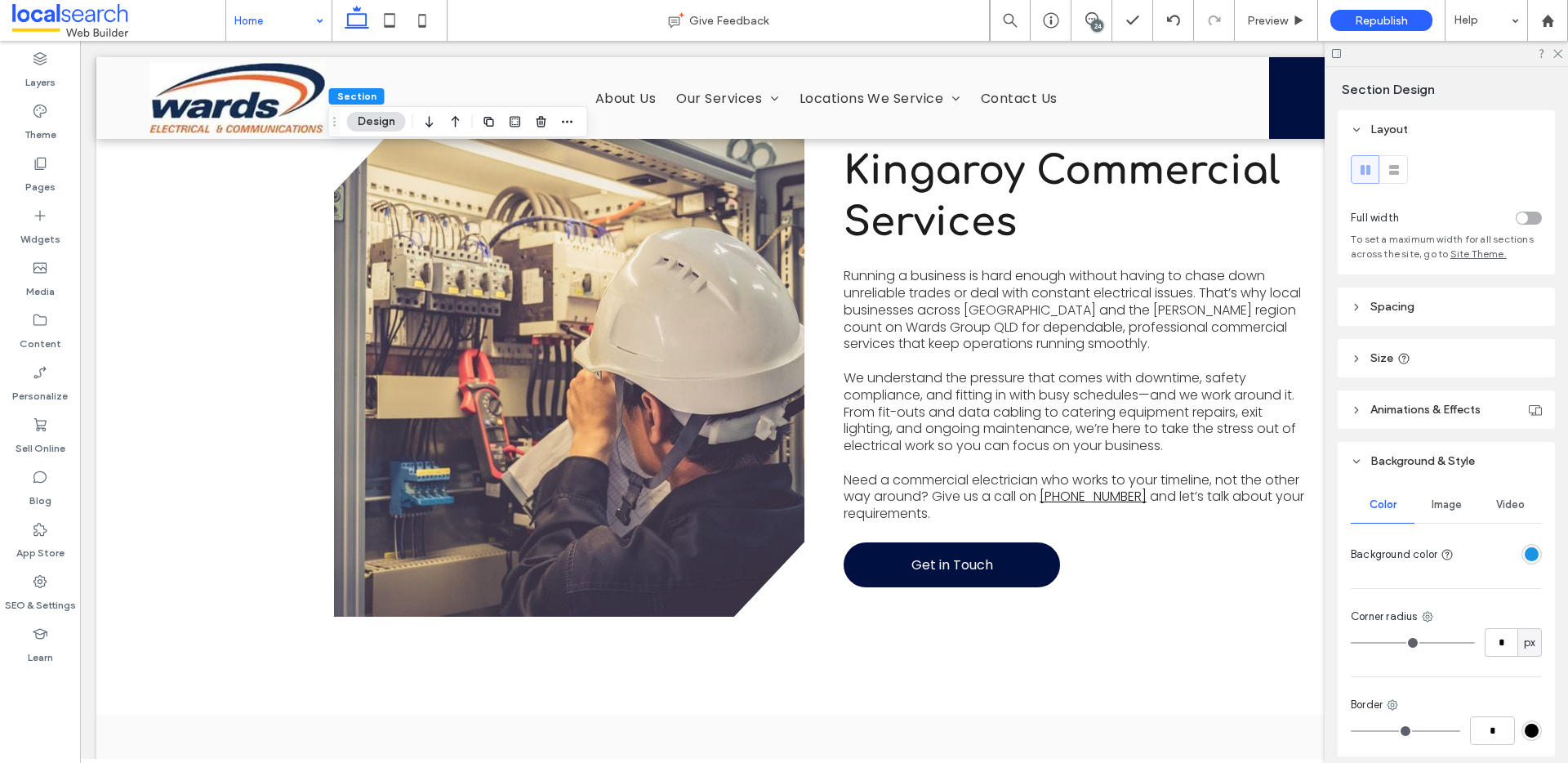 click at bounding box center [1446, 53] 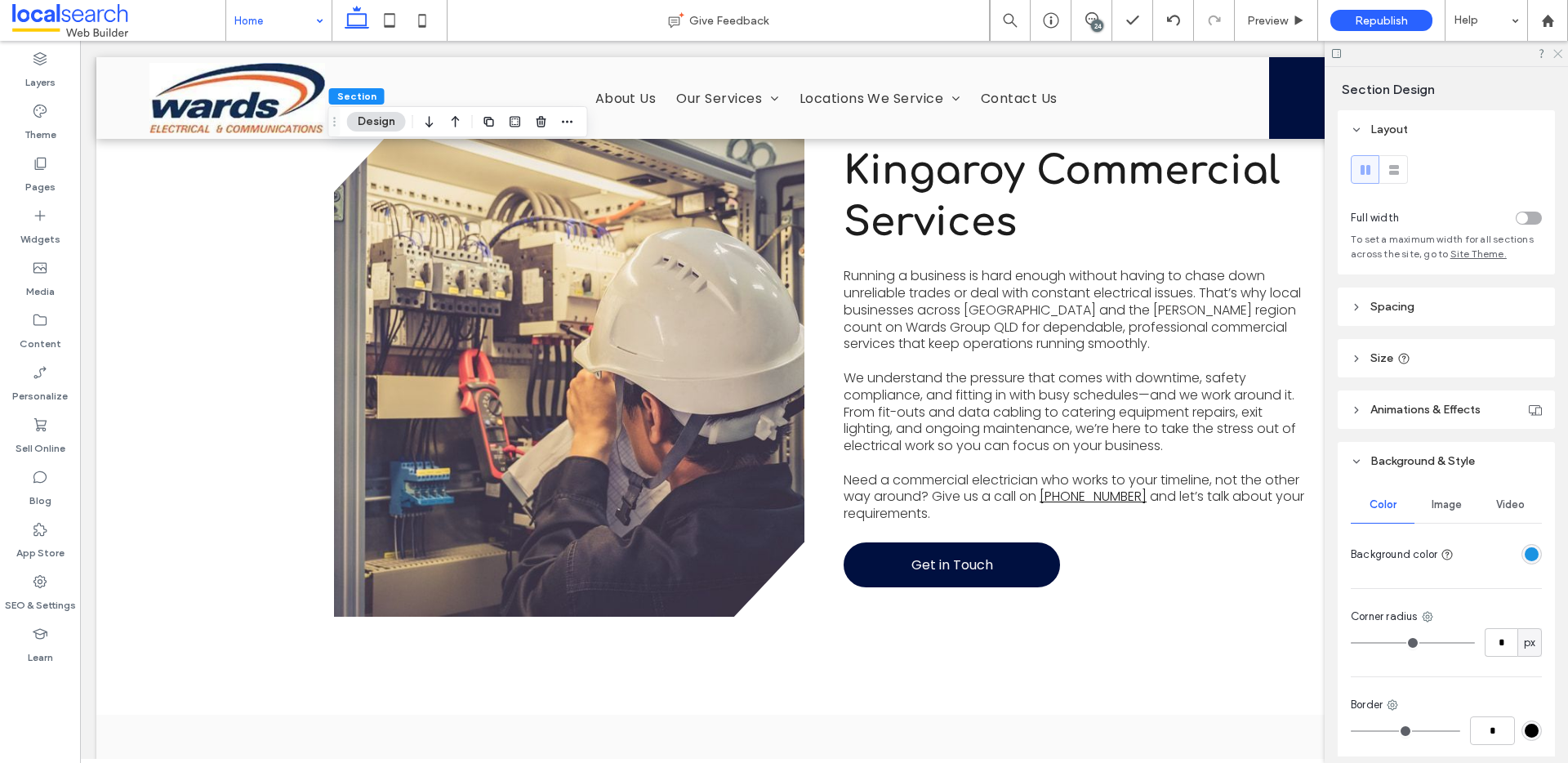 click 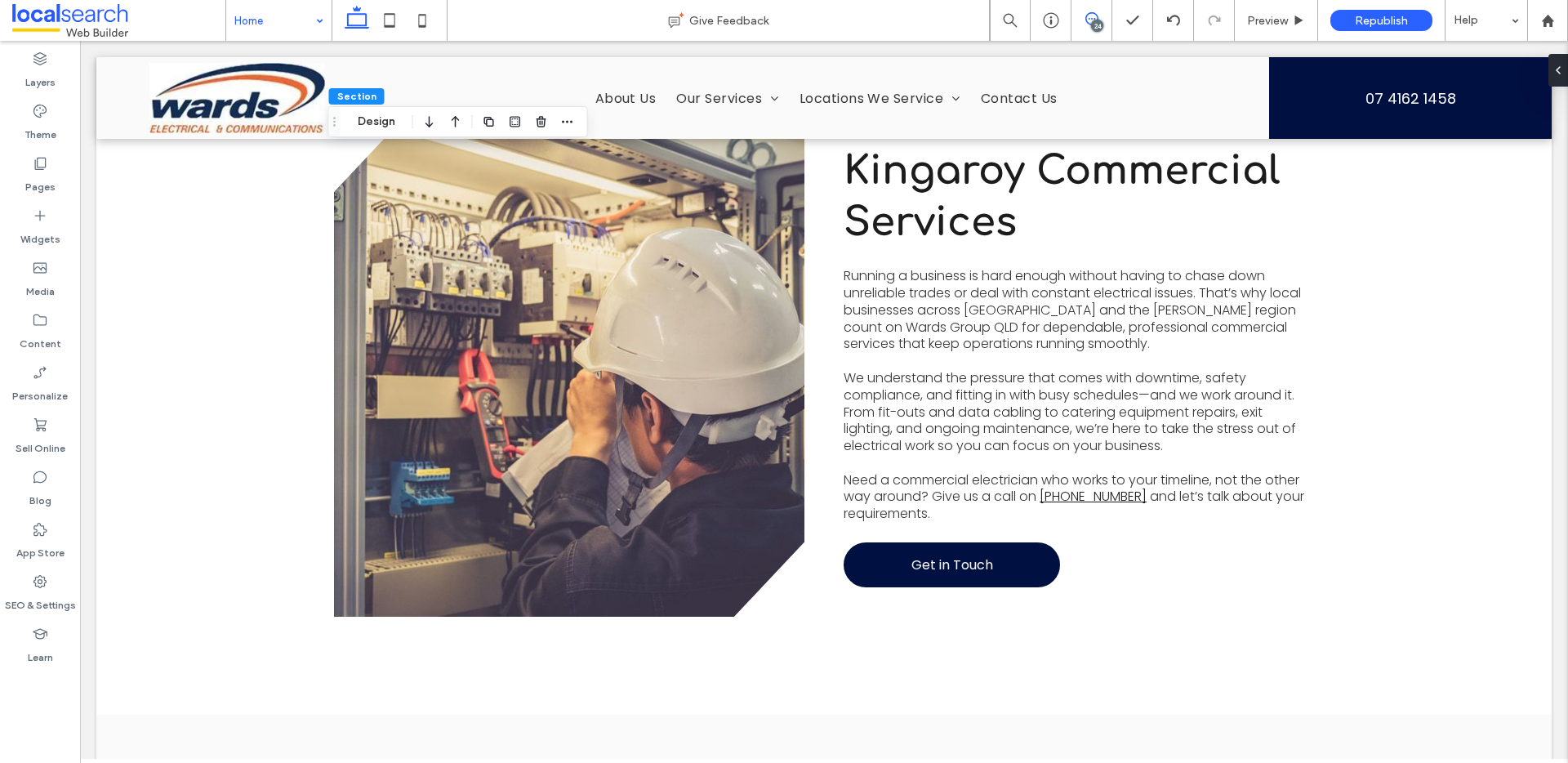 click at bounding box center (1091, 19) 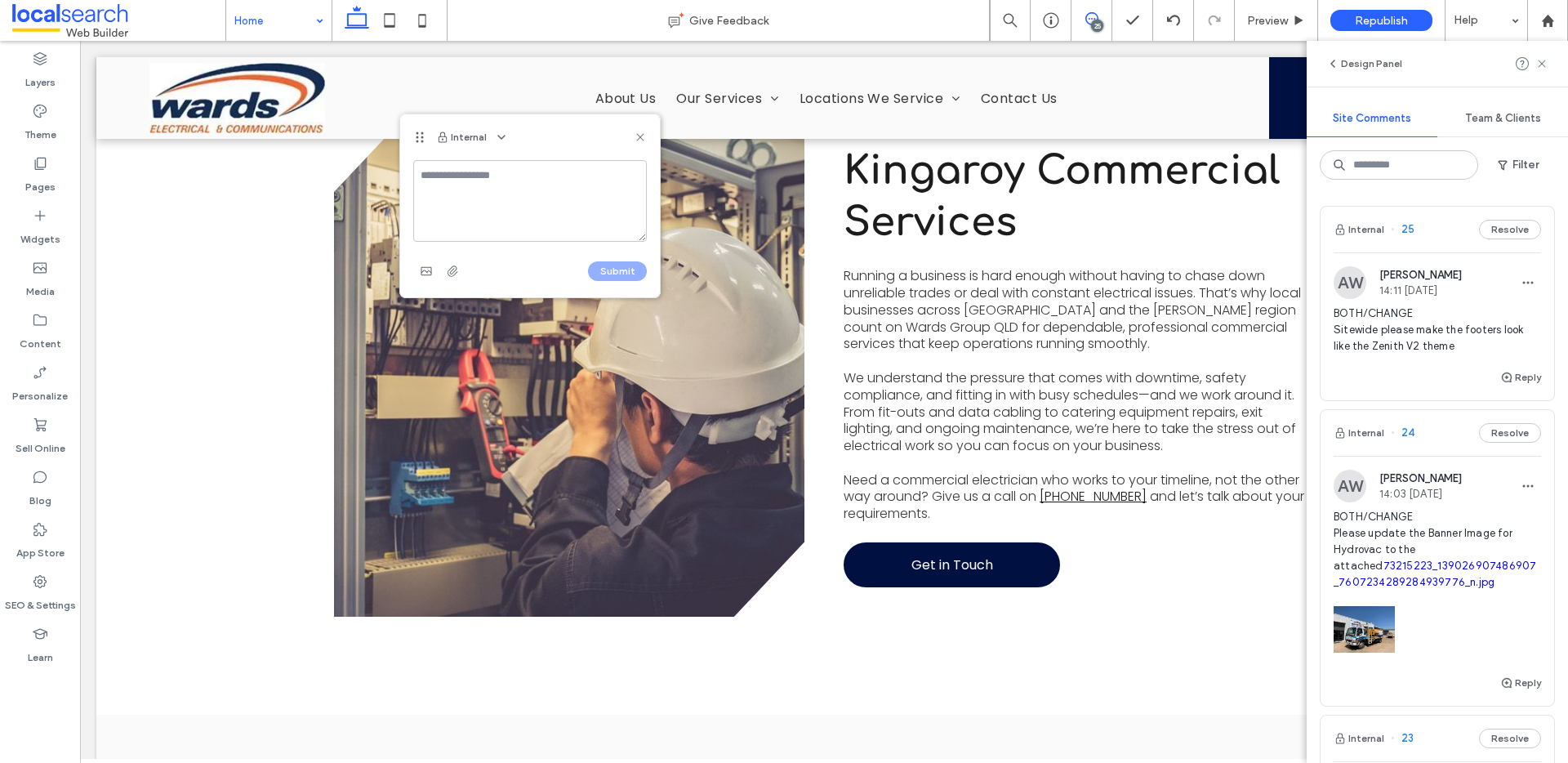 click at bounding box center (530, 201) 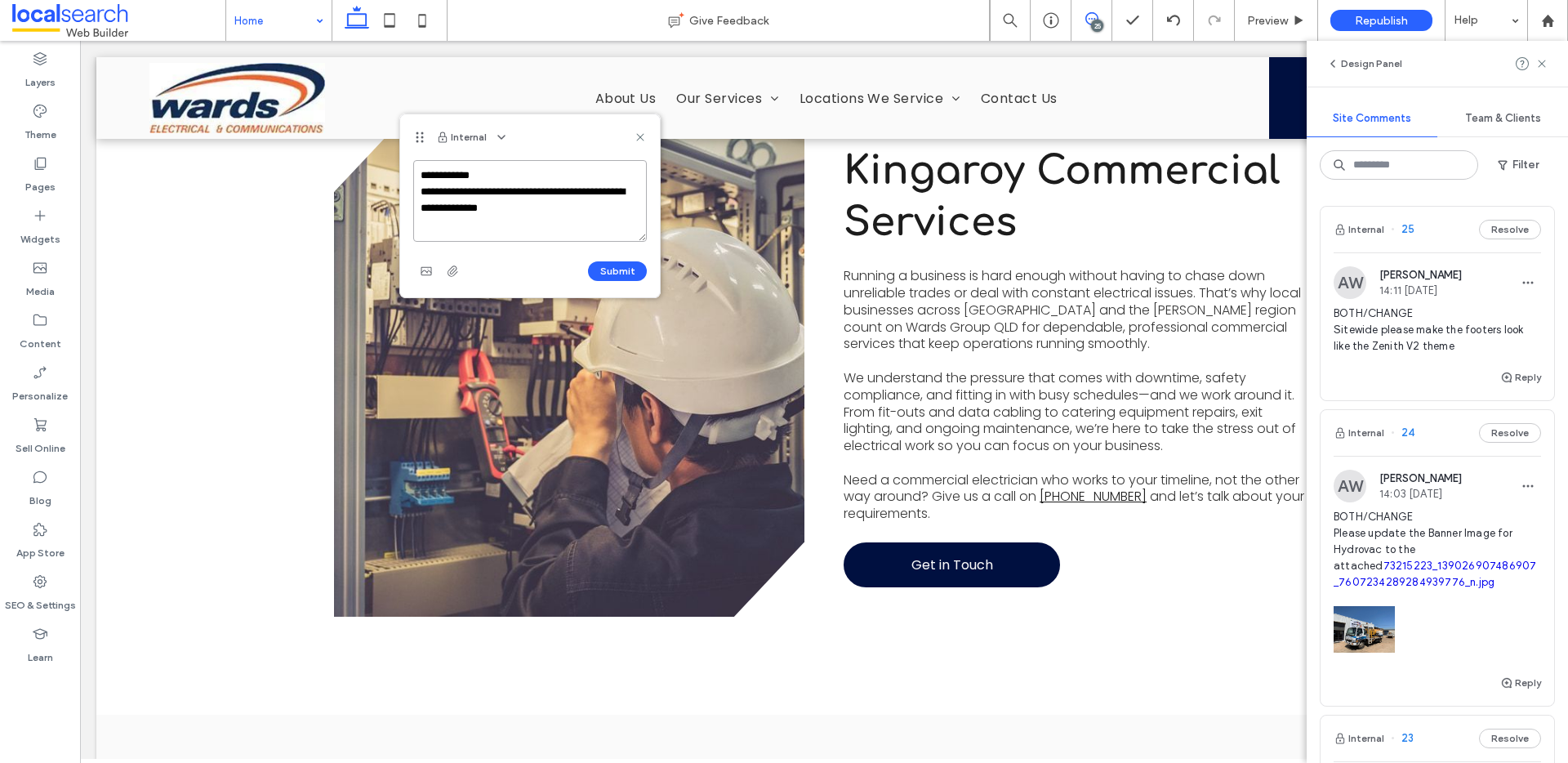 paste on "**********" 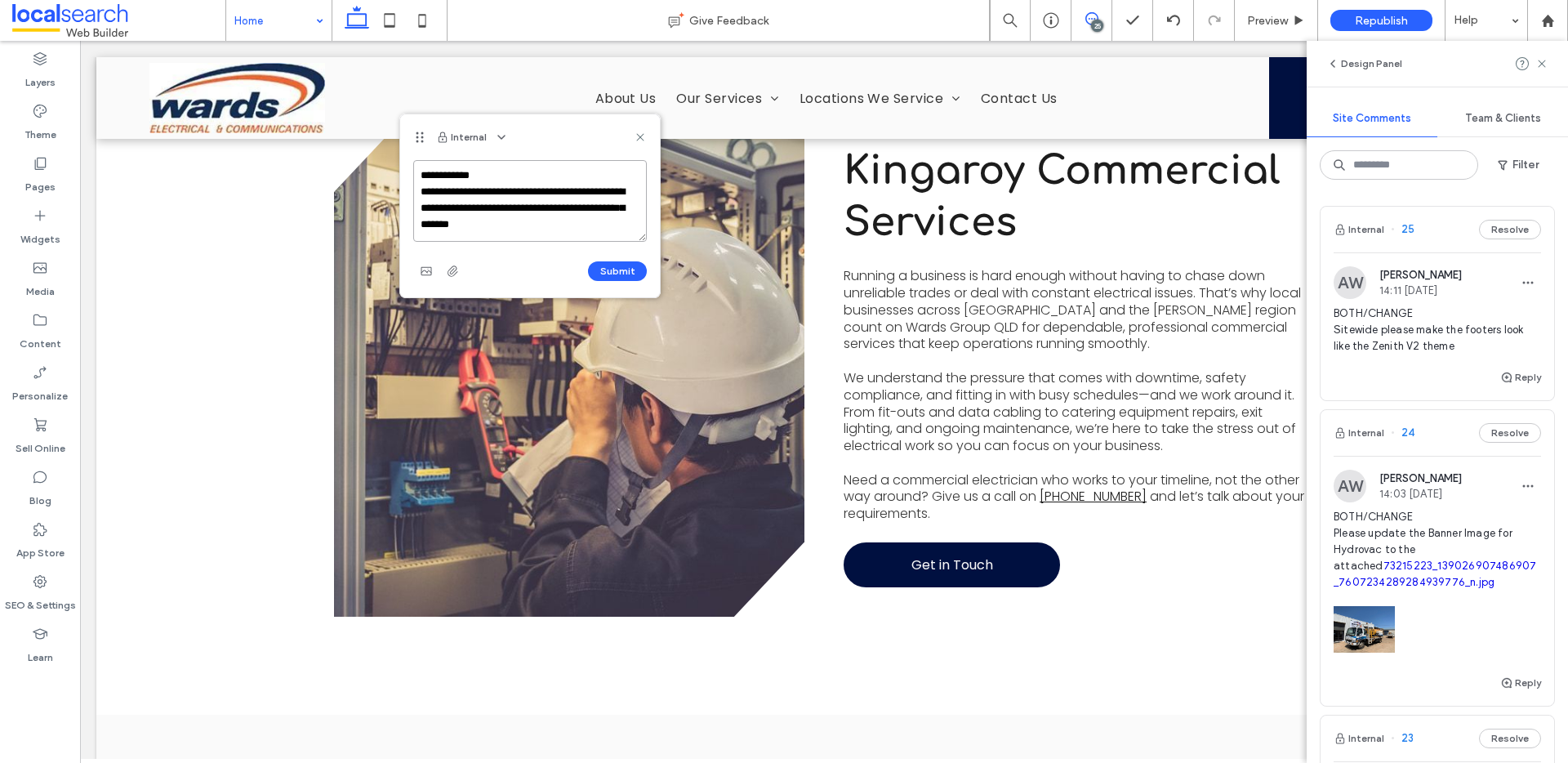 scroll, scrollTop: 6, scrollLeft: 0, axis: vertical 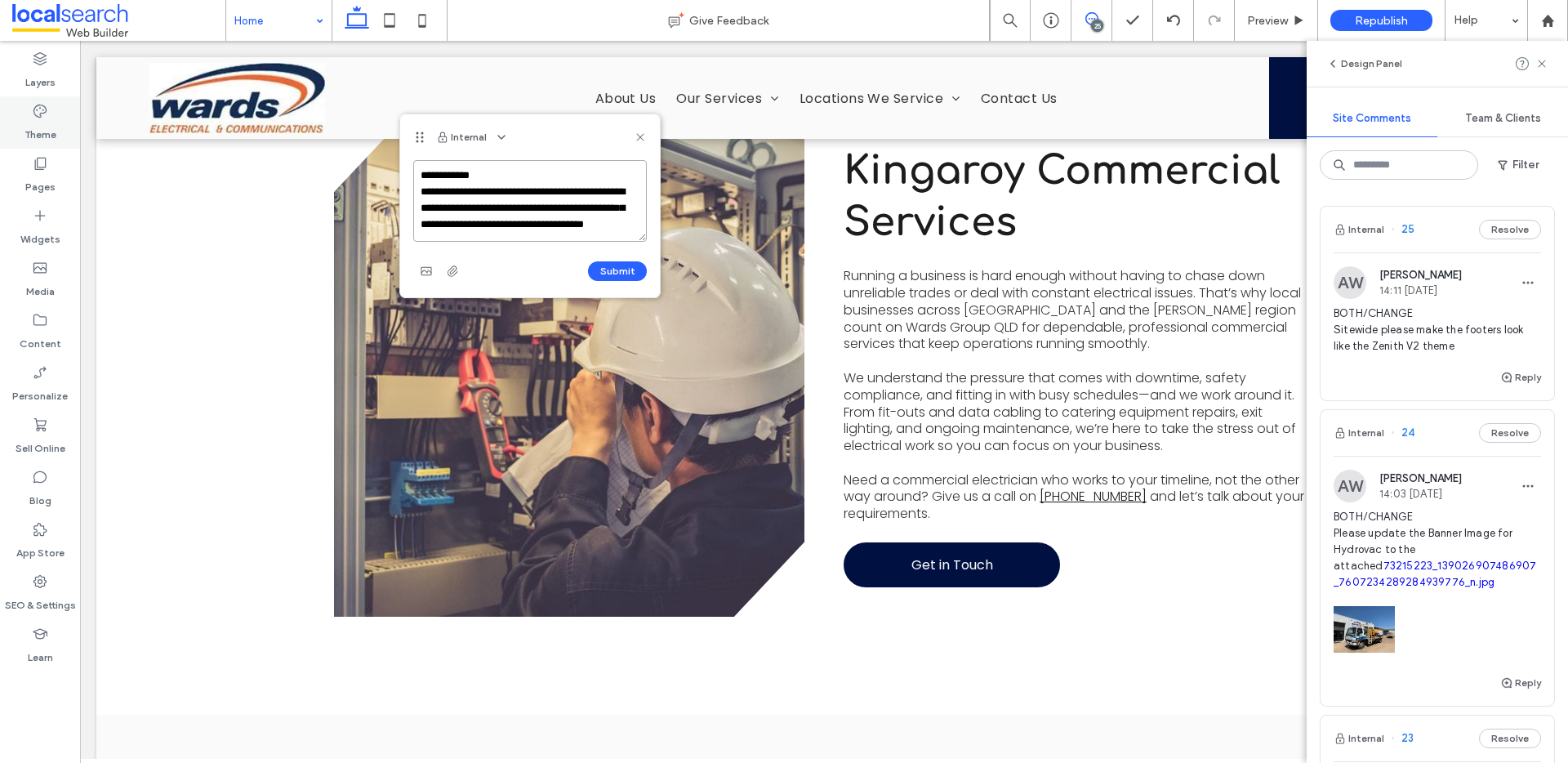 type on "**********" 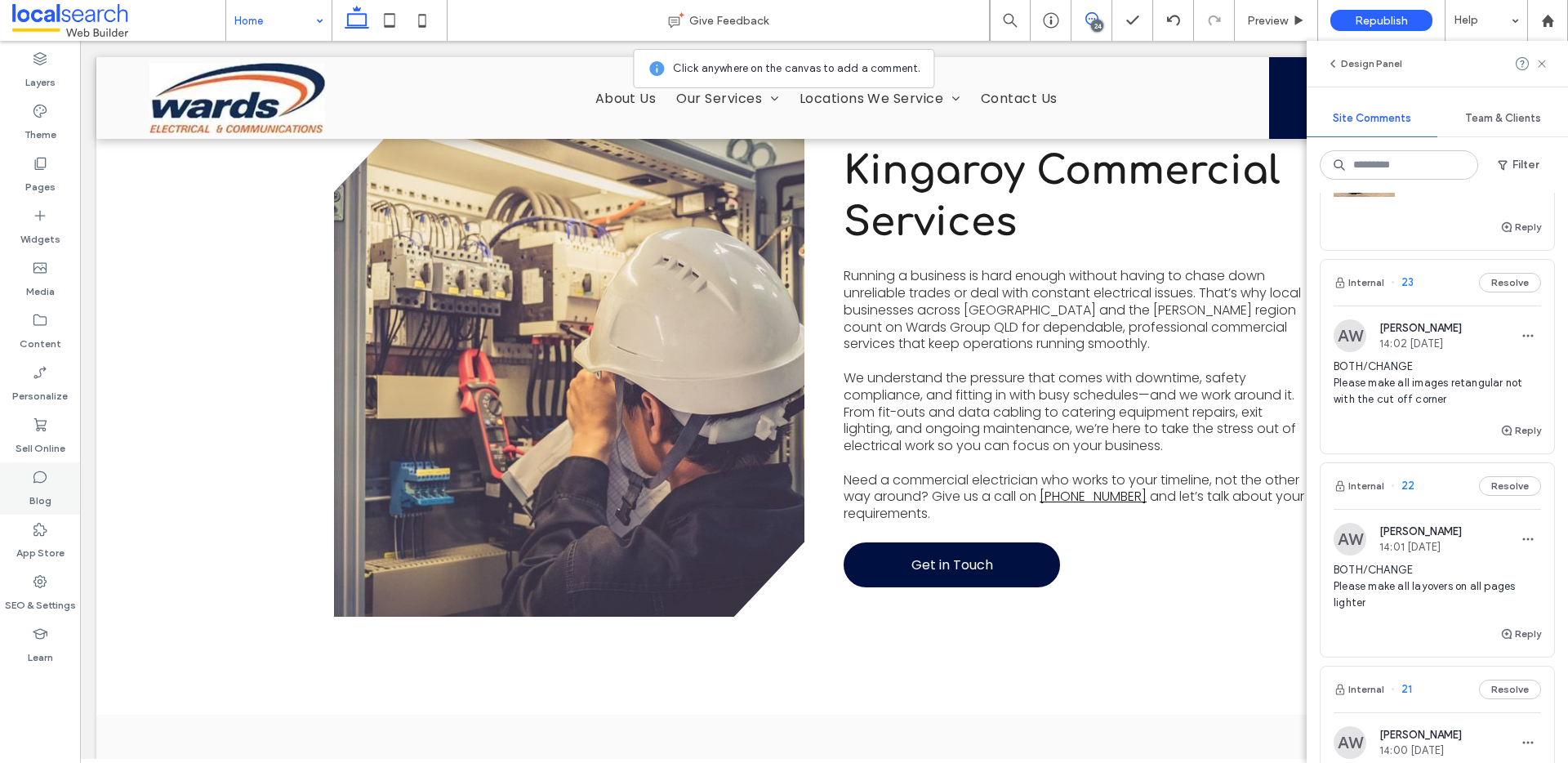 scroll, scrollTop: 0, scrollLeft: 0, axis: both 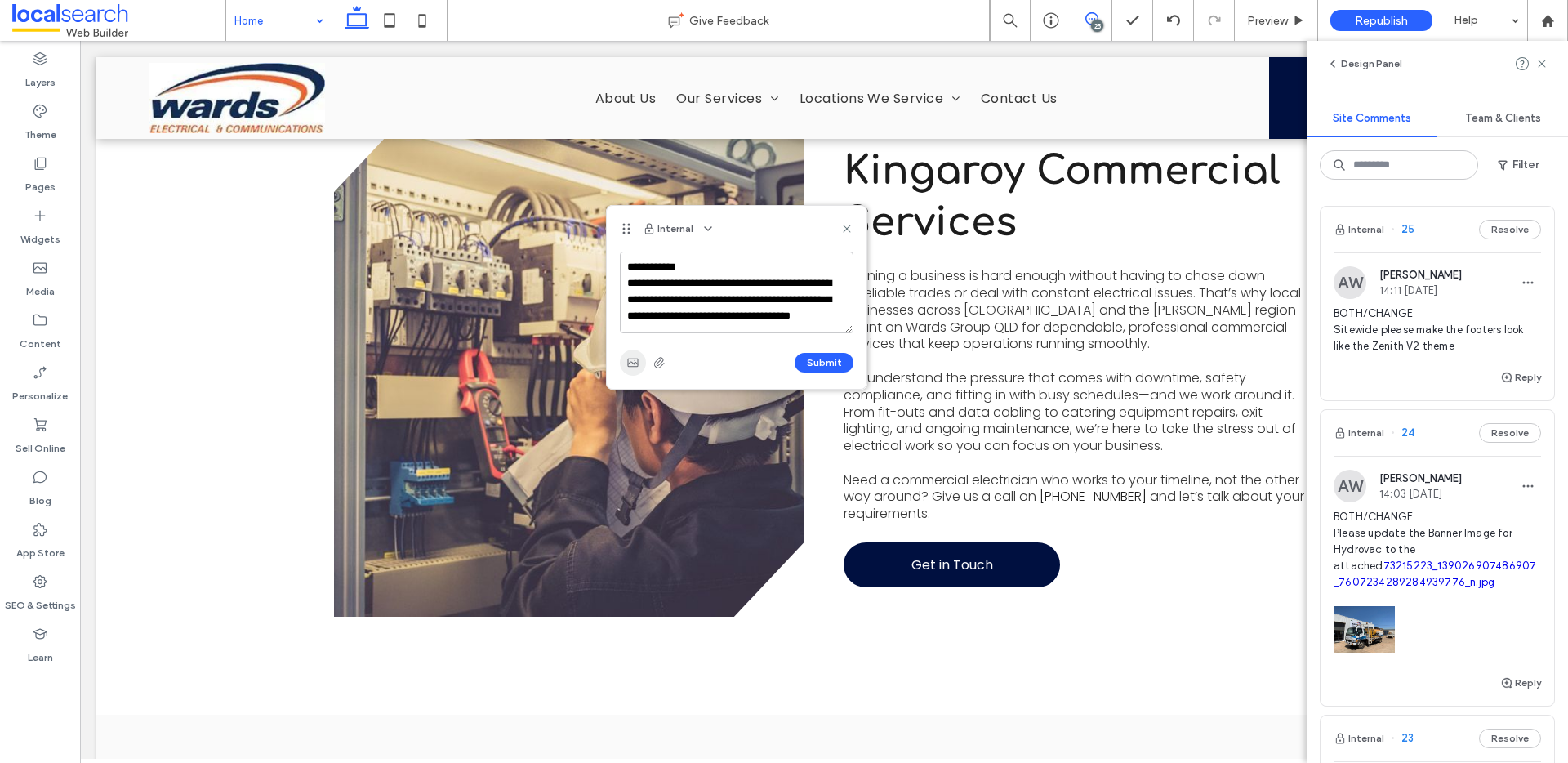 click 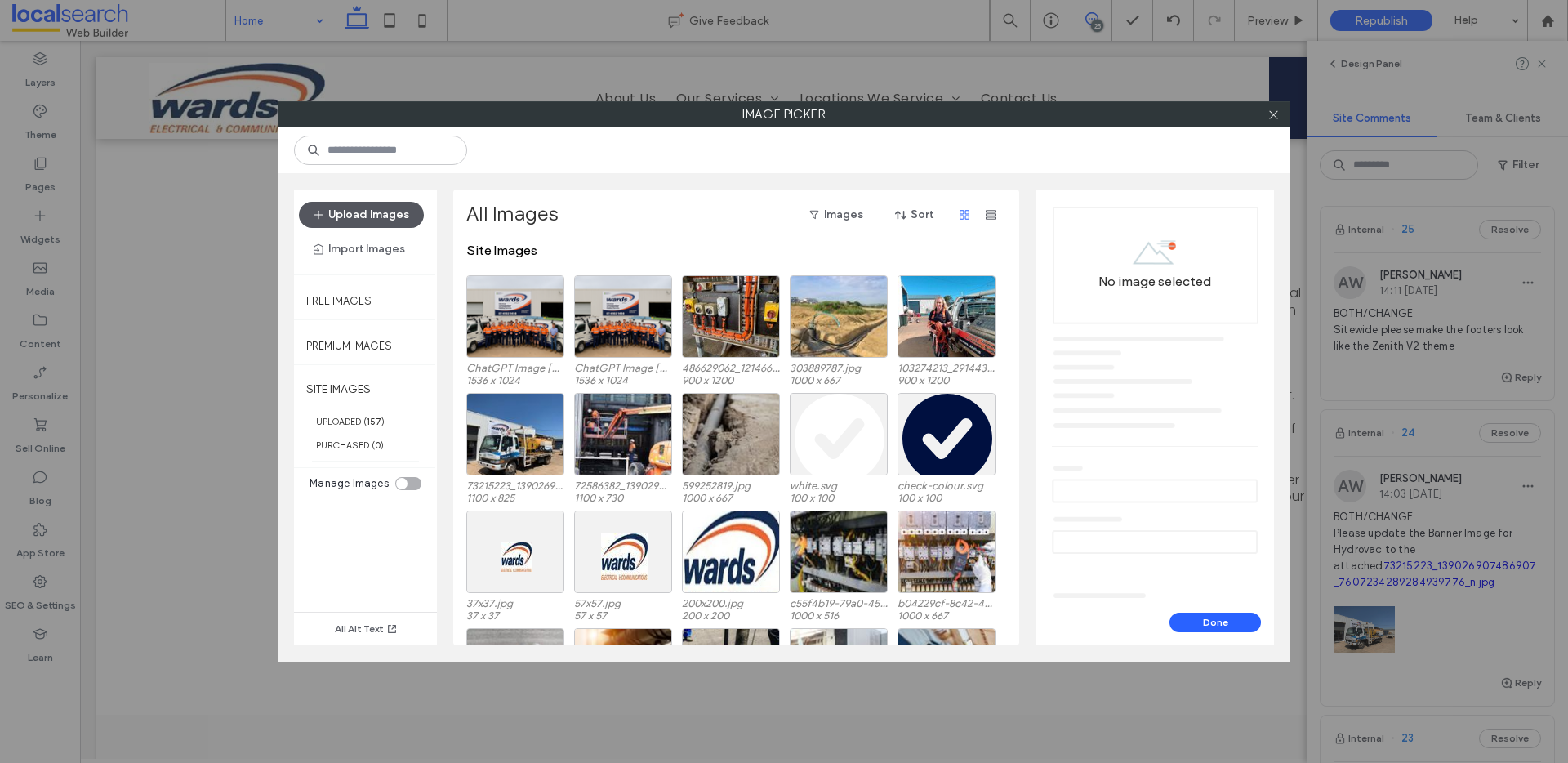 click on "Upload Images" at bounding box center (361, 215) 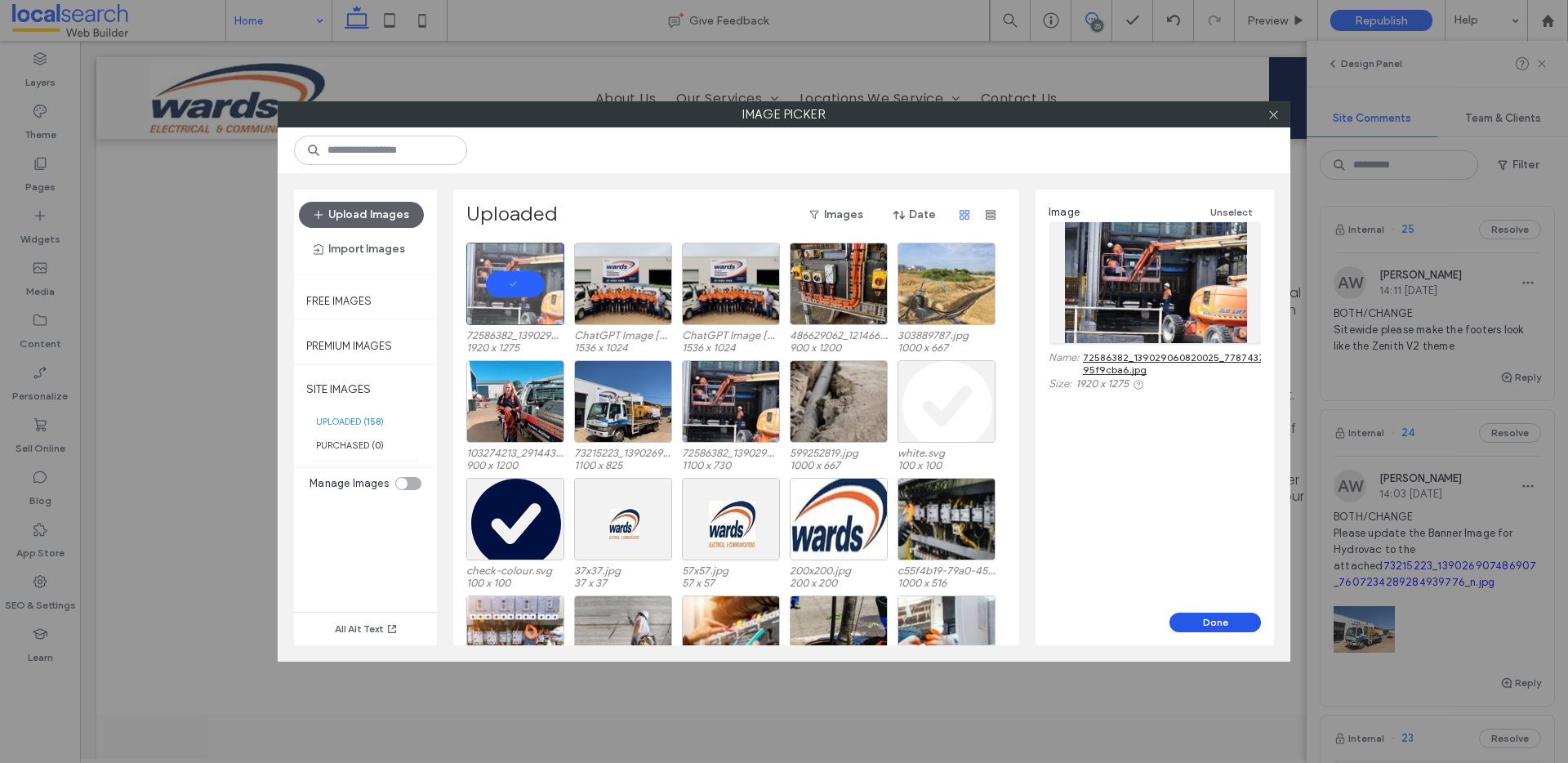 click on "Done" at bounding box center (1215, 622) 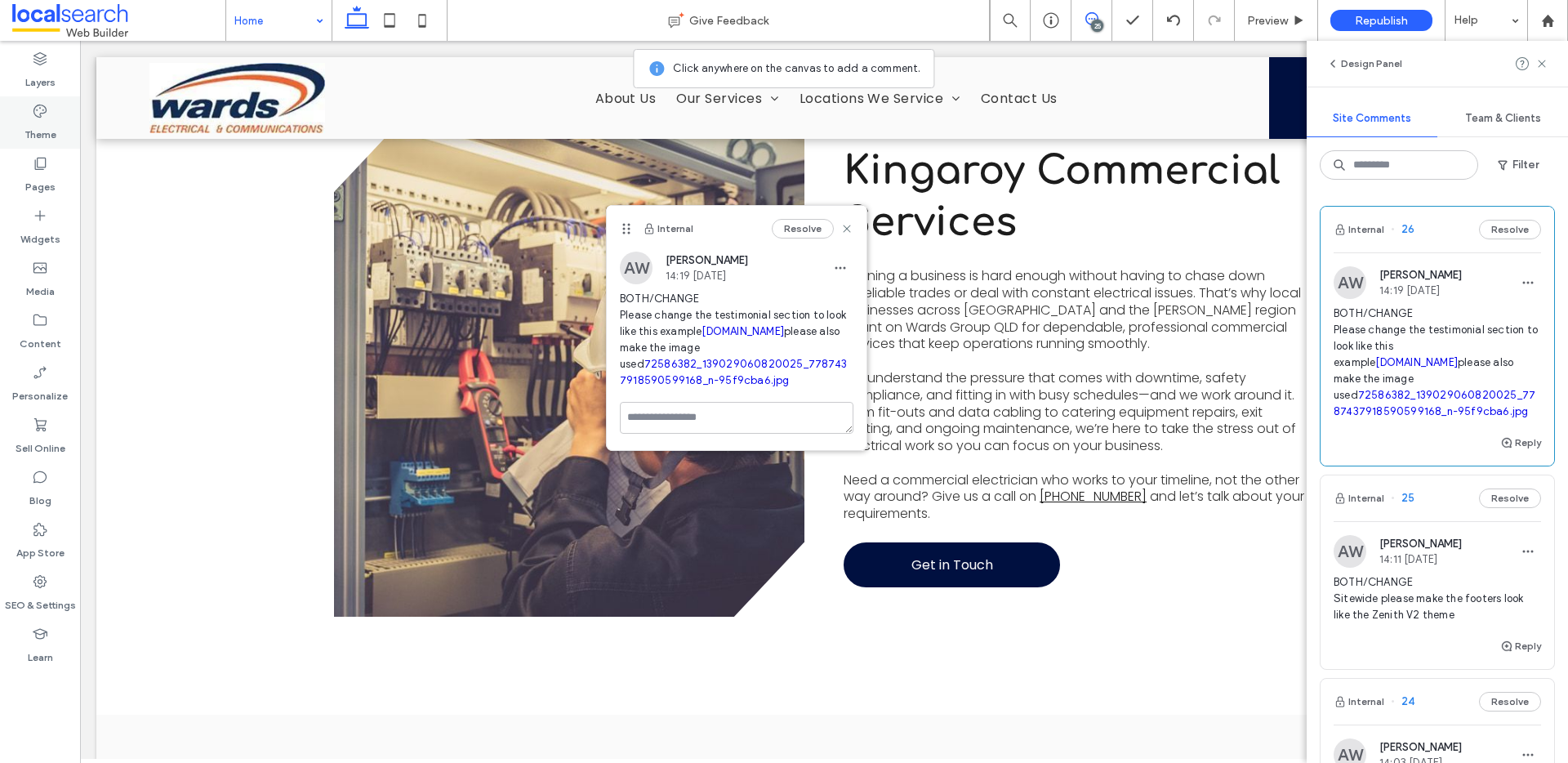 click on "Theme" at bounding box center (40, 131) 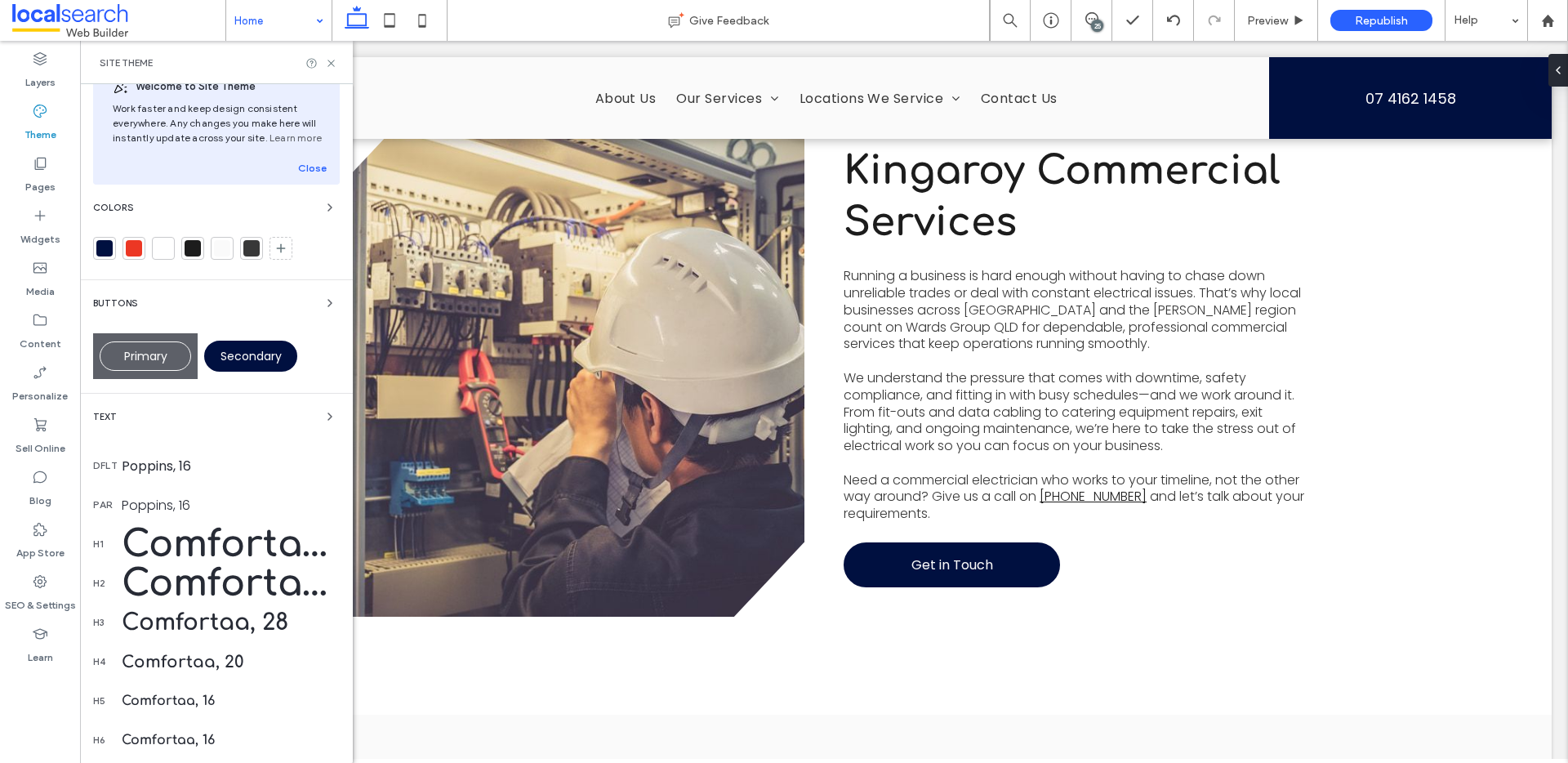 scroll, scrollTop: 33, scrollLeft: 0, axis: vertical 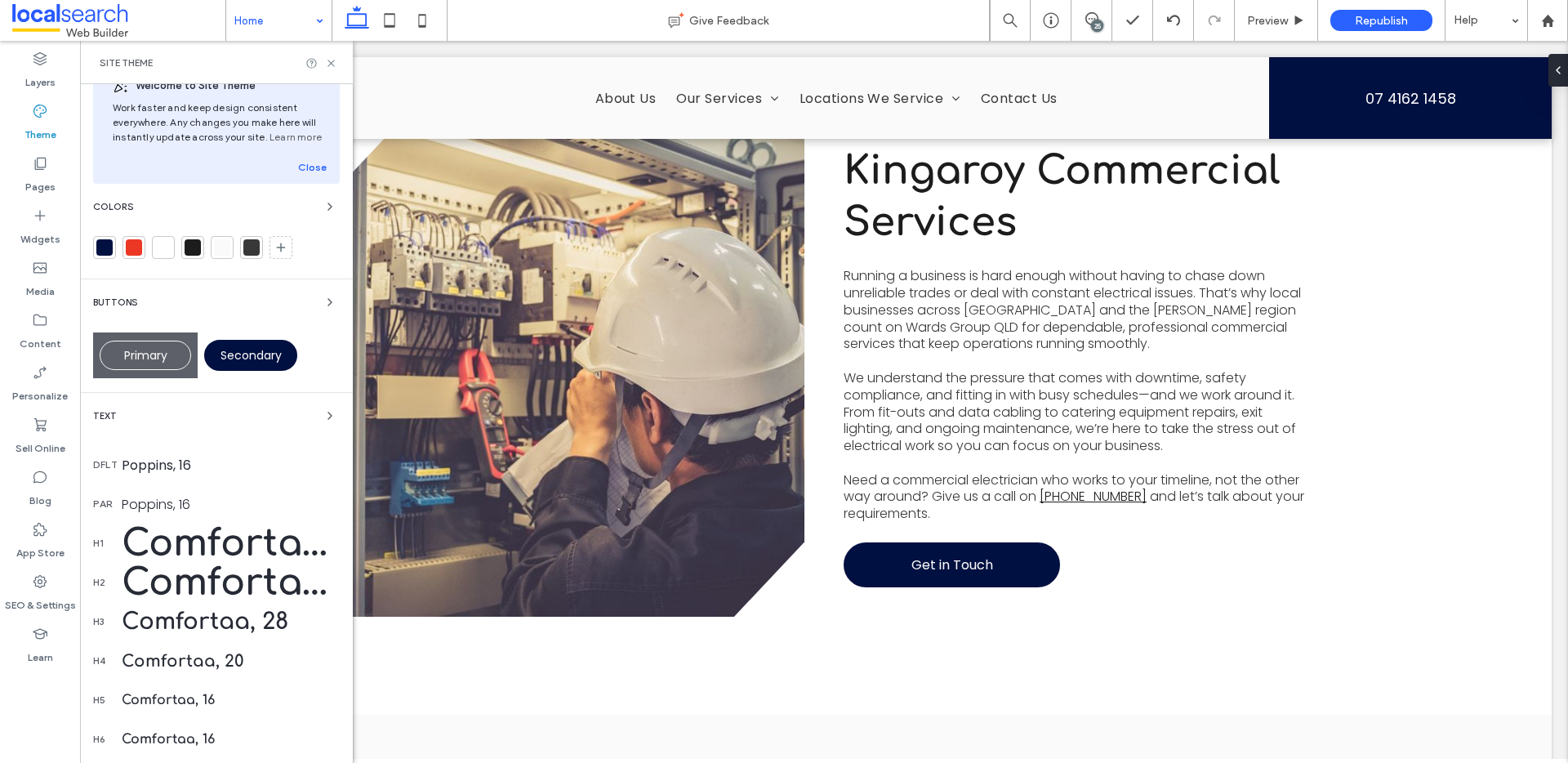 click on "Comfortaa, 60" at bounding box center [230, 543] 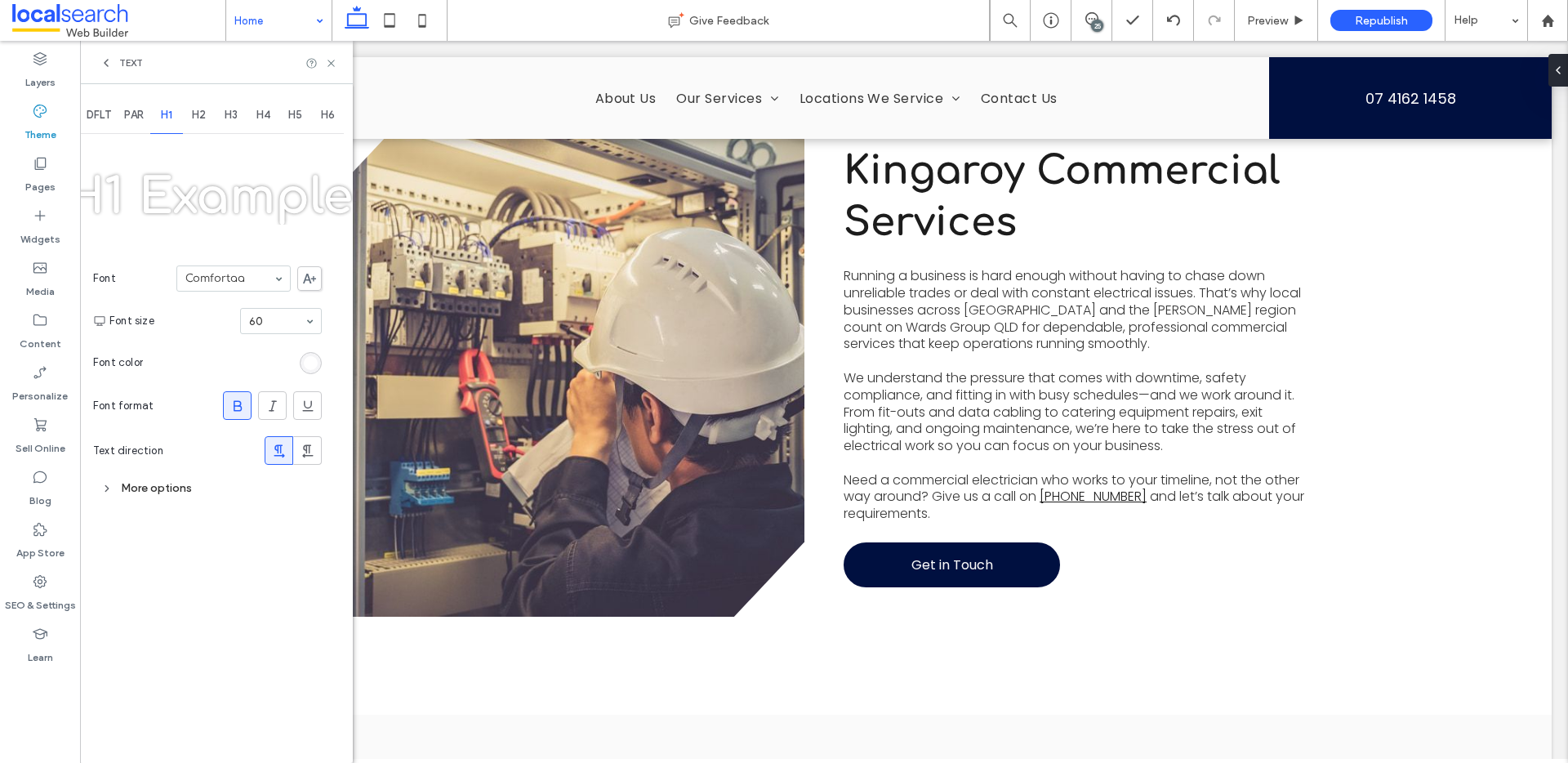 scroll, scrollTop: 0, scrollLeft: 0, axis: both 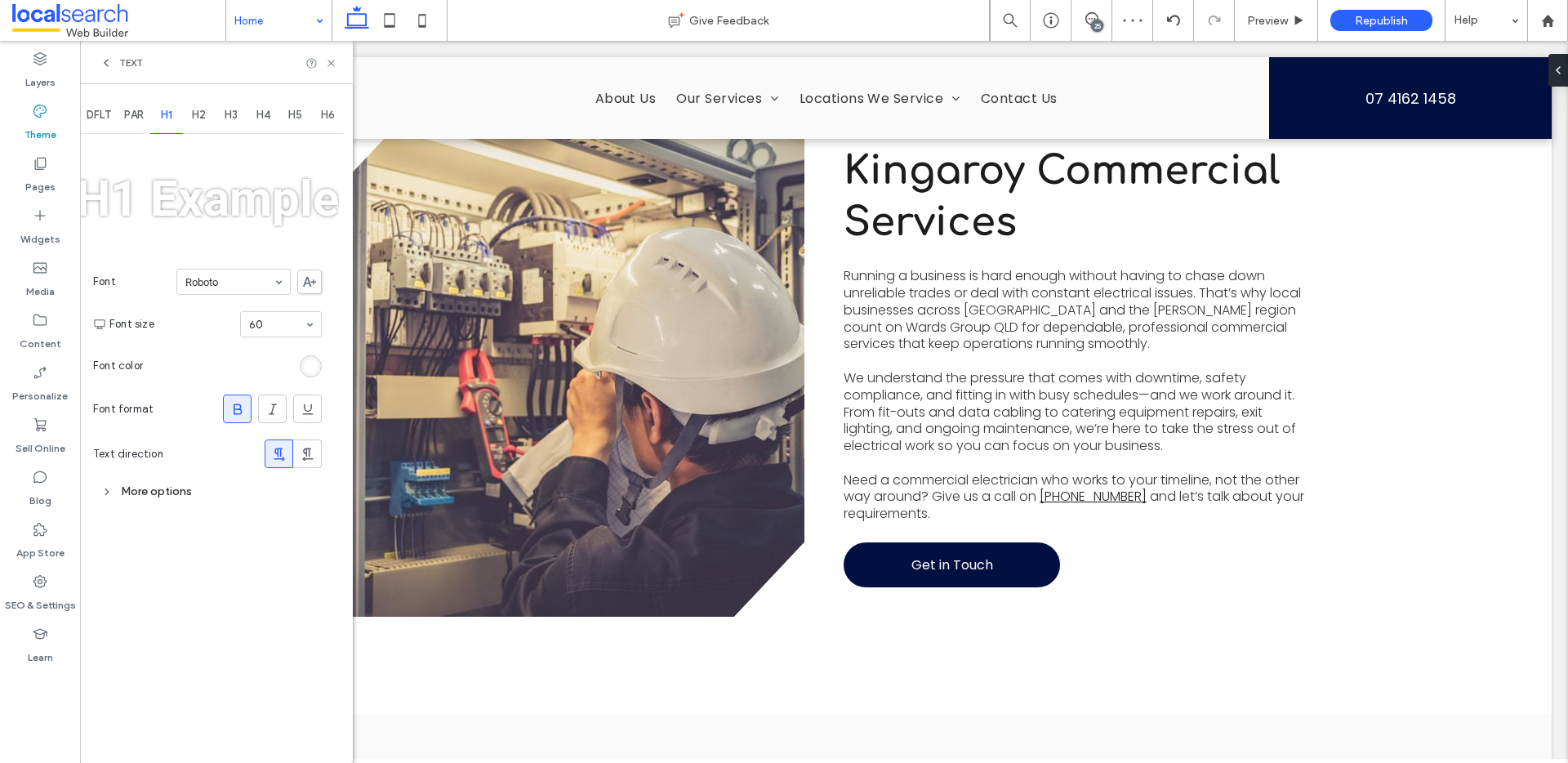 click 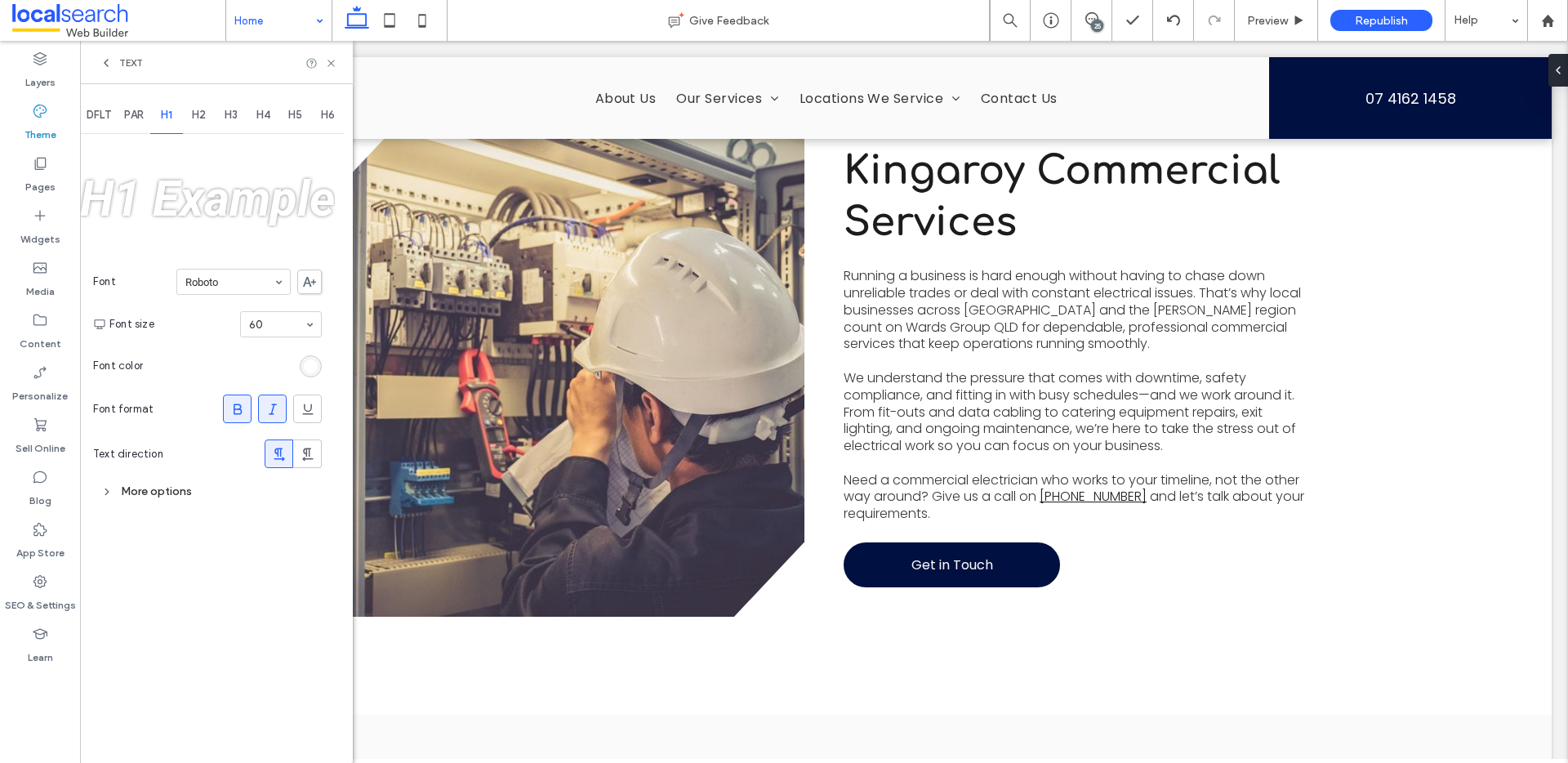 click on "H2" at bounding box center [199, 115] 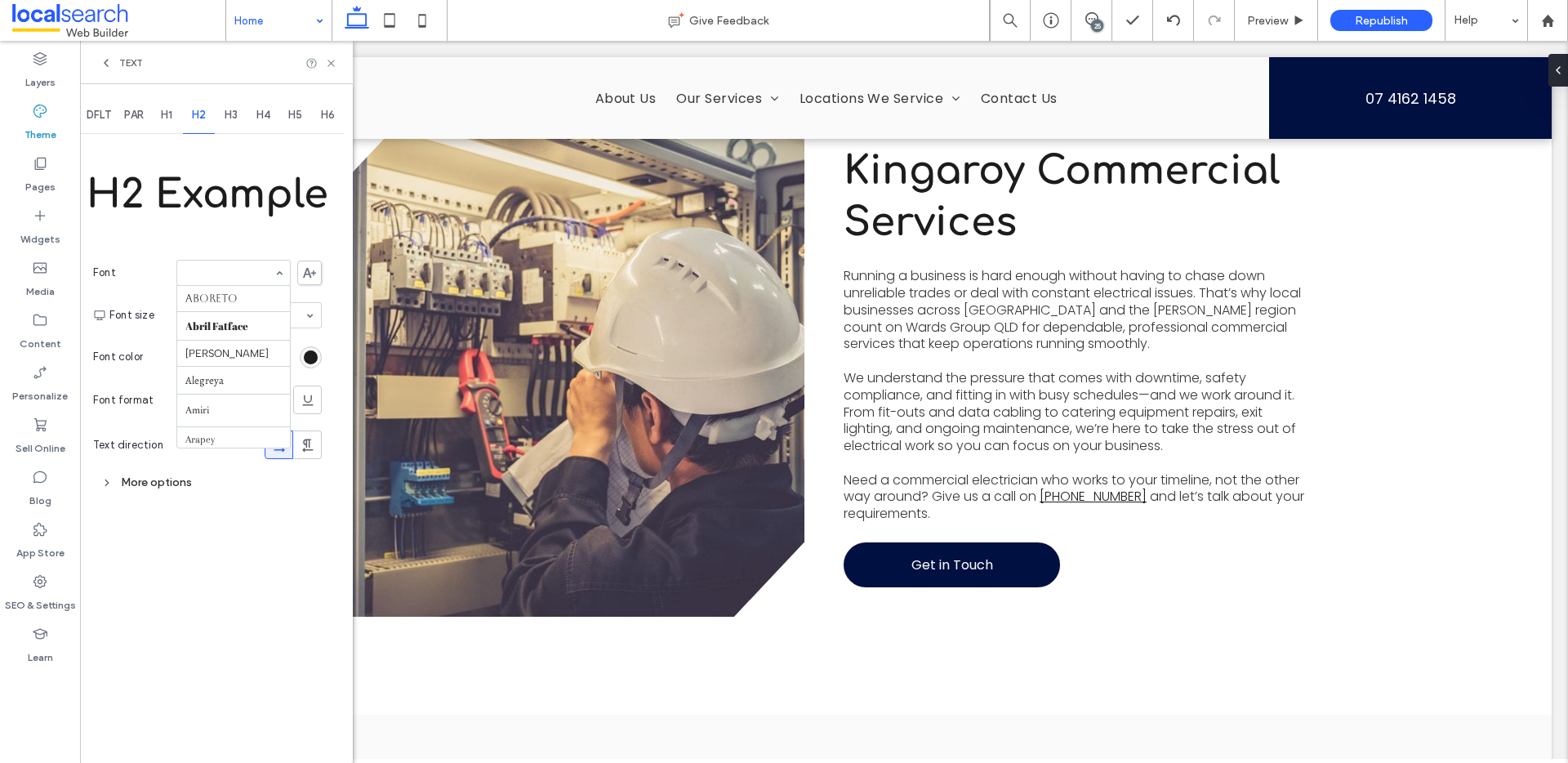 scroll, scrollTop: 1531, scrollLeft: 0, axis: vertical 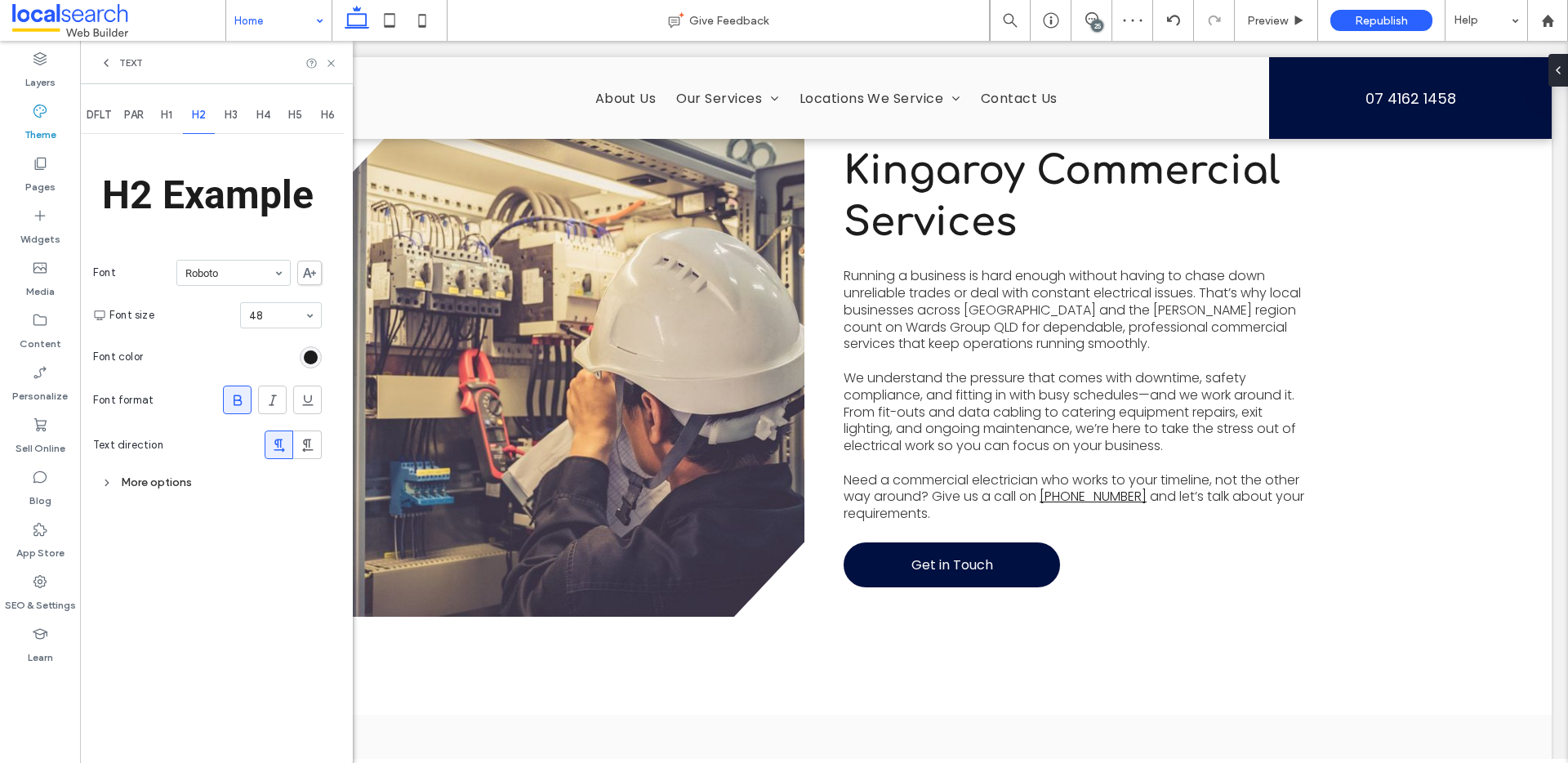 click 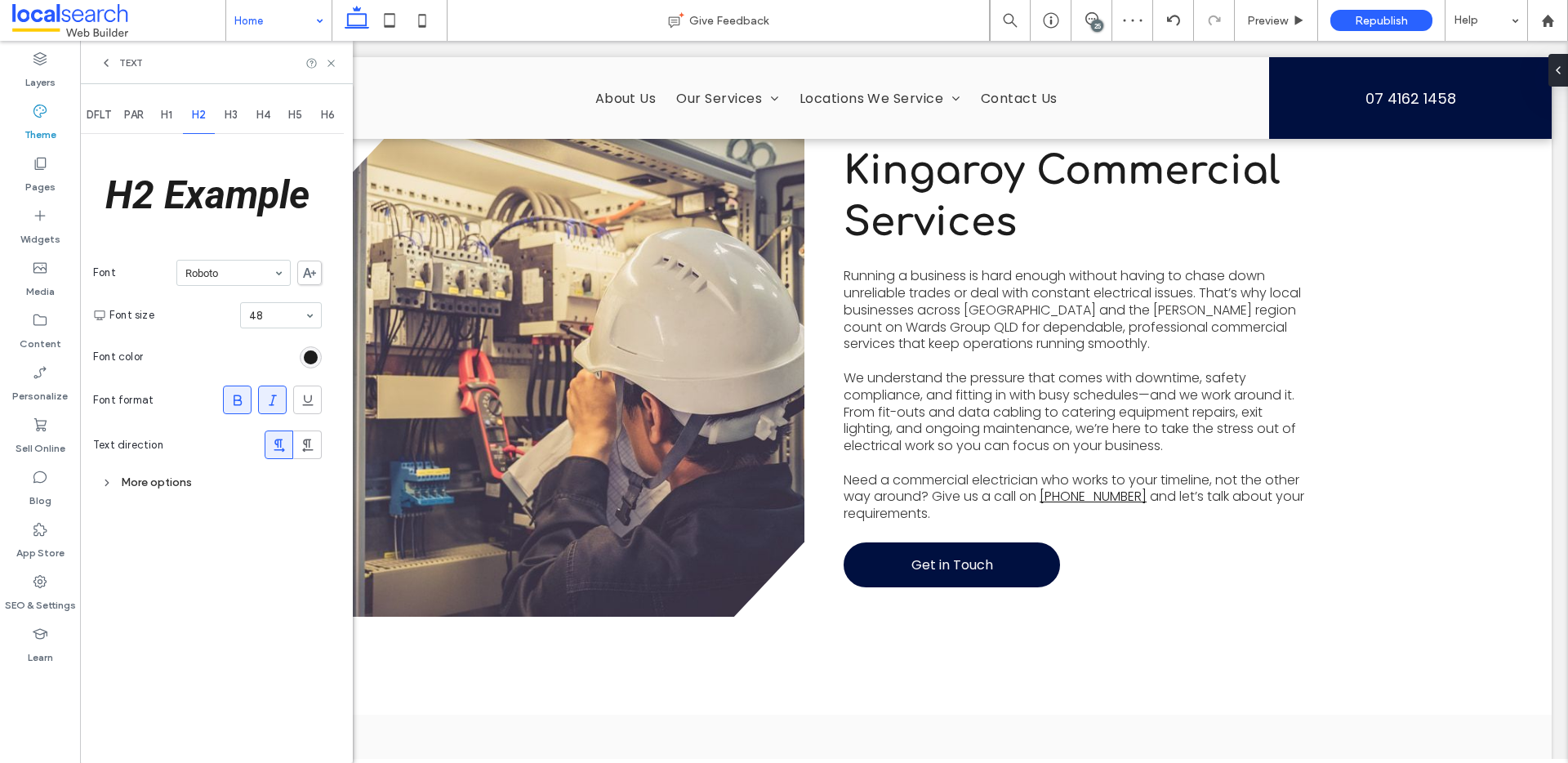 click on "H3" at bounding box center [231, 115] 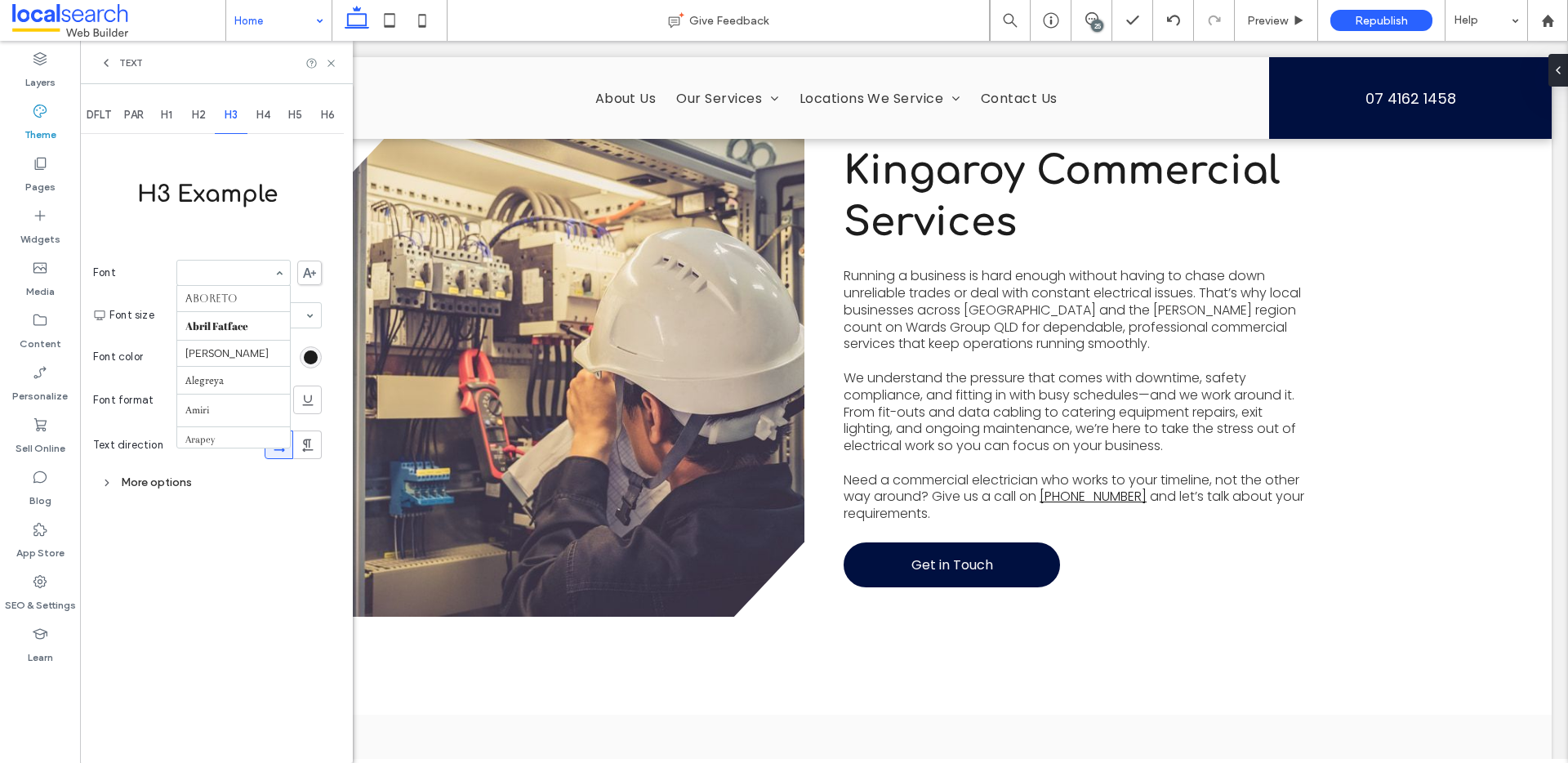 scroll, scrollTop: 1531, scrollLeft: 0, axis: vertical 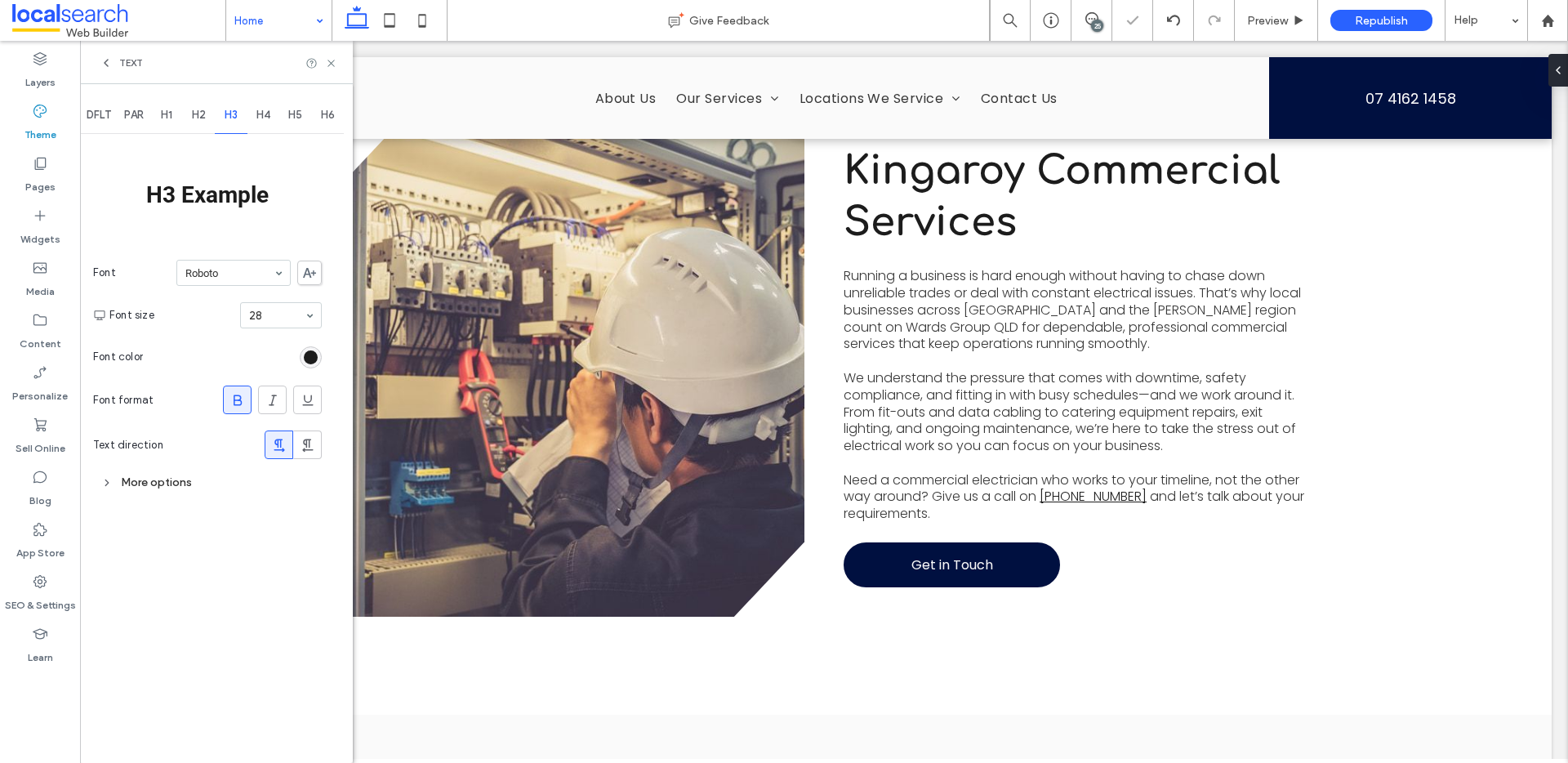 click 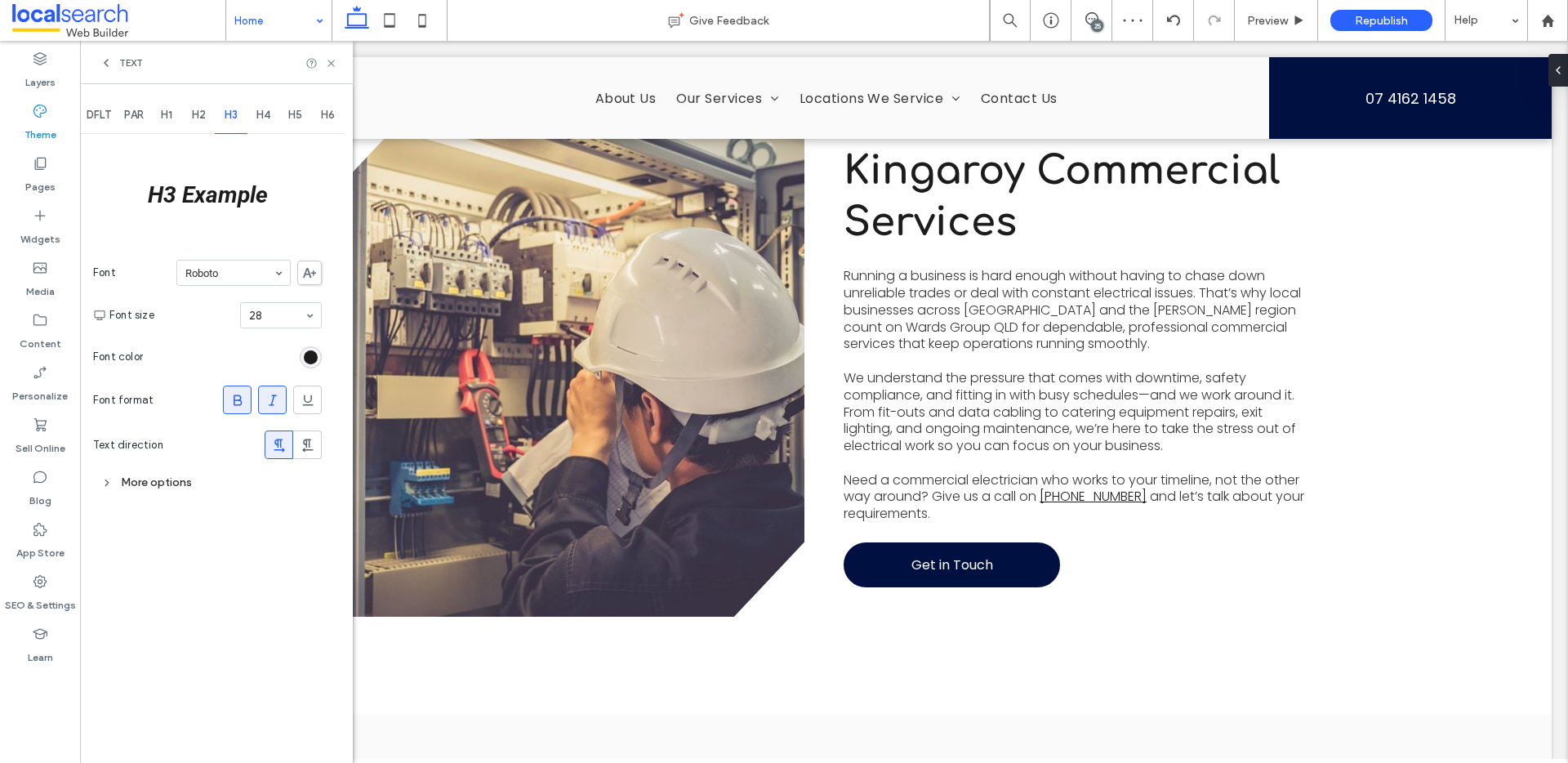 click on "H4" at bounding box center [263, 115] 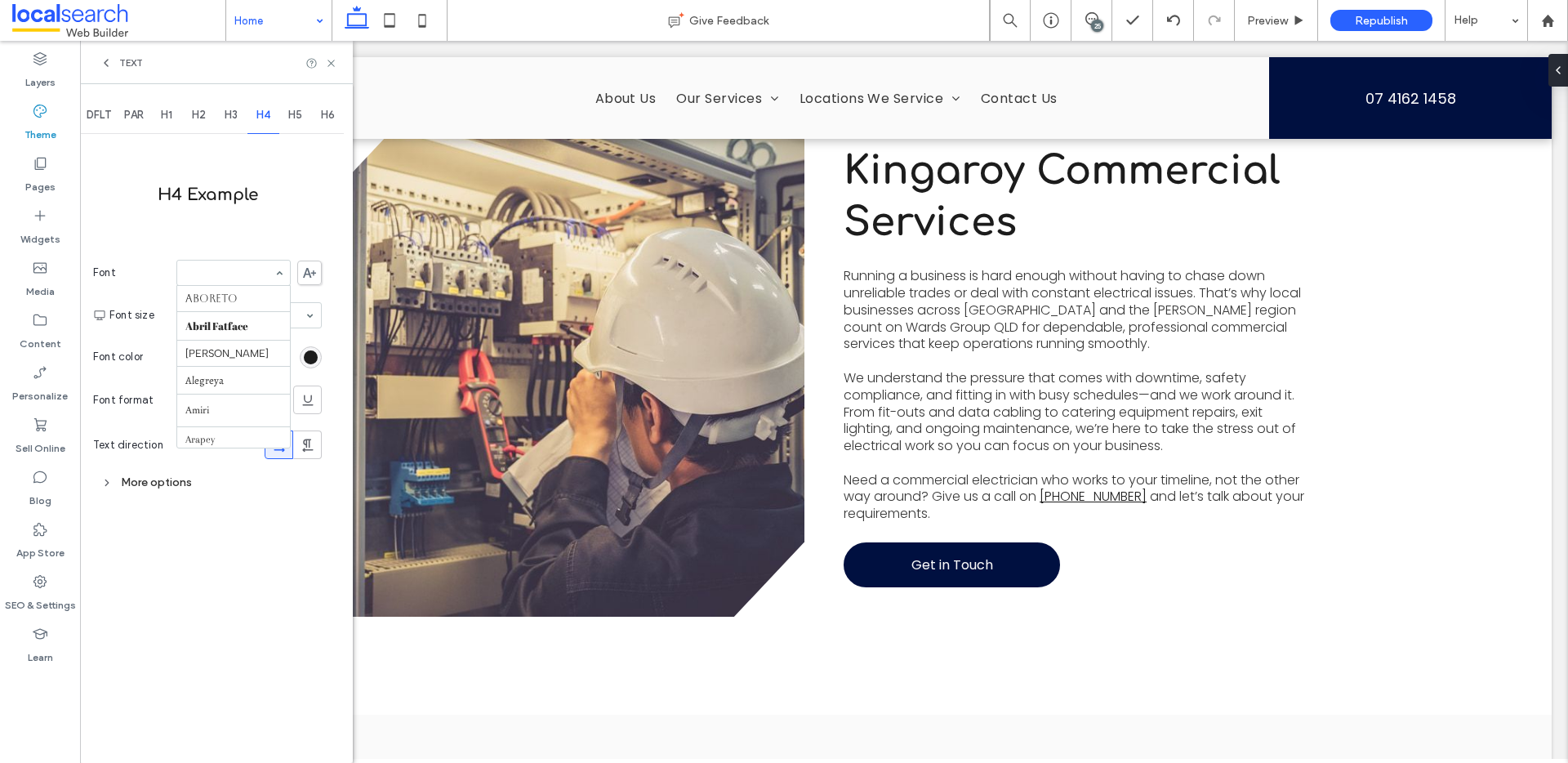 scroll, scrollTop: 1531, scrollLeft: 0, axis: vertical 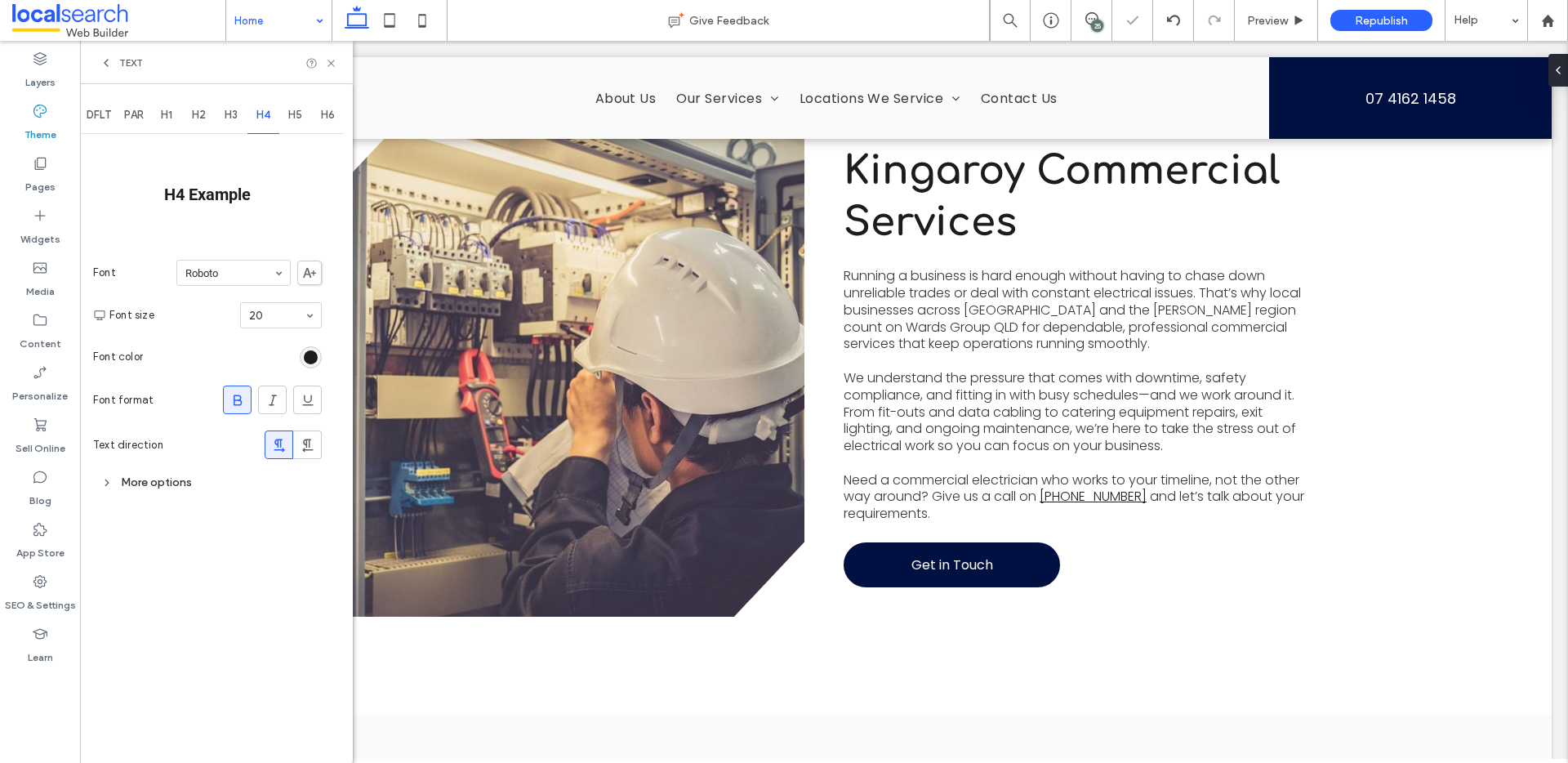 click 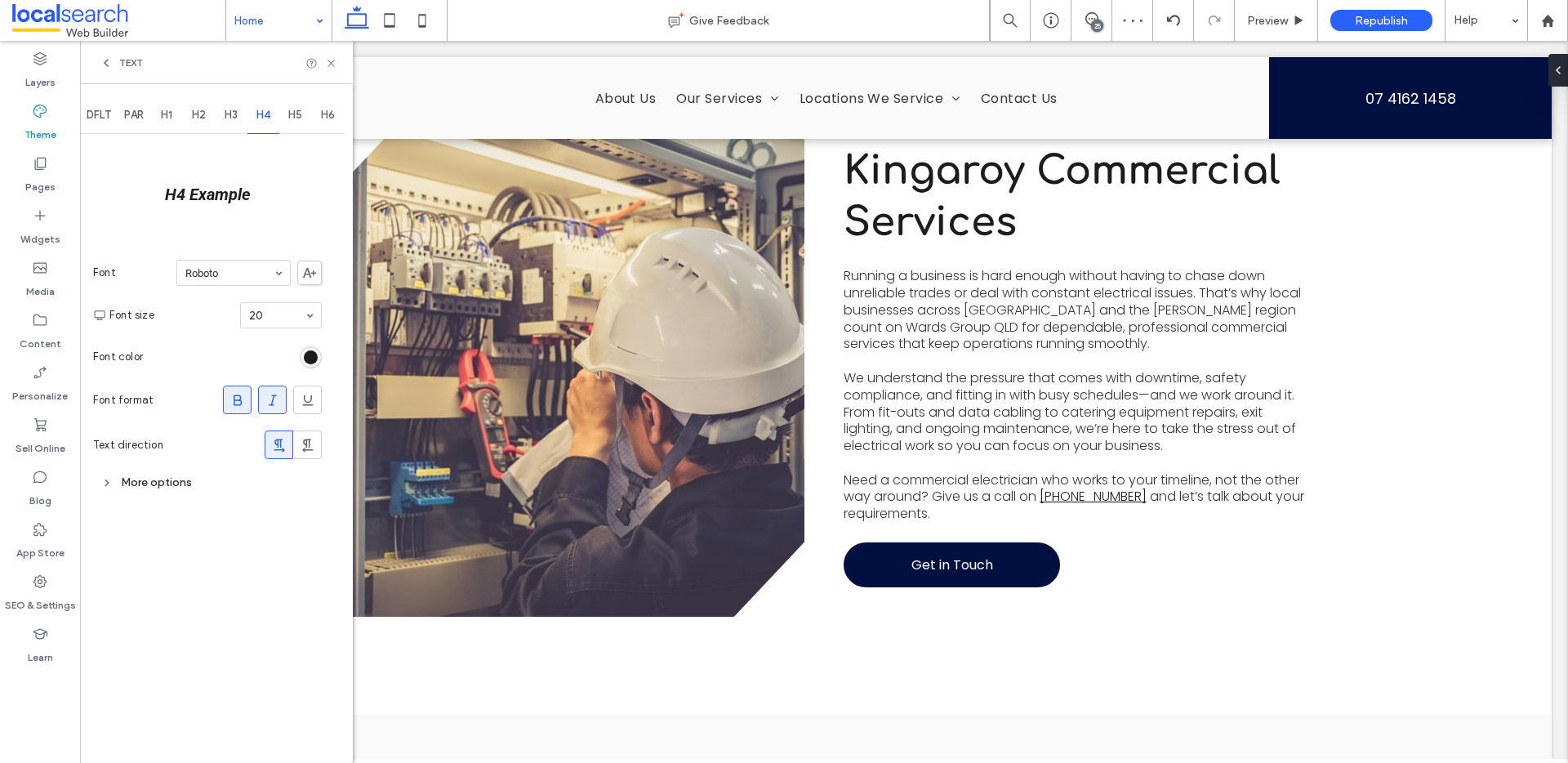click on "H5" at bounding box center [295, 115] 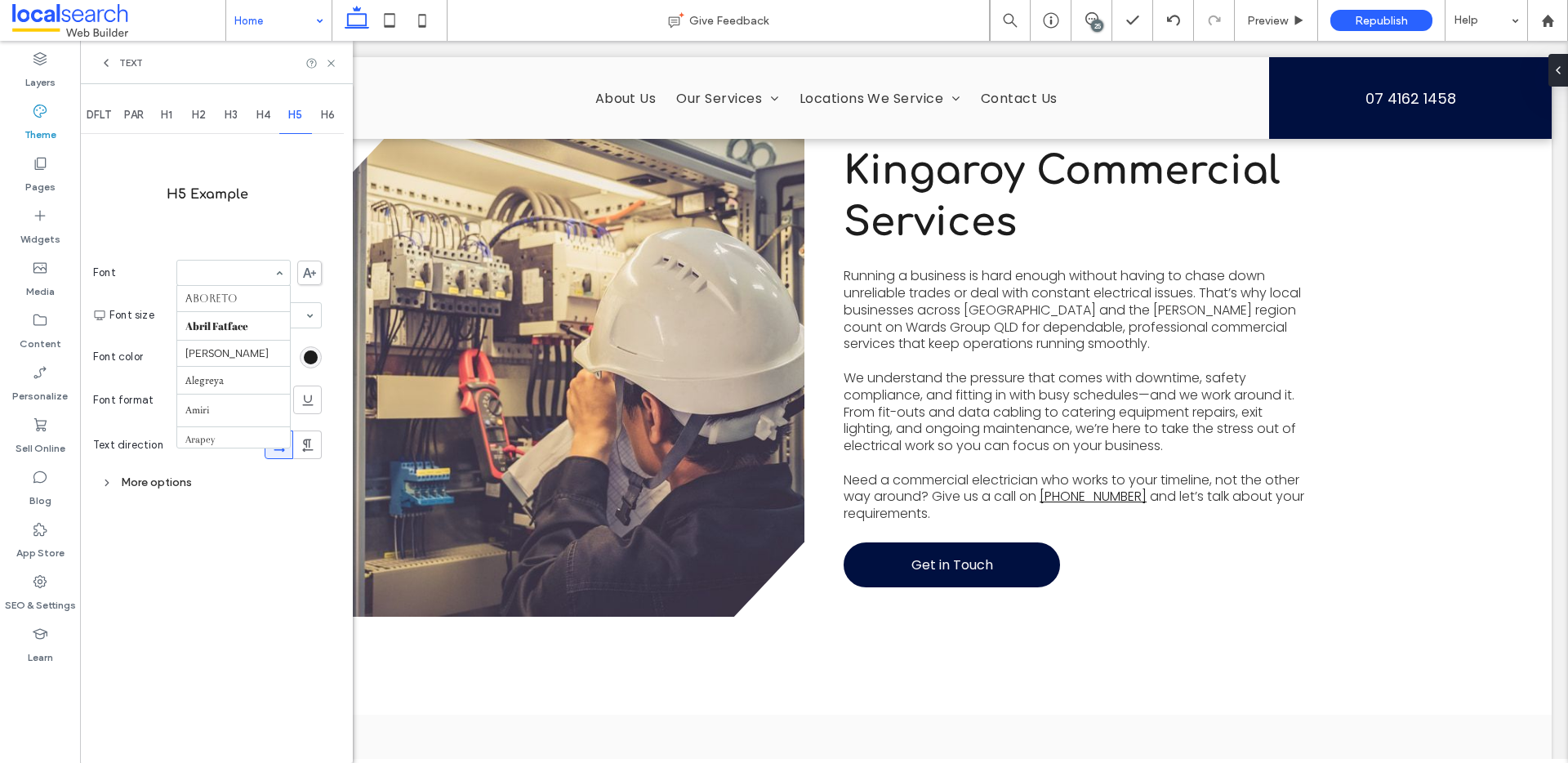 scroll, scrollTop: 1531, scrollLeft: 0, axis: vertical 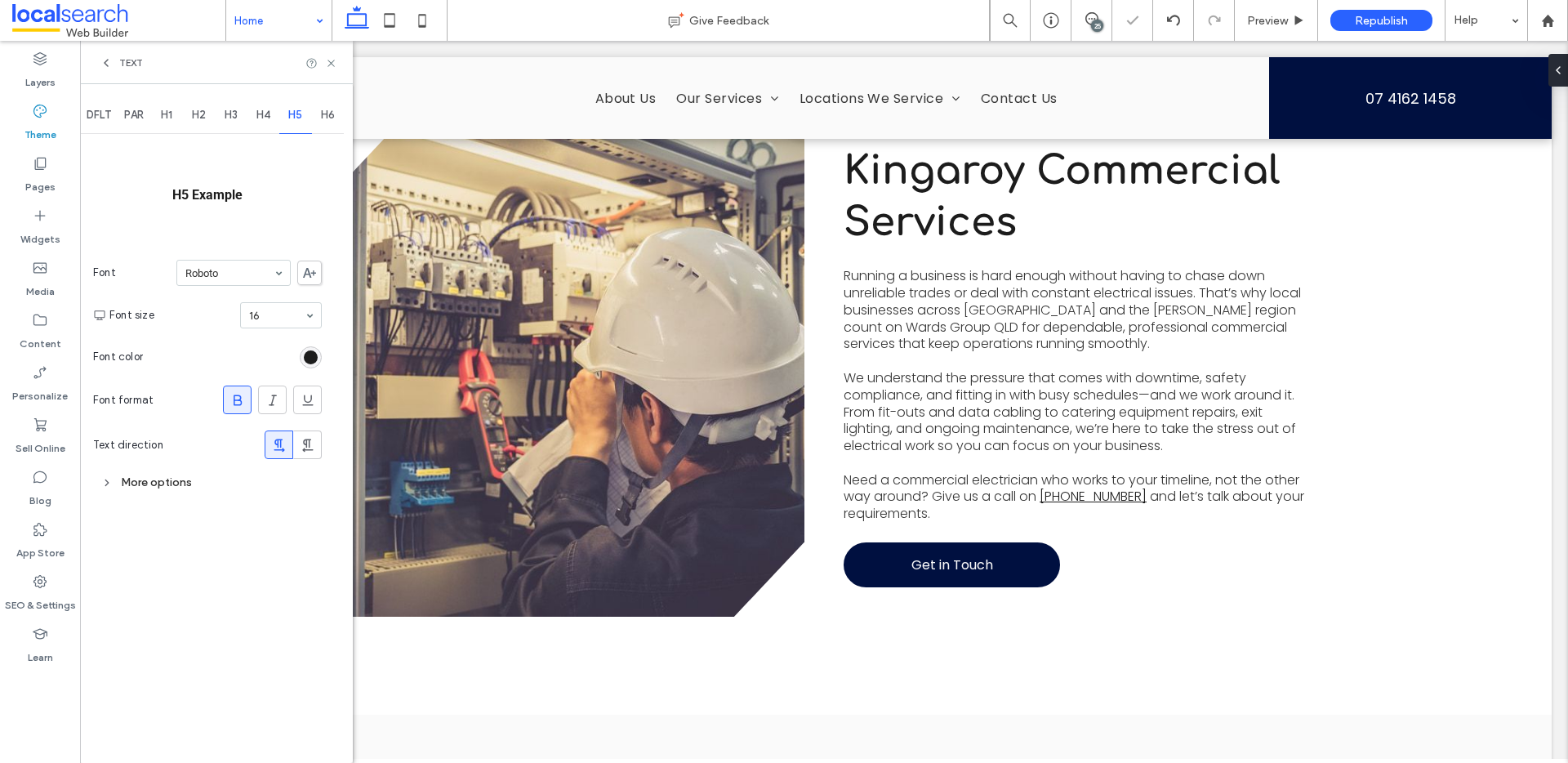 click 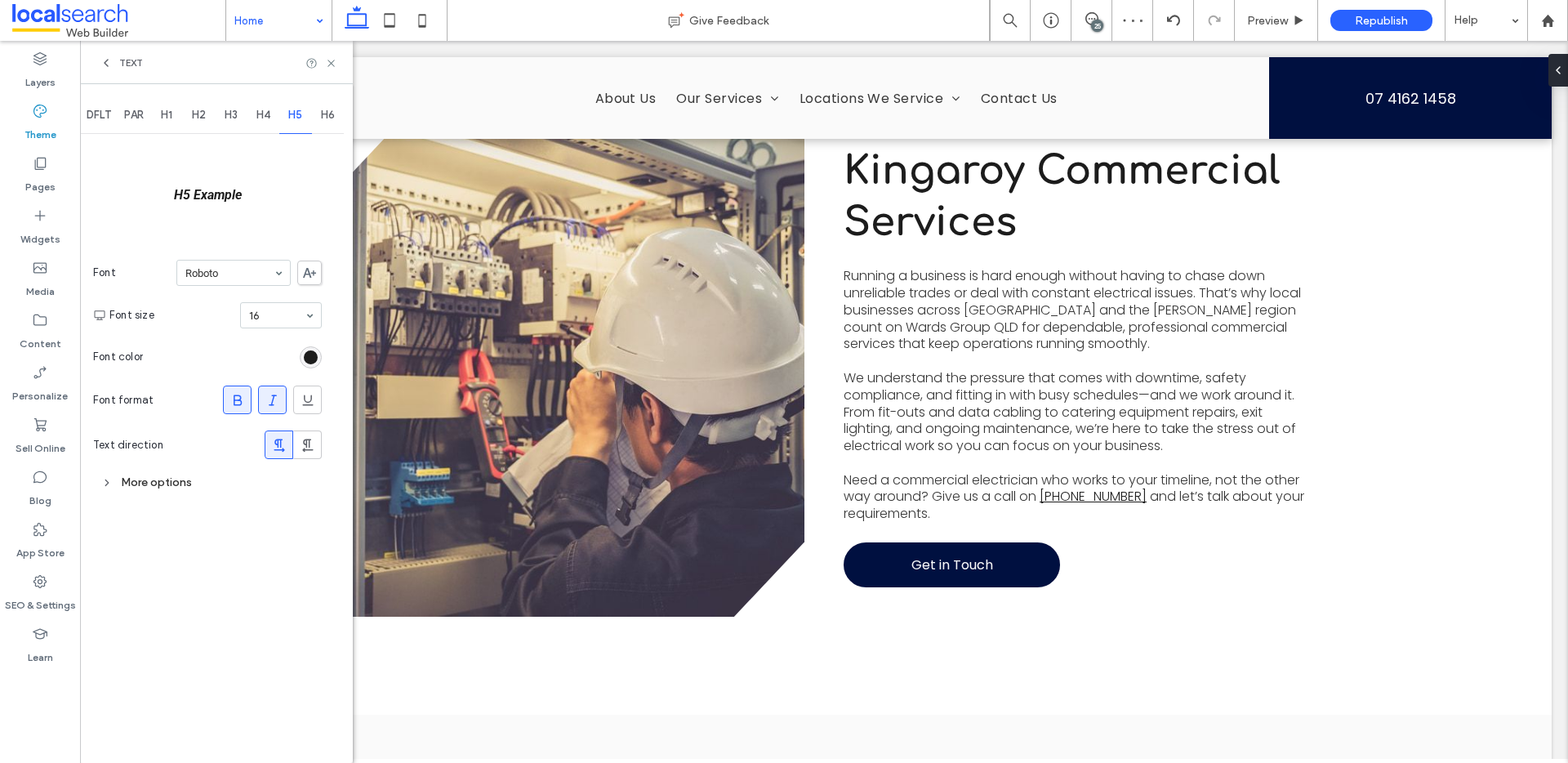 click on "H6" at bounding box center [328, 115] 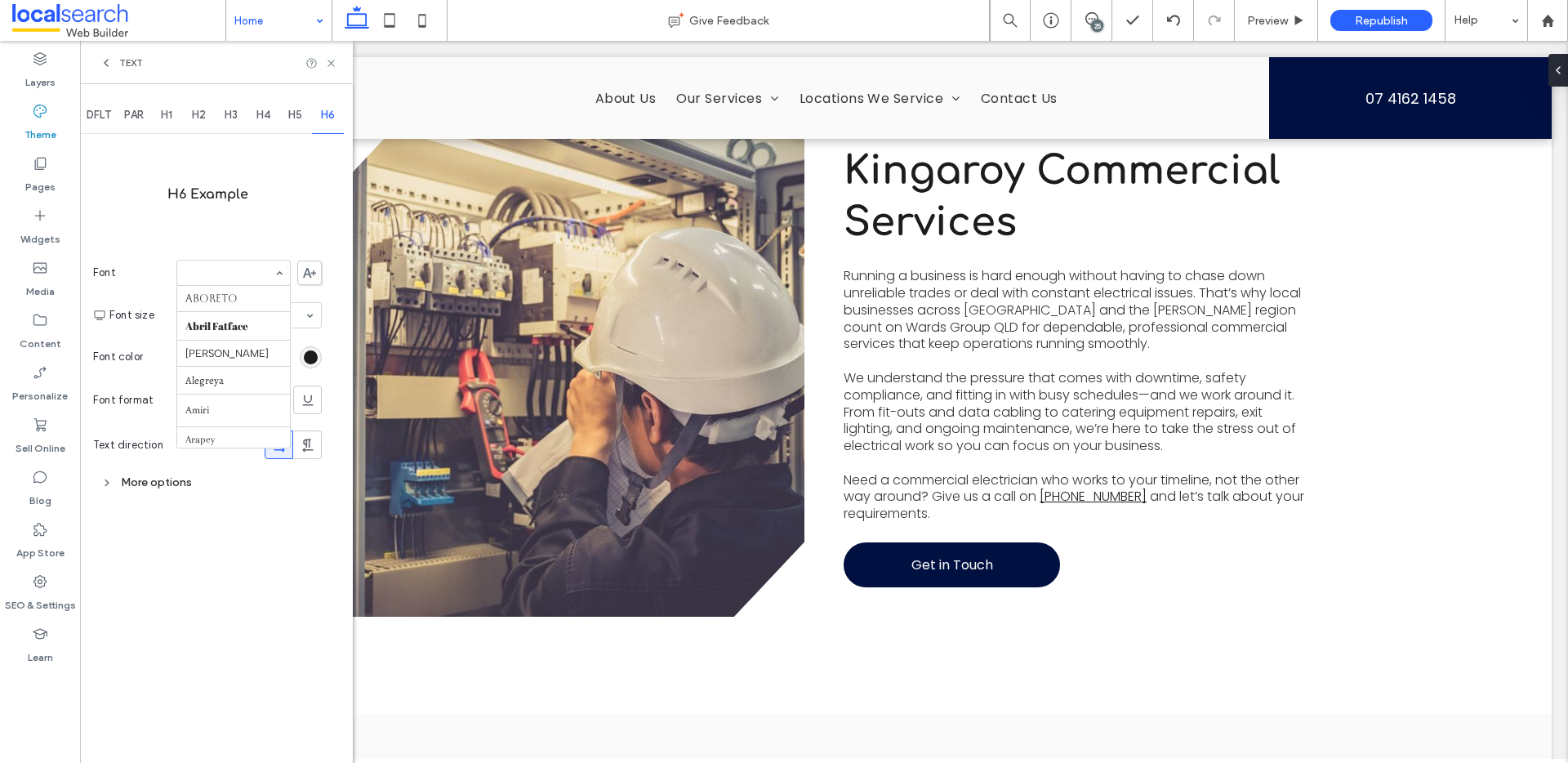 scroll, scrollTop: 1531, scrollLeft: 0, axis: vertical 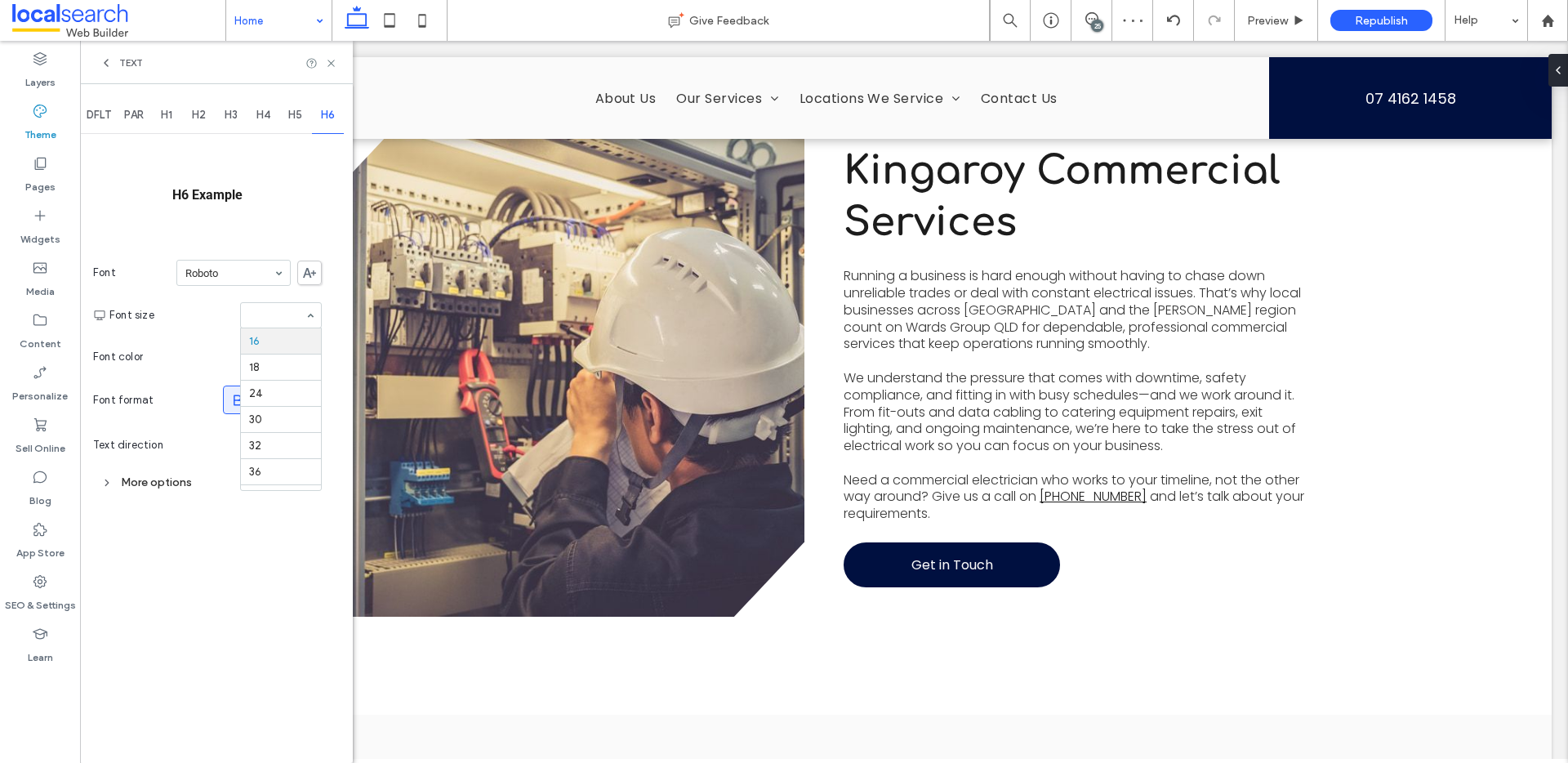 click on "Font size 8 9 10 11 12 14 16 18 24 30 32 36 48 60 72 96" at bounding box center (216, 315) 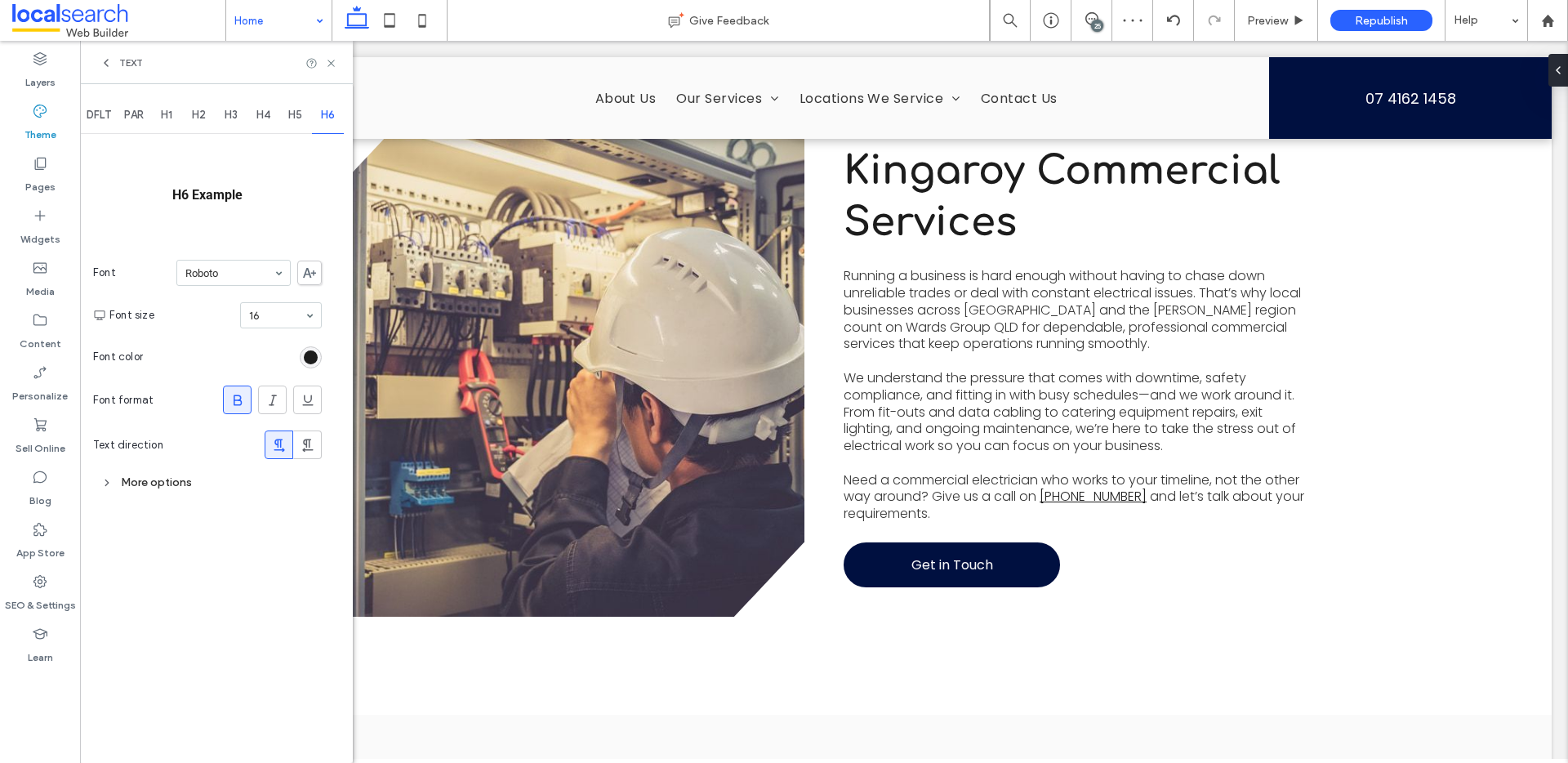 click 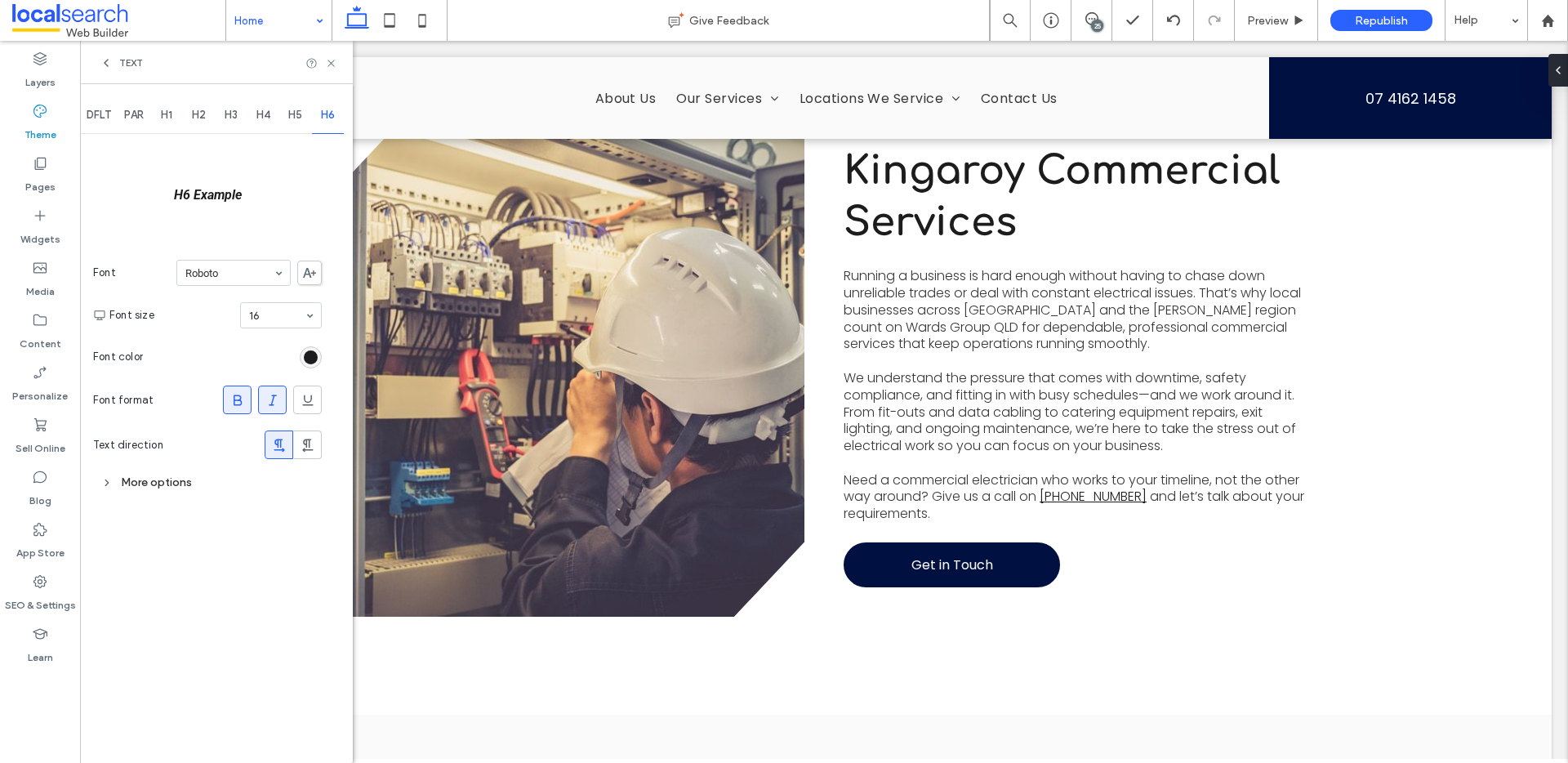 click 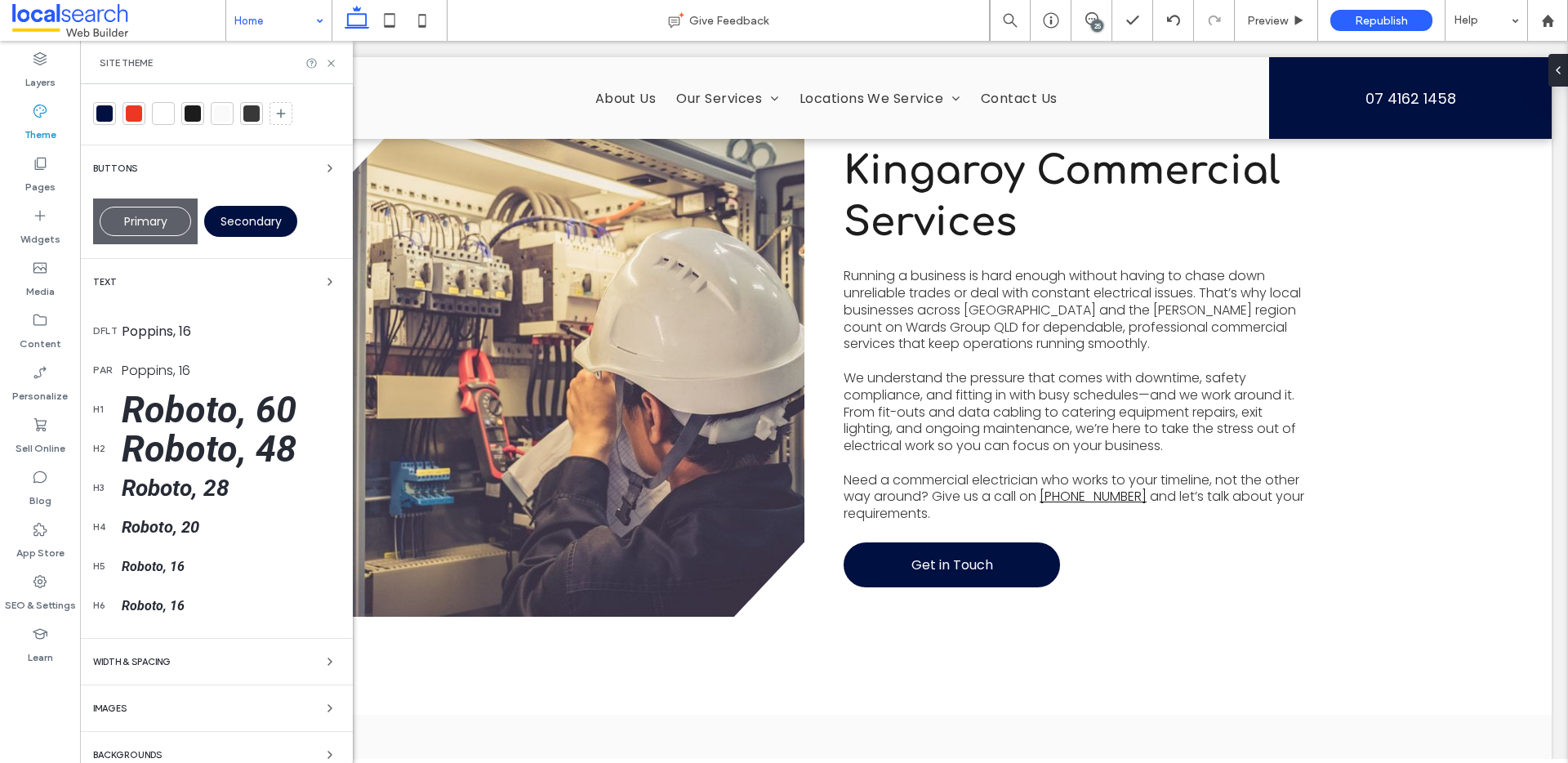 scroll, scrollTop: 182, scrollLeft: 0, axis: vertical 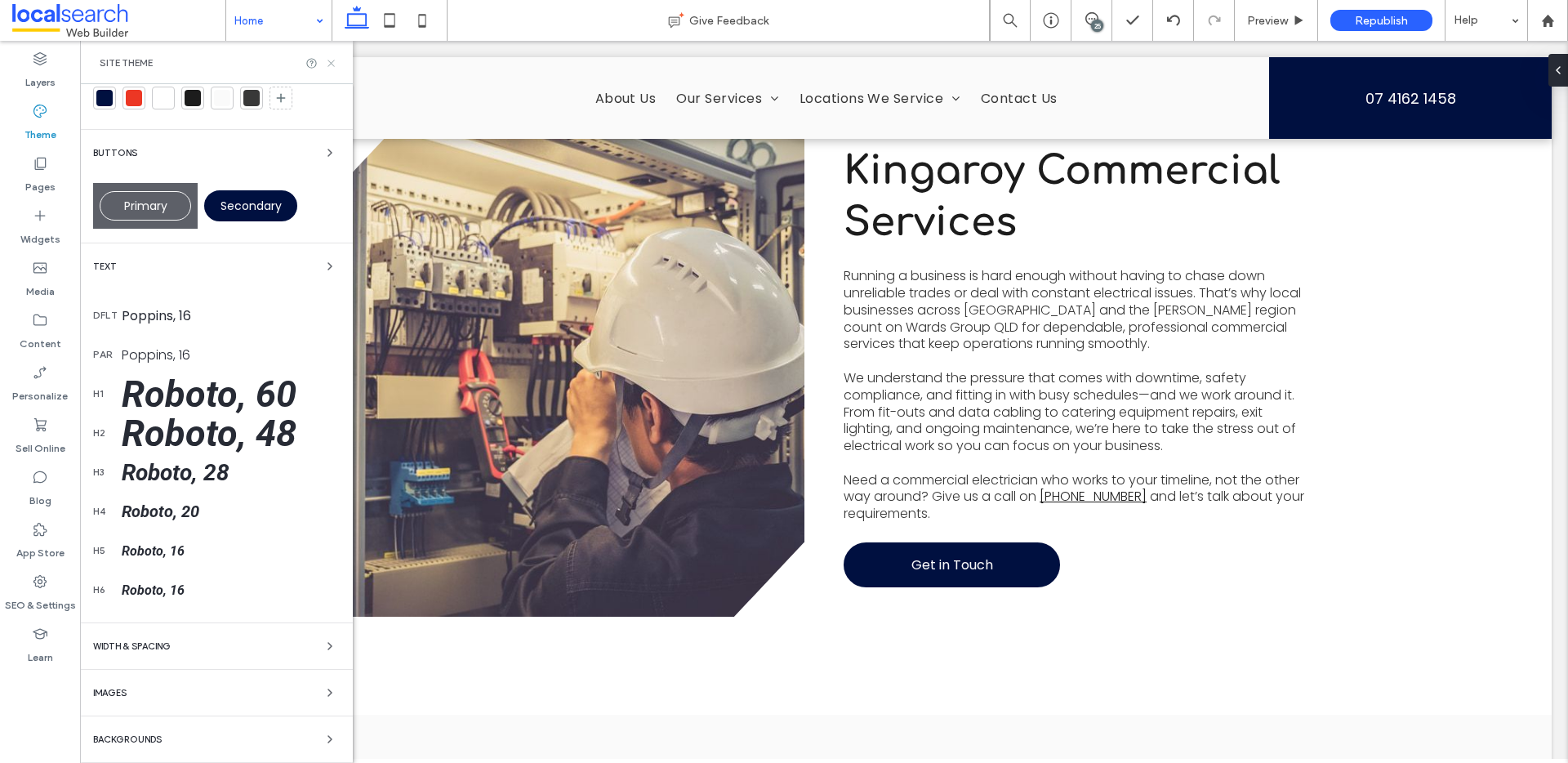 click 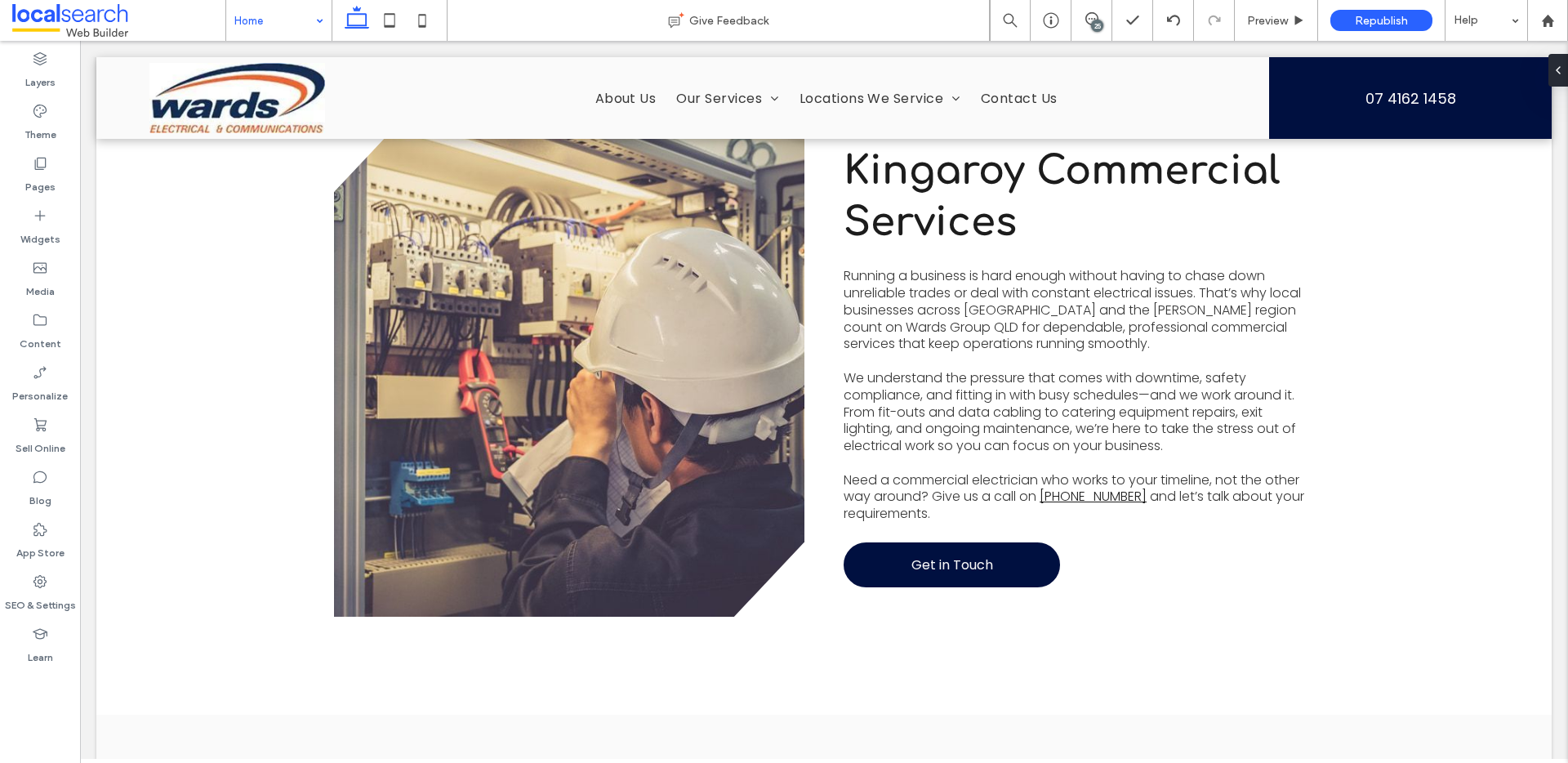 click on "25" at bounding box center (1097, 25) 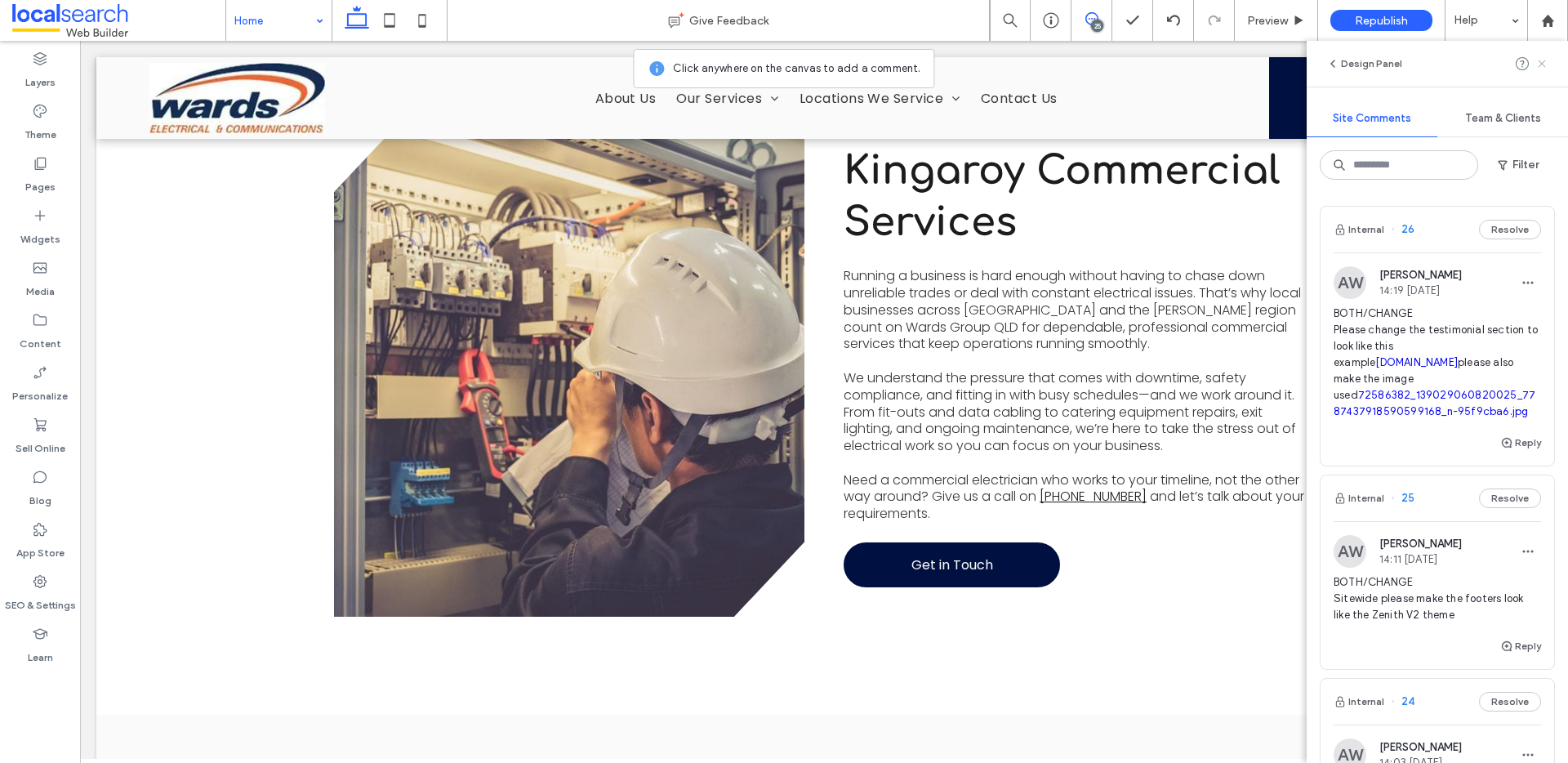 click 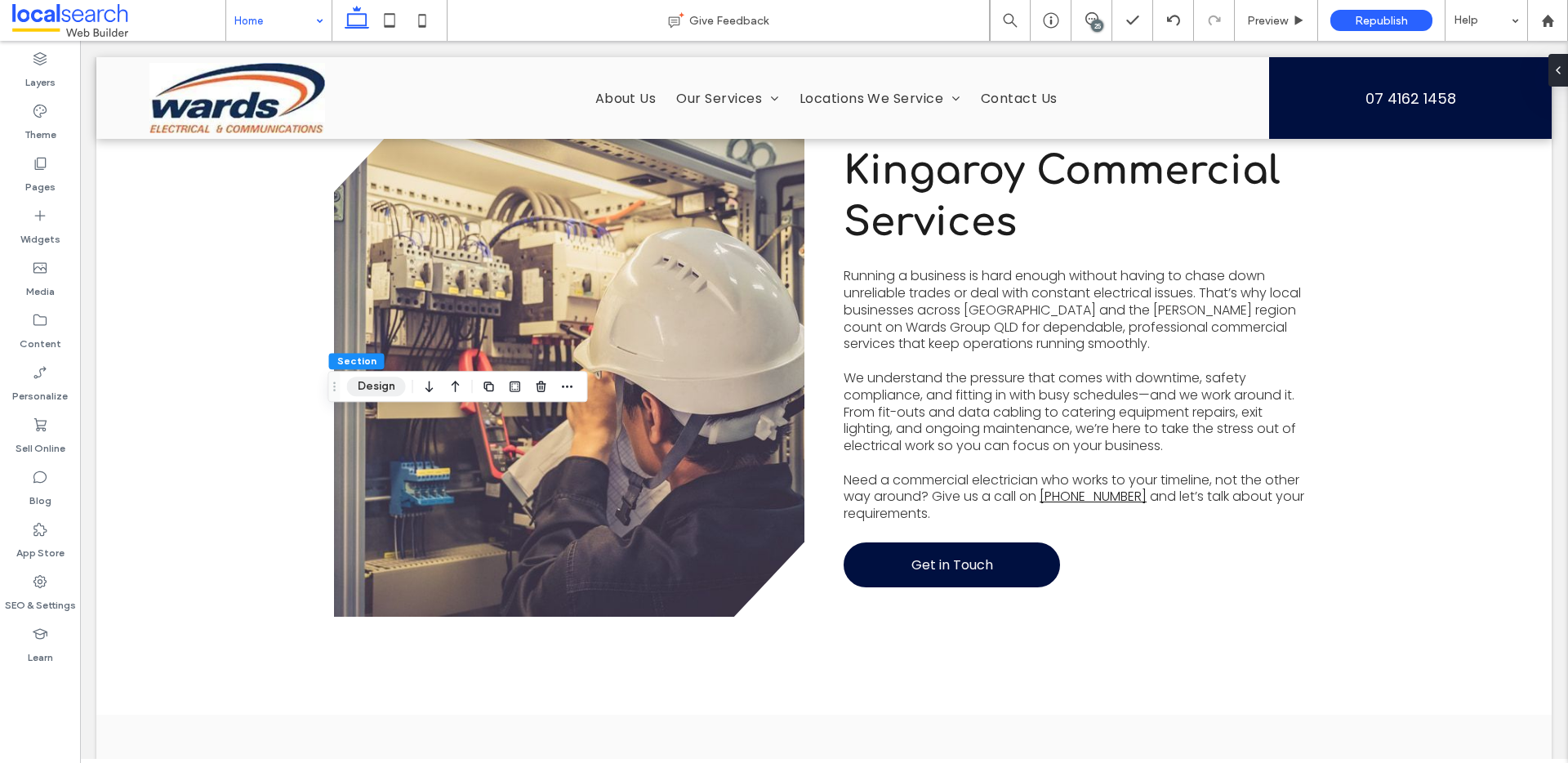 click on "Design" at bounding box center (376, 386) 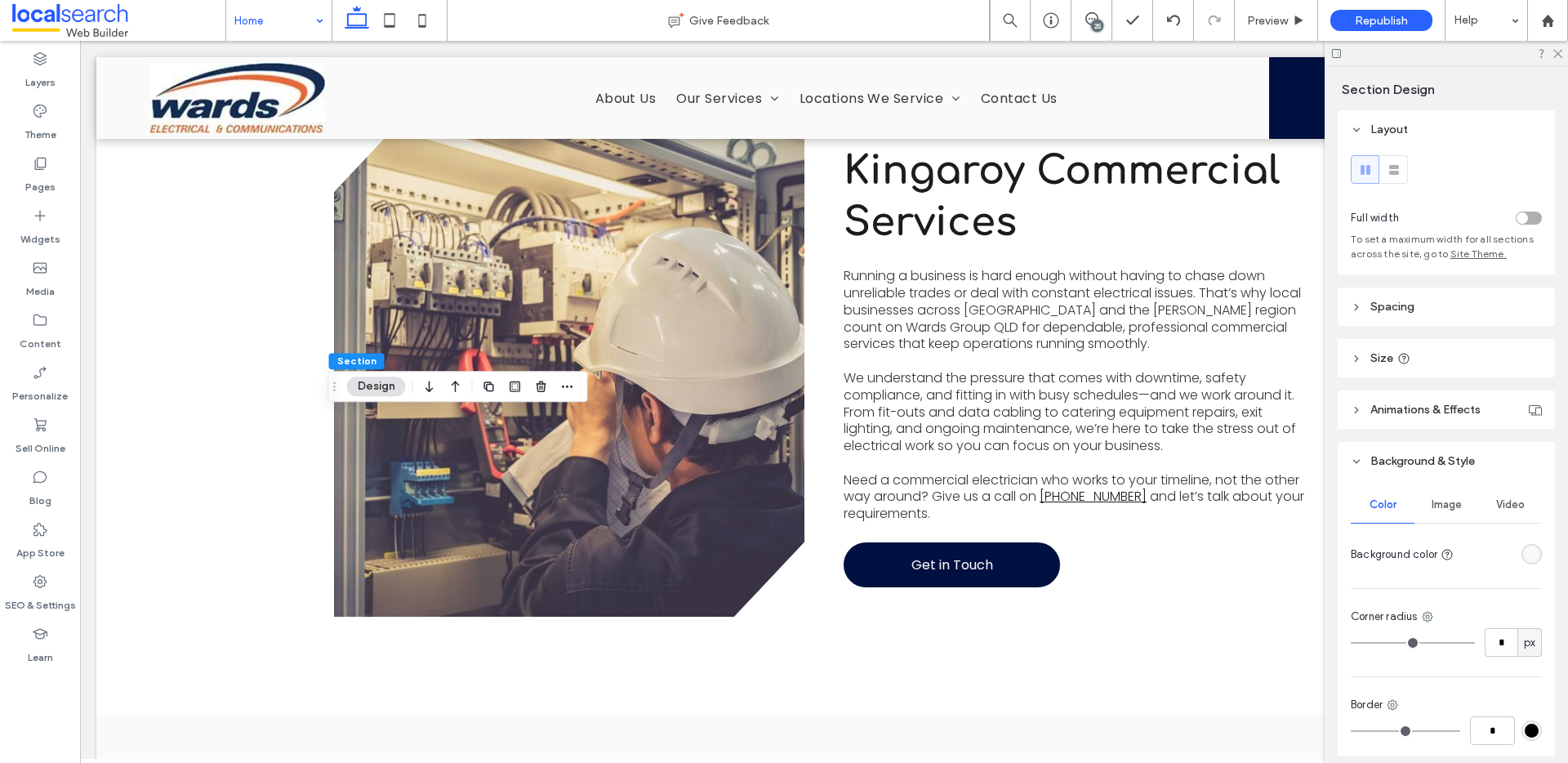 click at bounding box center (1531, 554) 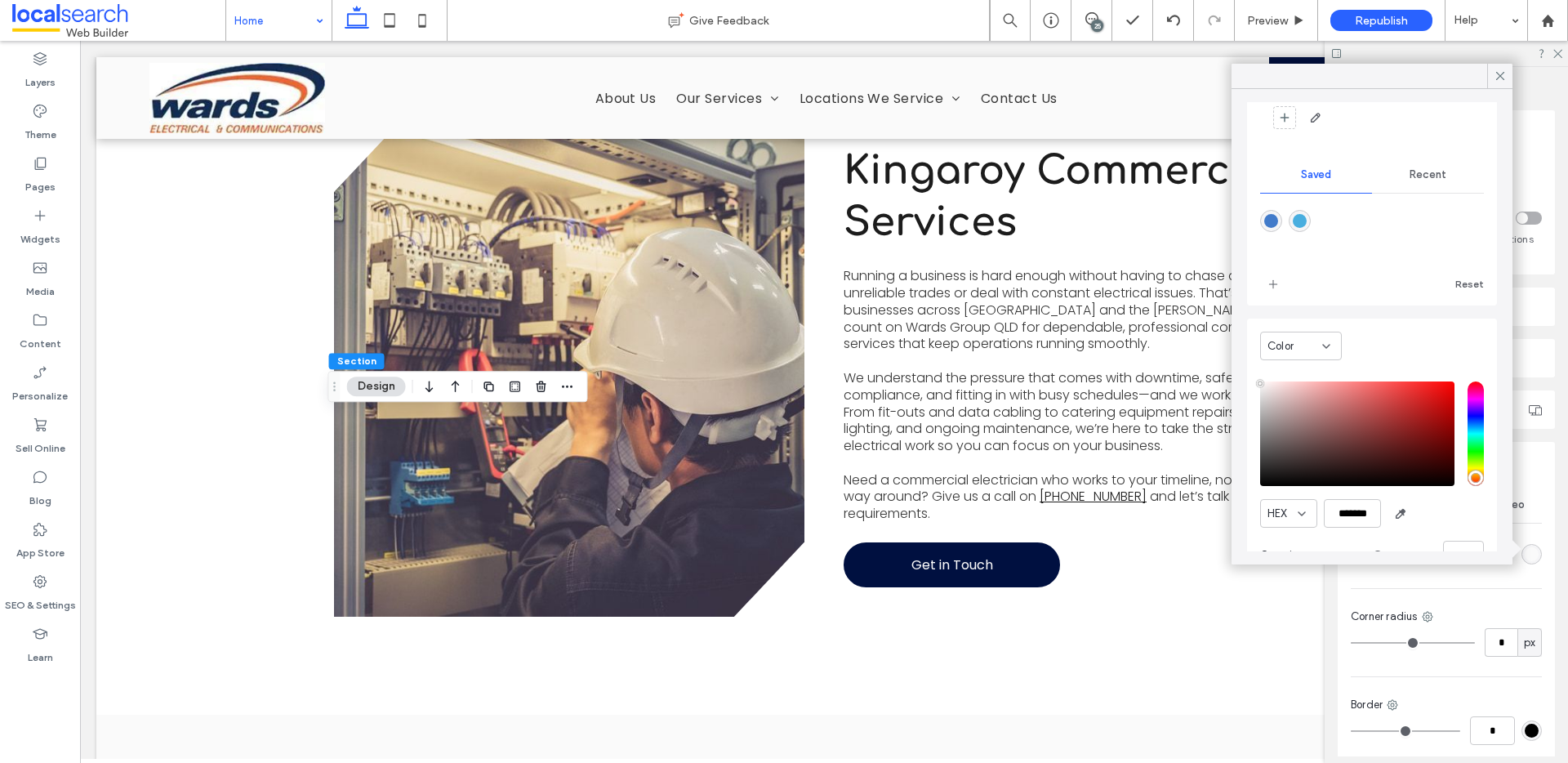 click at bounding box center (1299, 221) 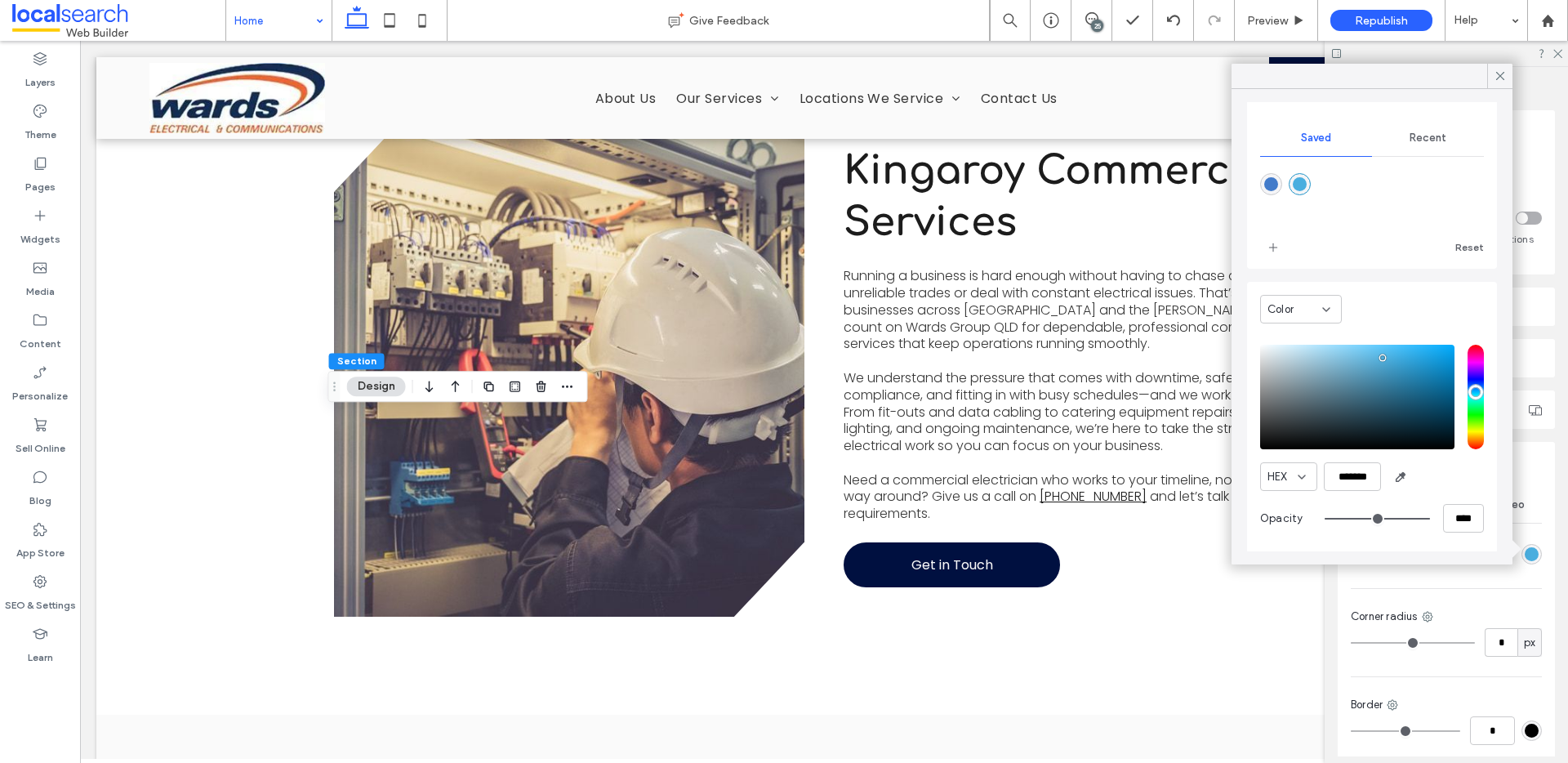 scroll, scrollTop: 131, scrollLeft: 0, axis: vertical 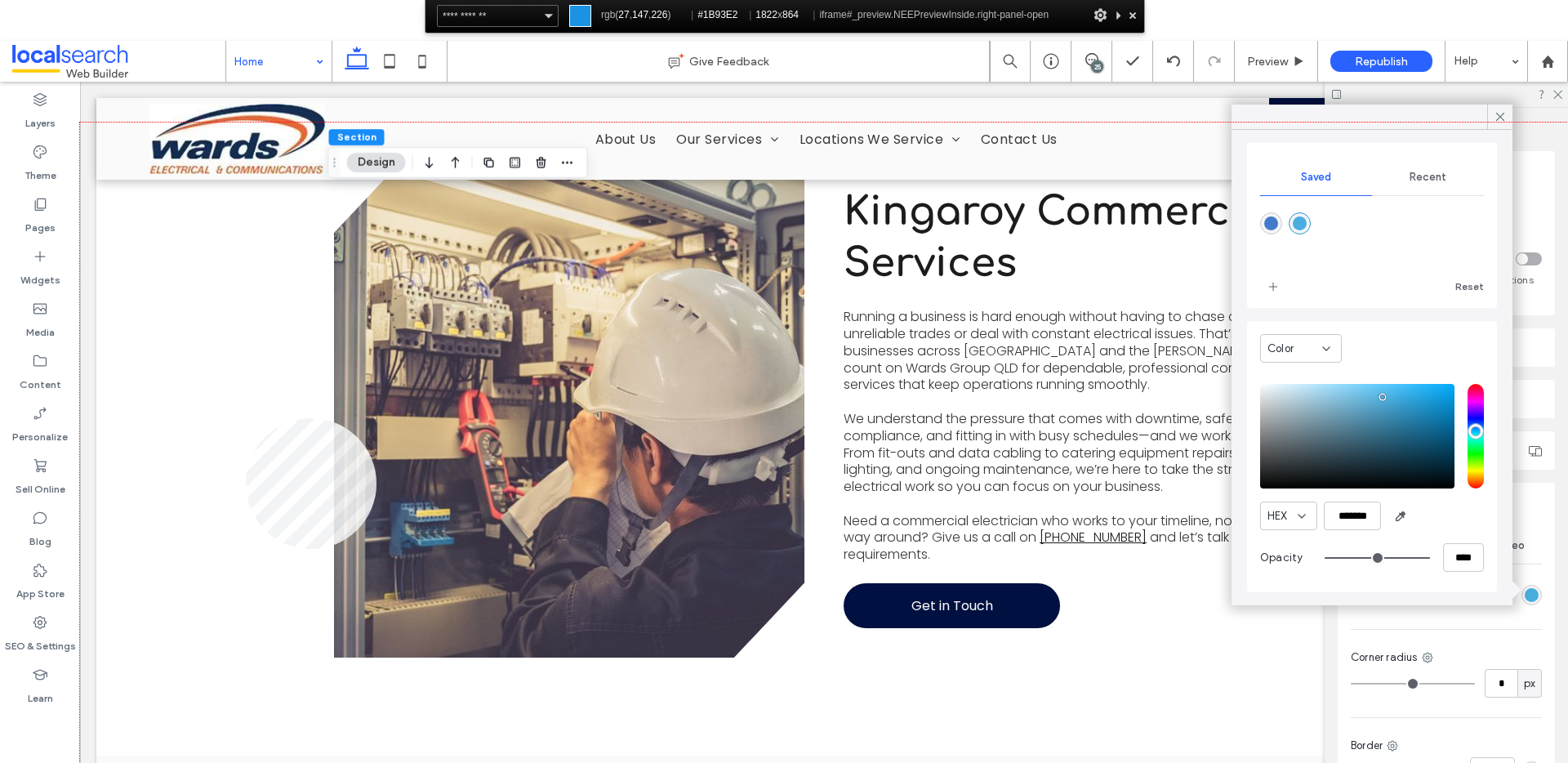click at bounding box center (824, 475) 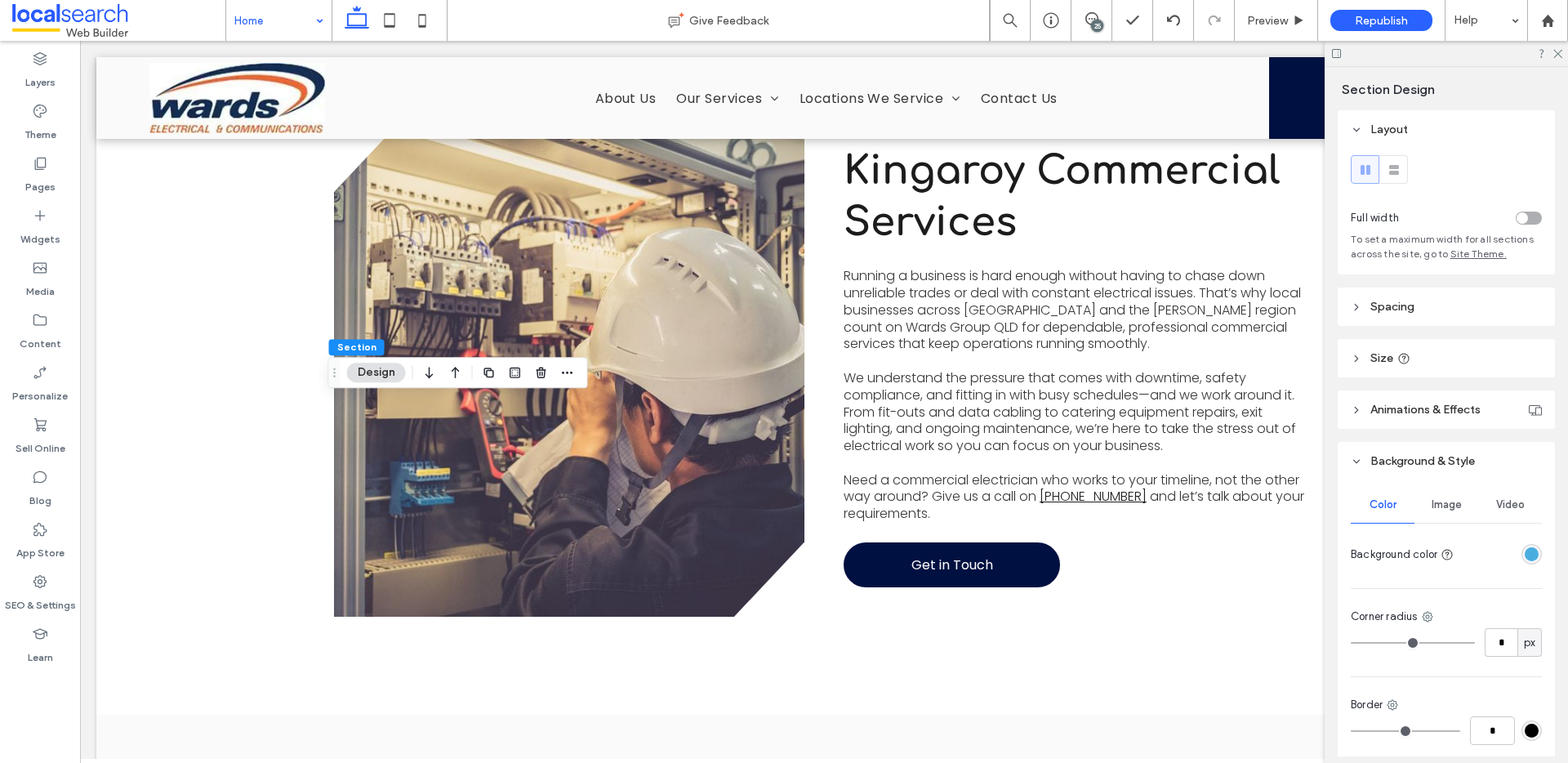 scroll, scrollTop: 3, scrollLeft: 0, axis: vertical 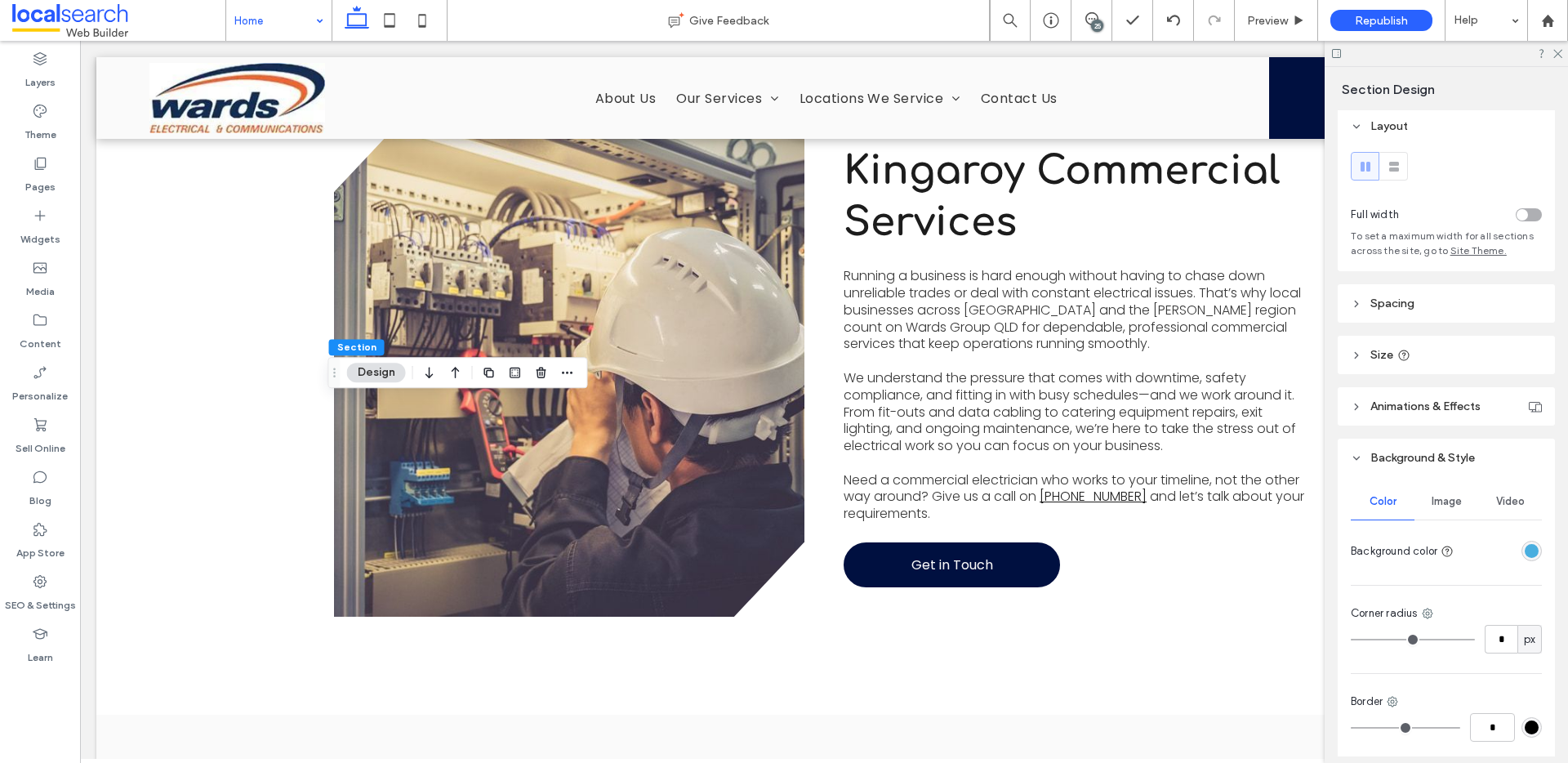 click at bounding box center [1531, 551] 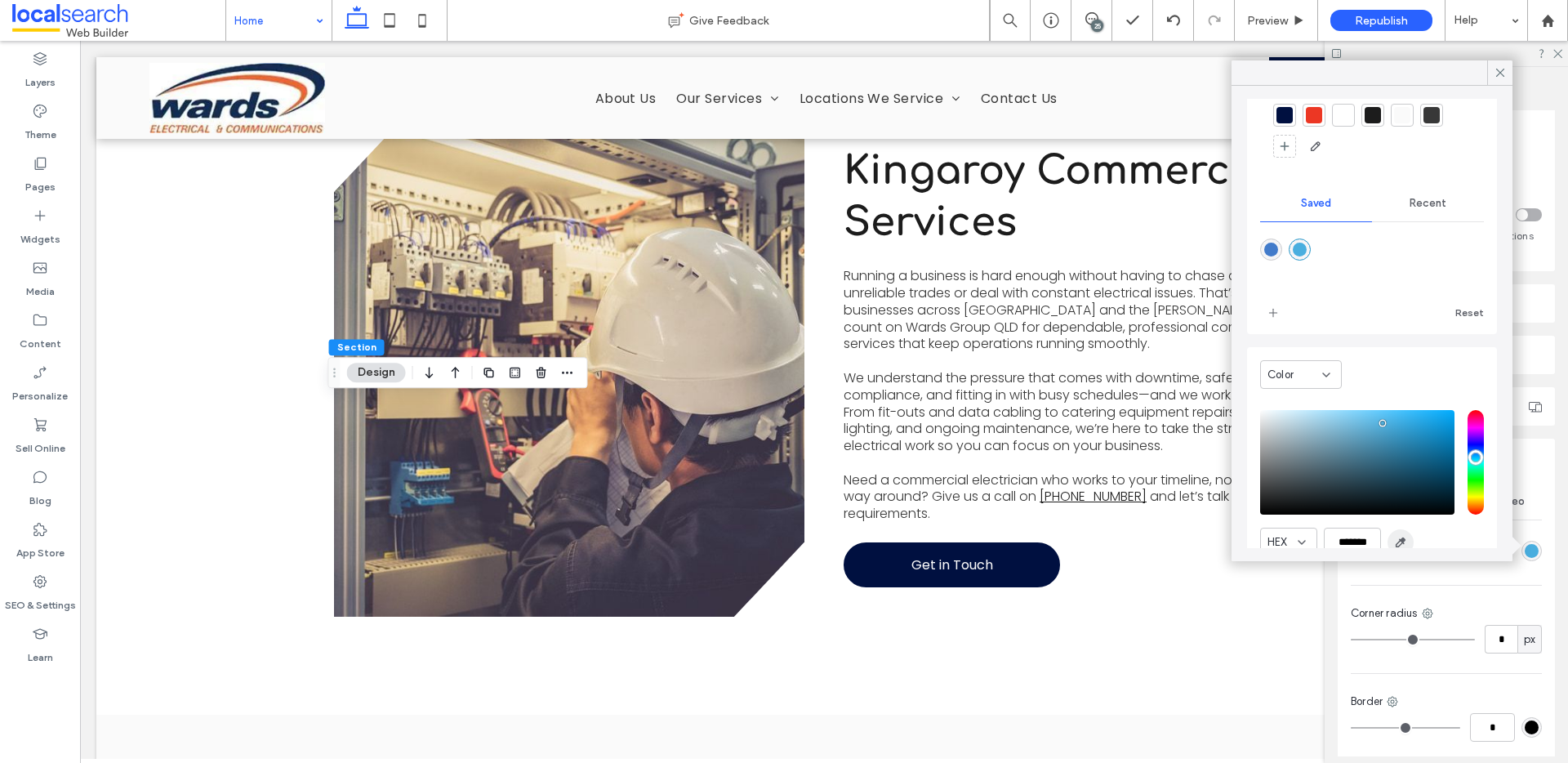 scroll, scrollTop: 131, scrollLeft: 0, axis: vertical 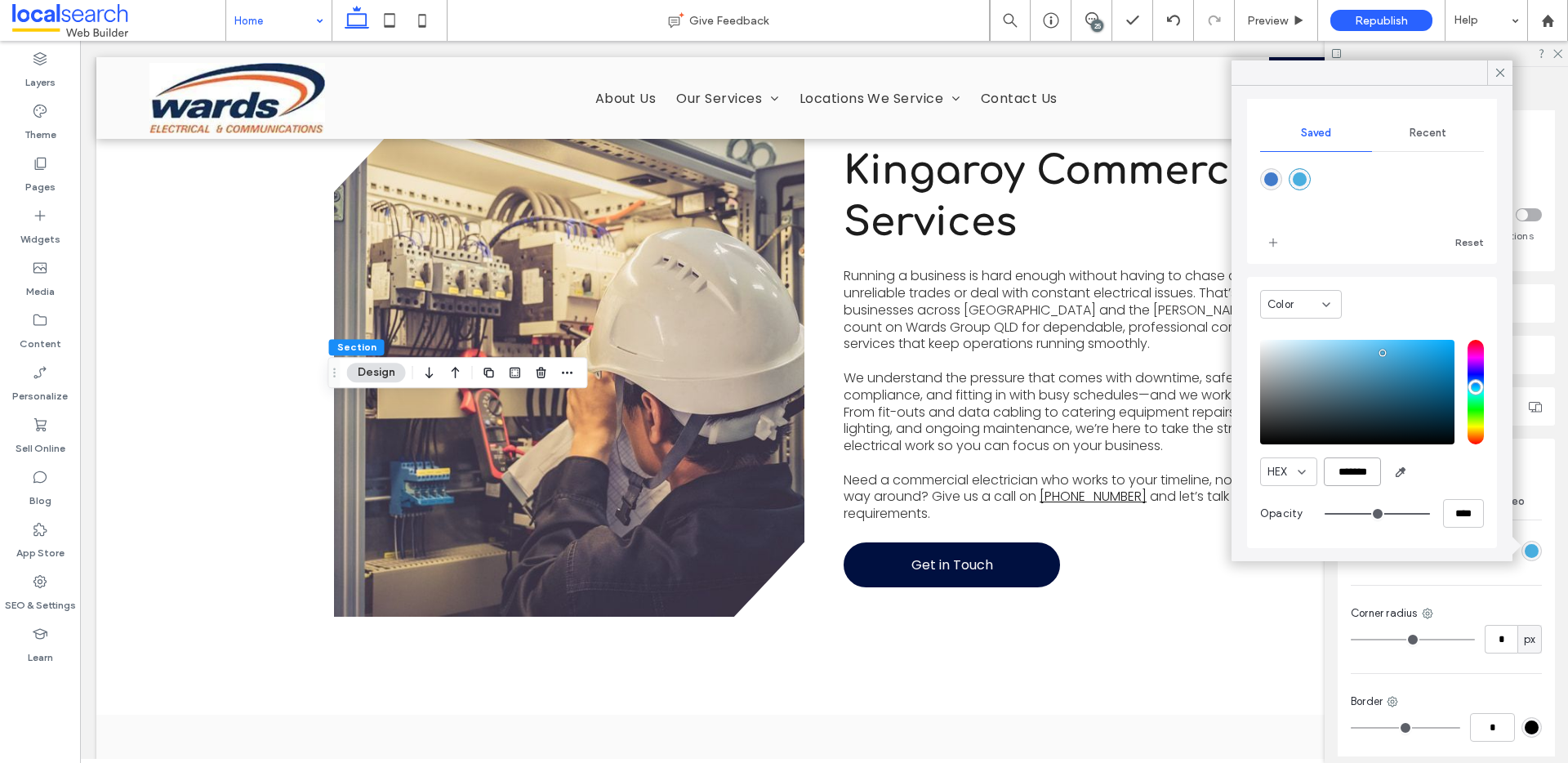click on "*******" at bounding box center [1352, 471] 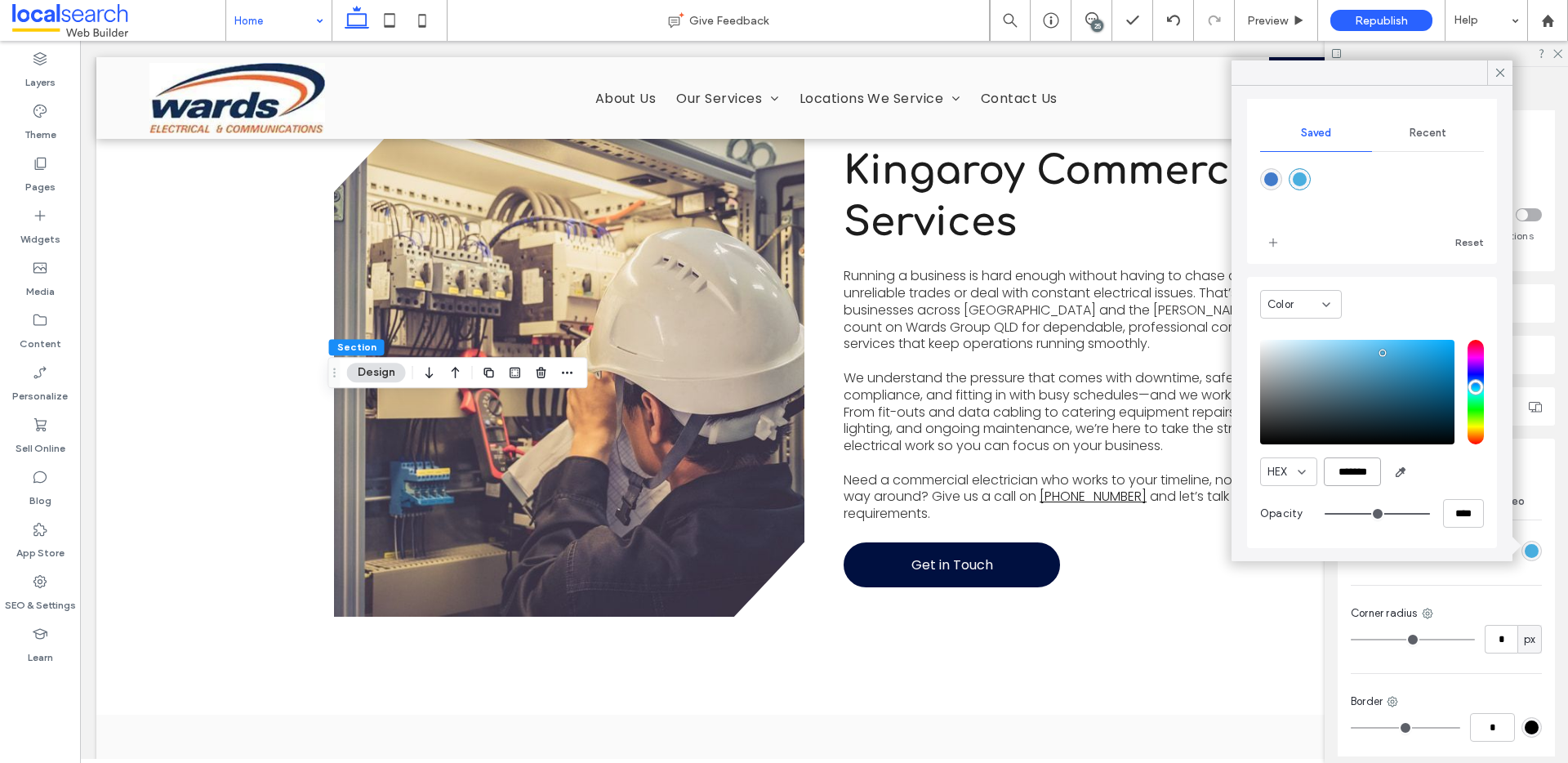 paste 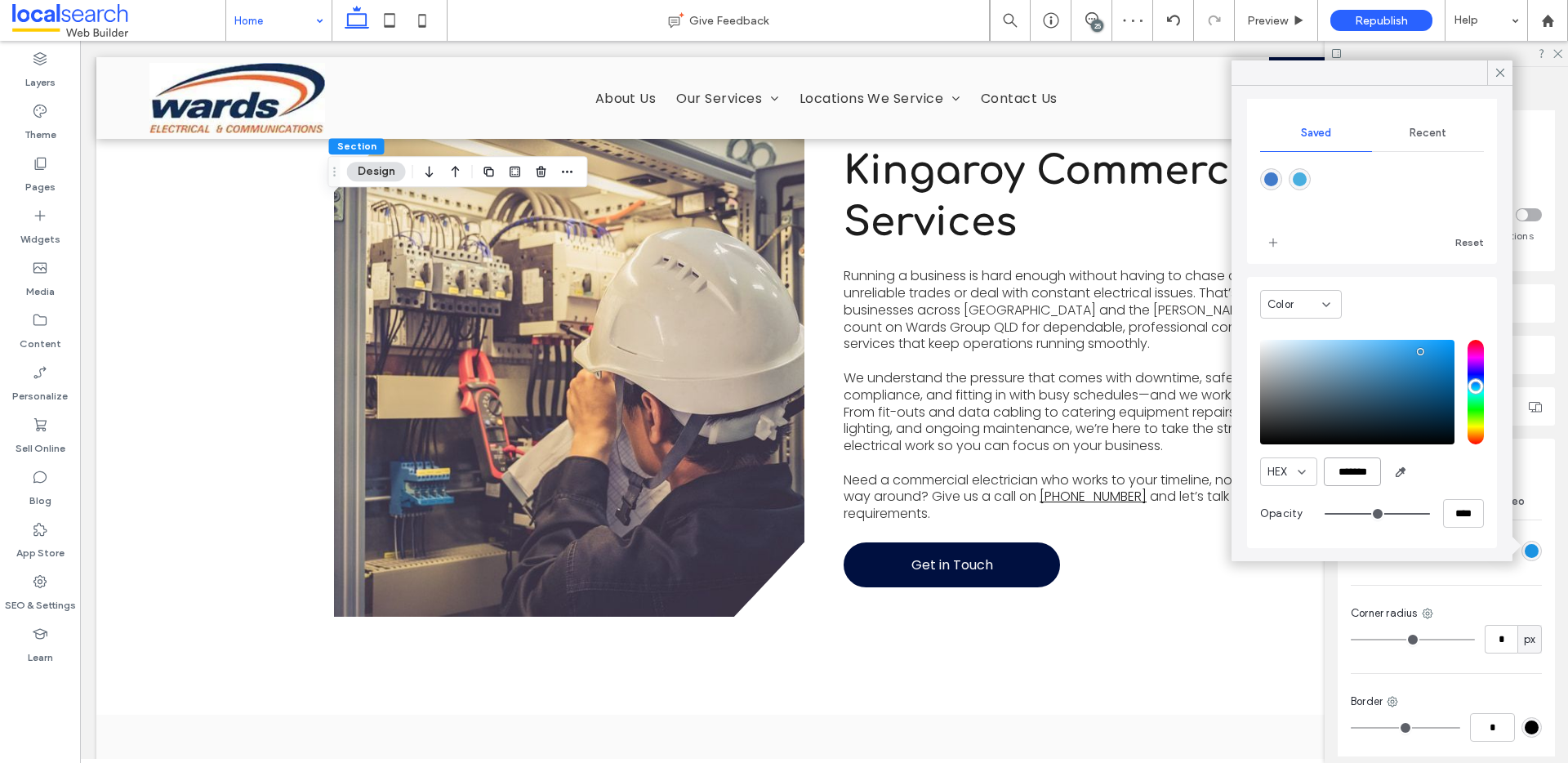 type on "*******" 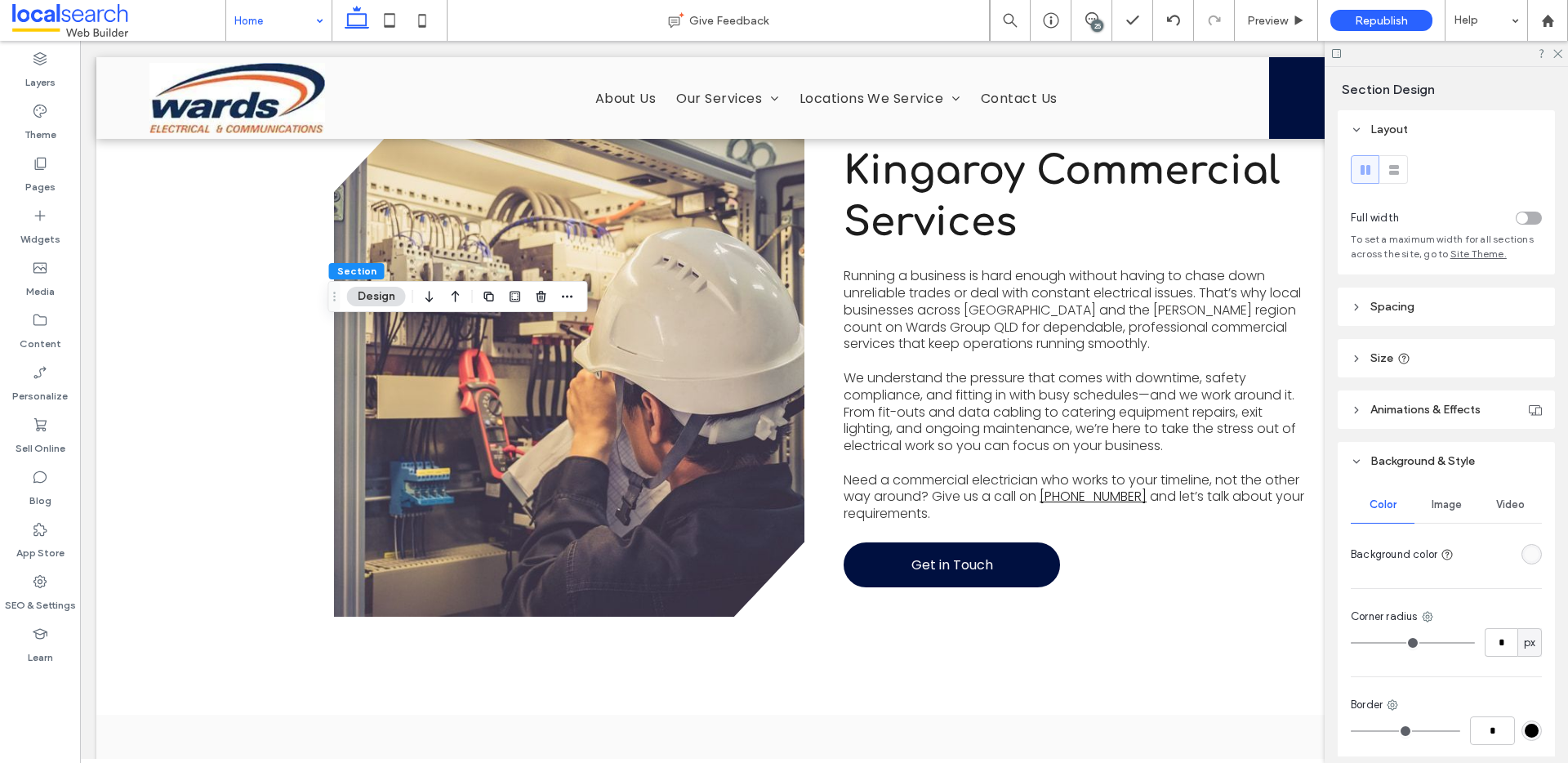 click at bounding box center (1531, 554) 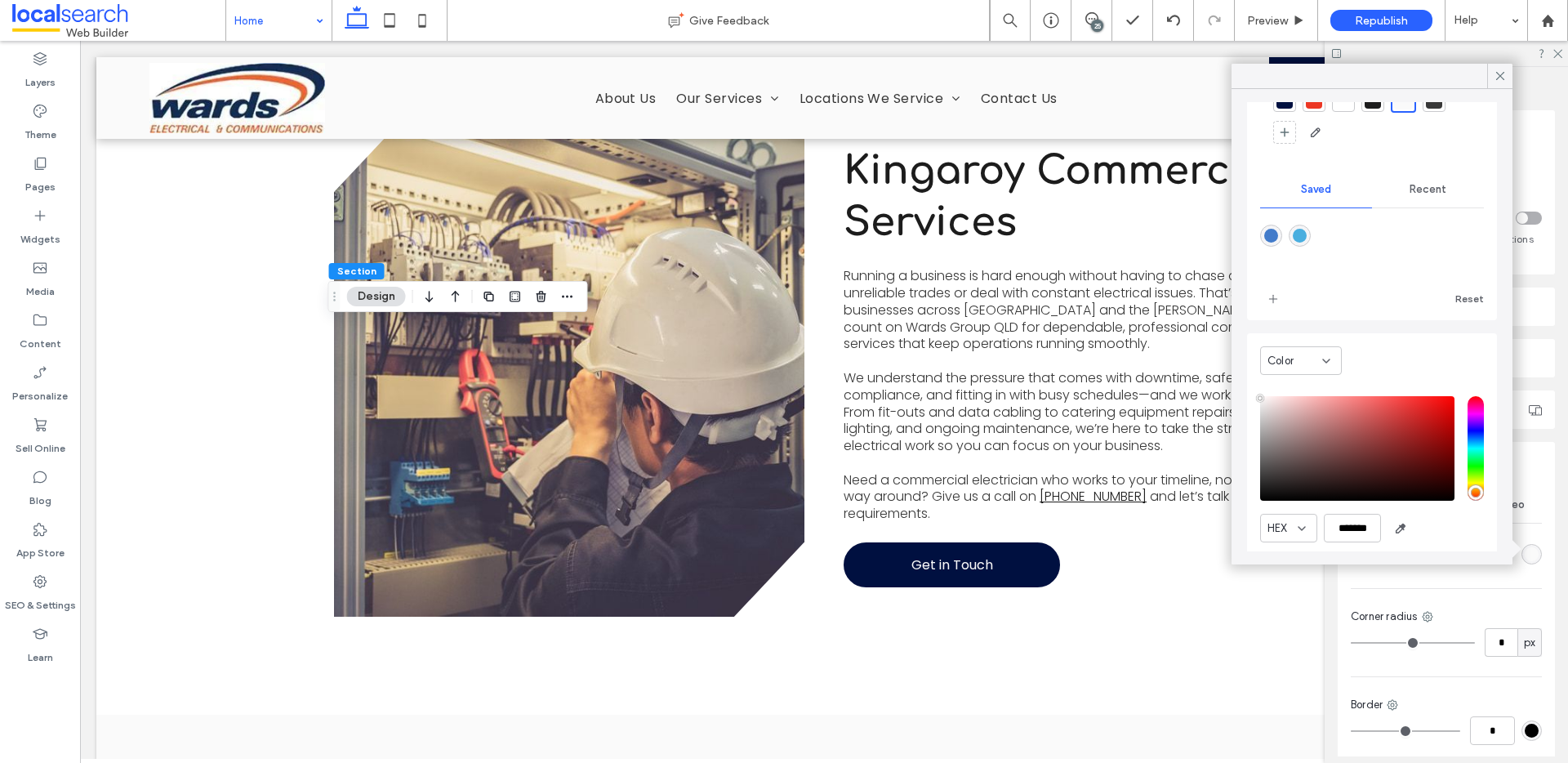 scroll, scrollTop: 133, scrollLeft: 0, axis: vertical 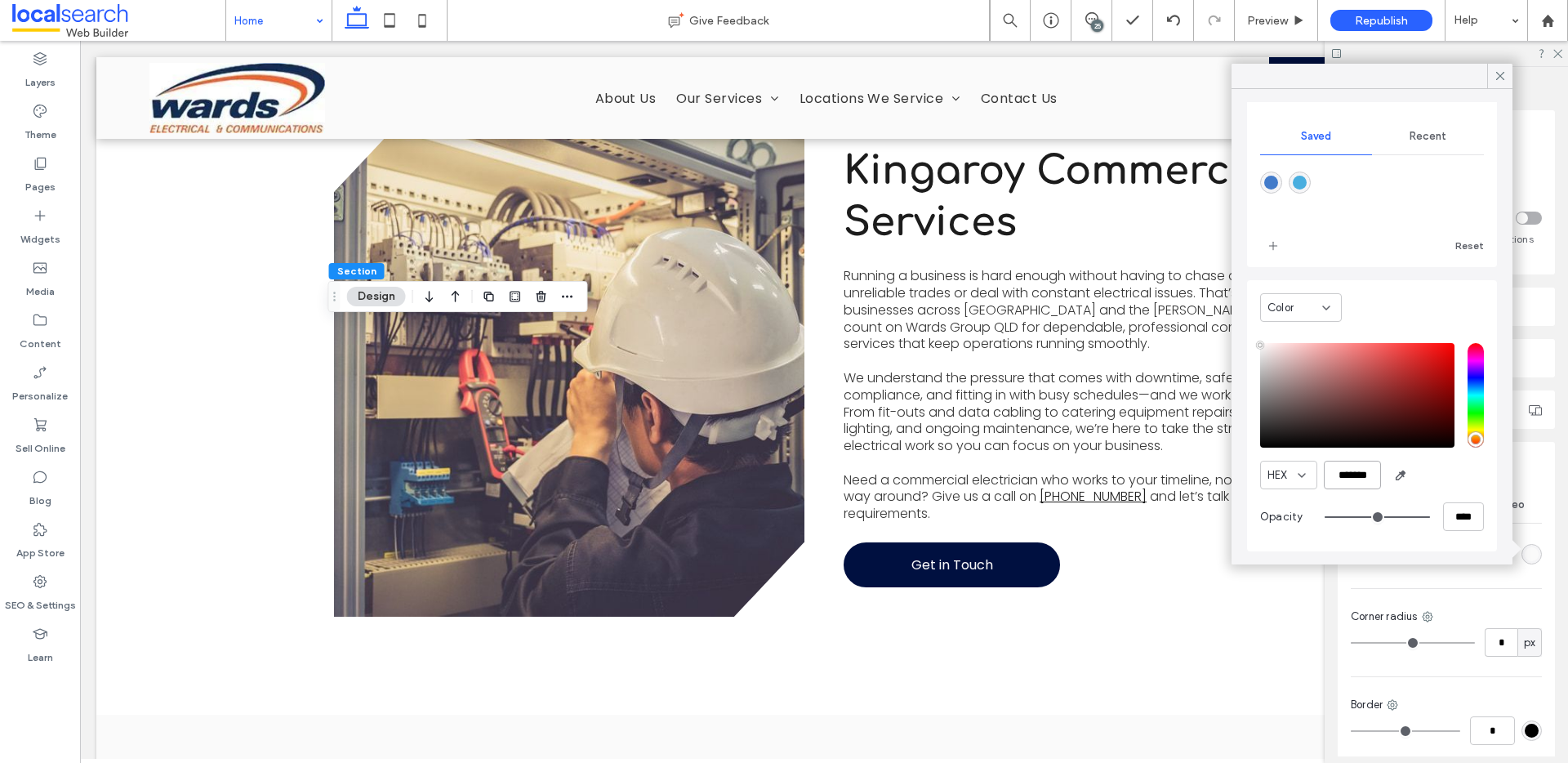 click on "*******" at bounding box center [1352, 475] 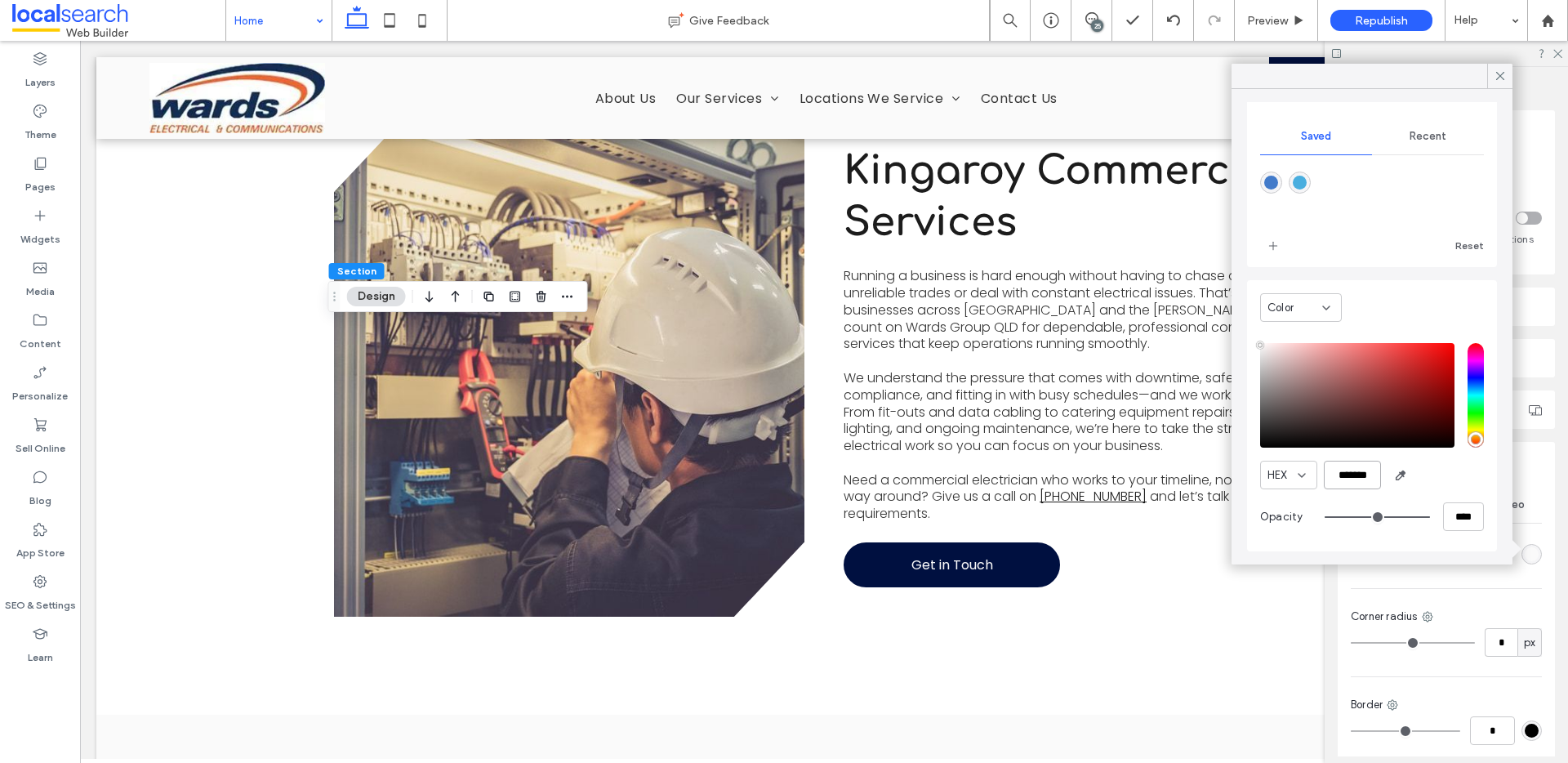 paste 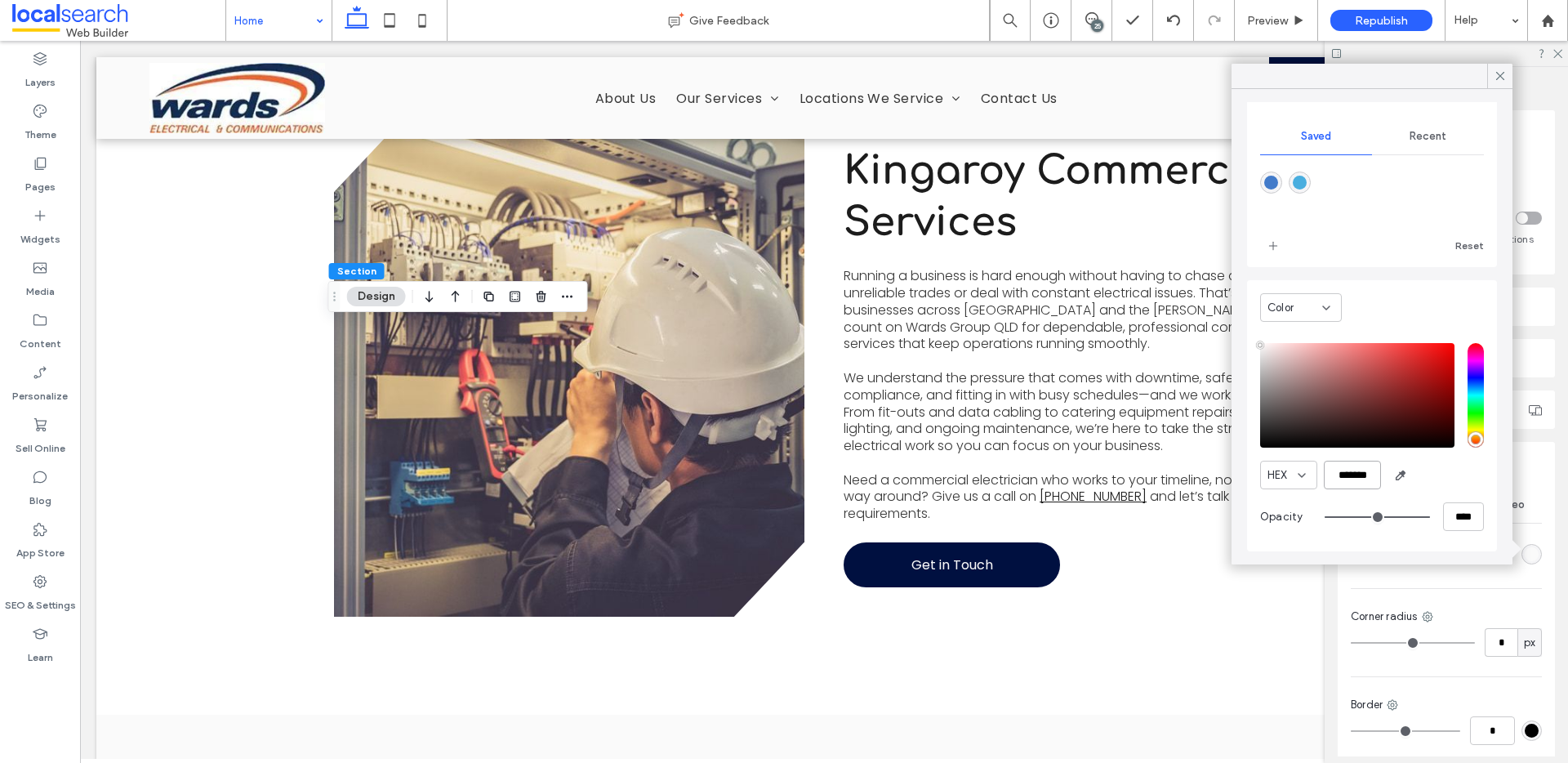 type on "*******" 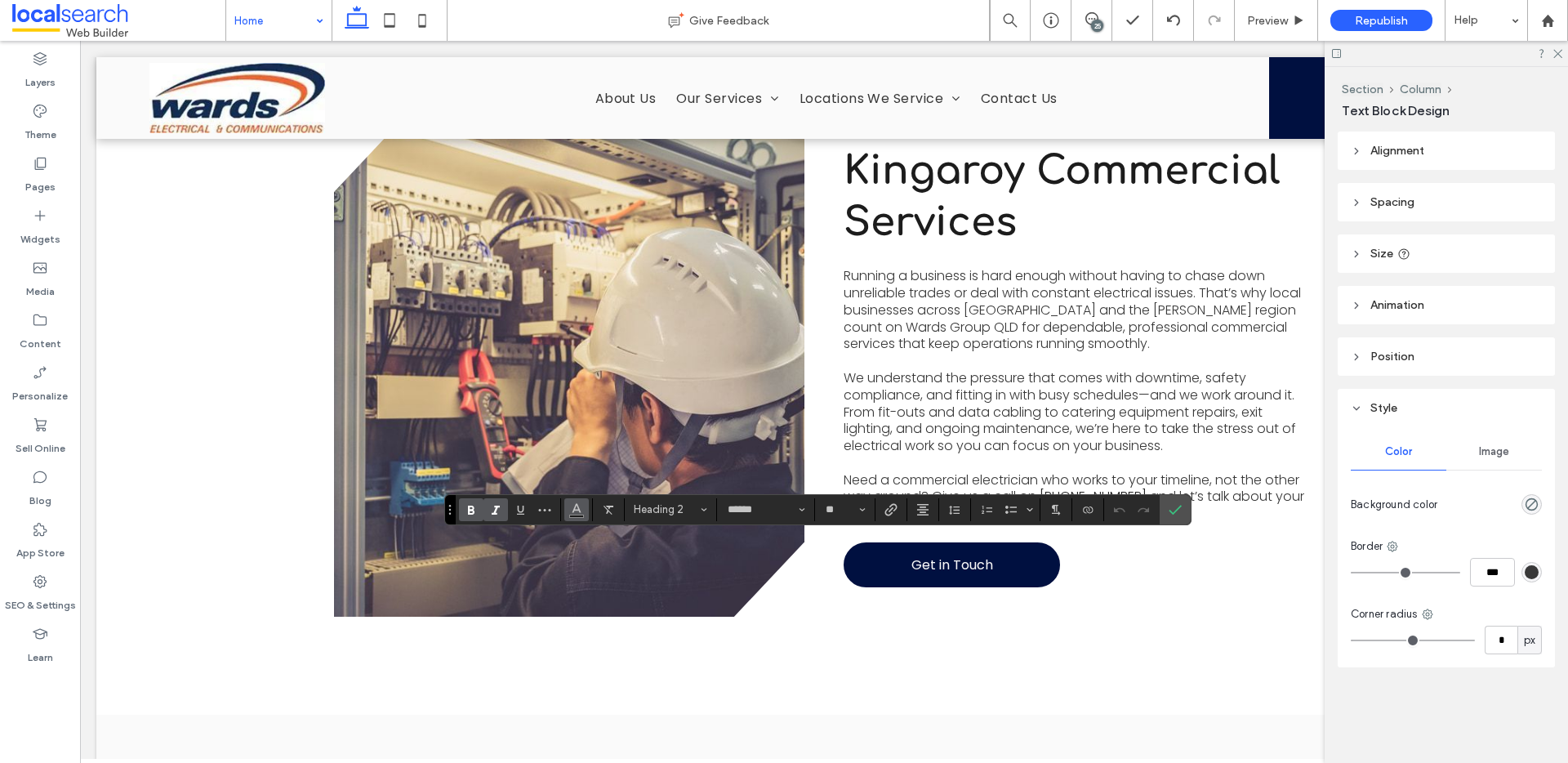 click 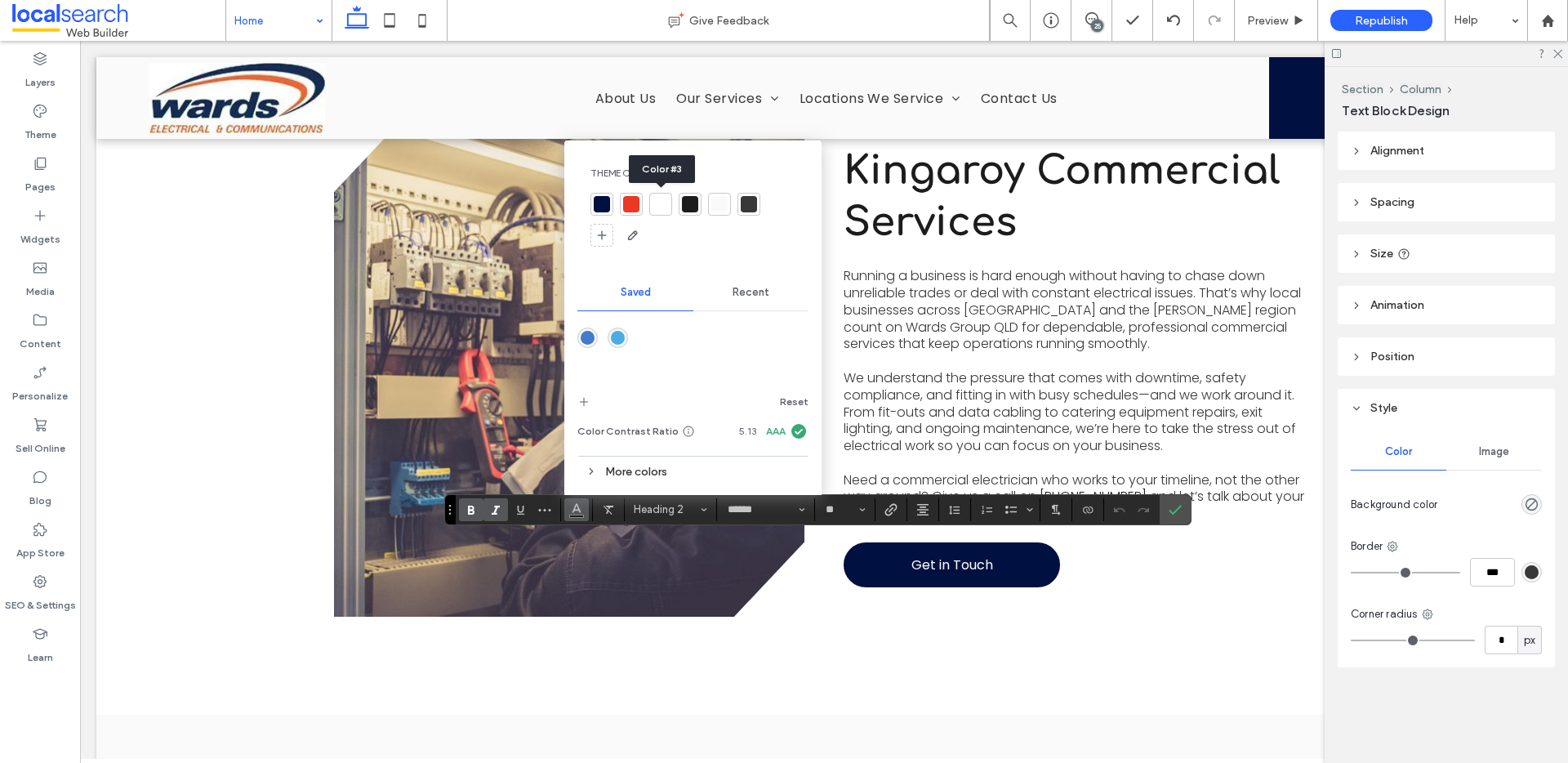 click at bounding box center (661, 204) 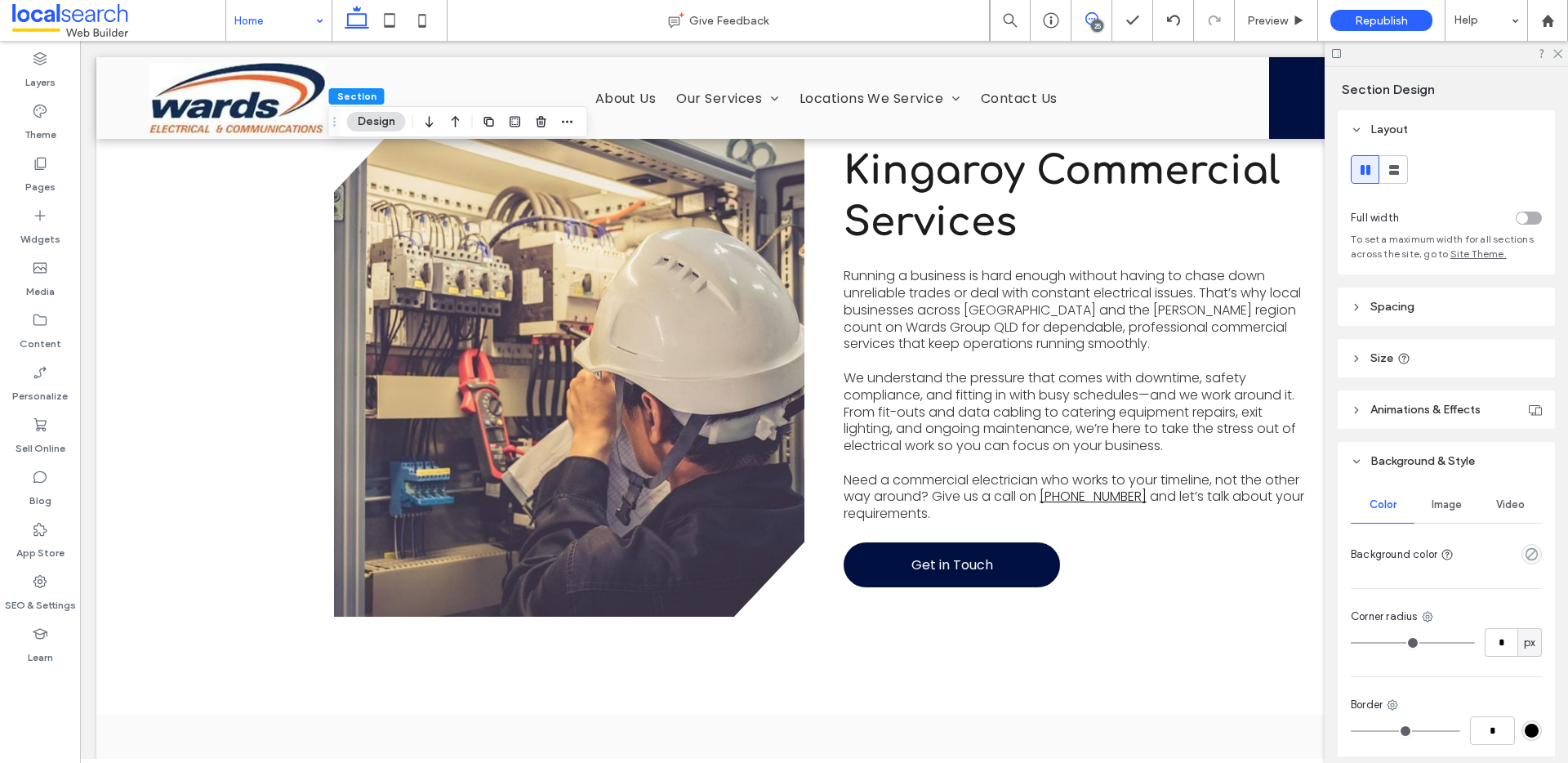 click at bounding box center [1091, 19] 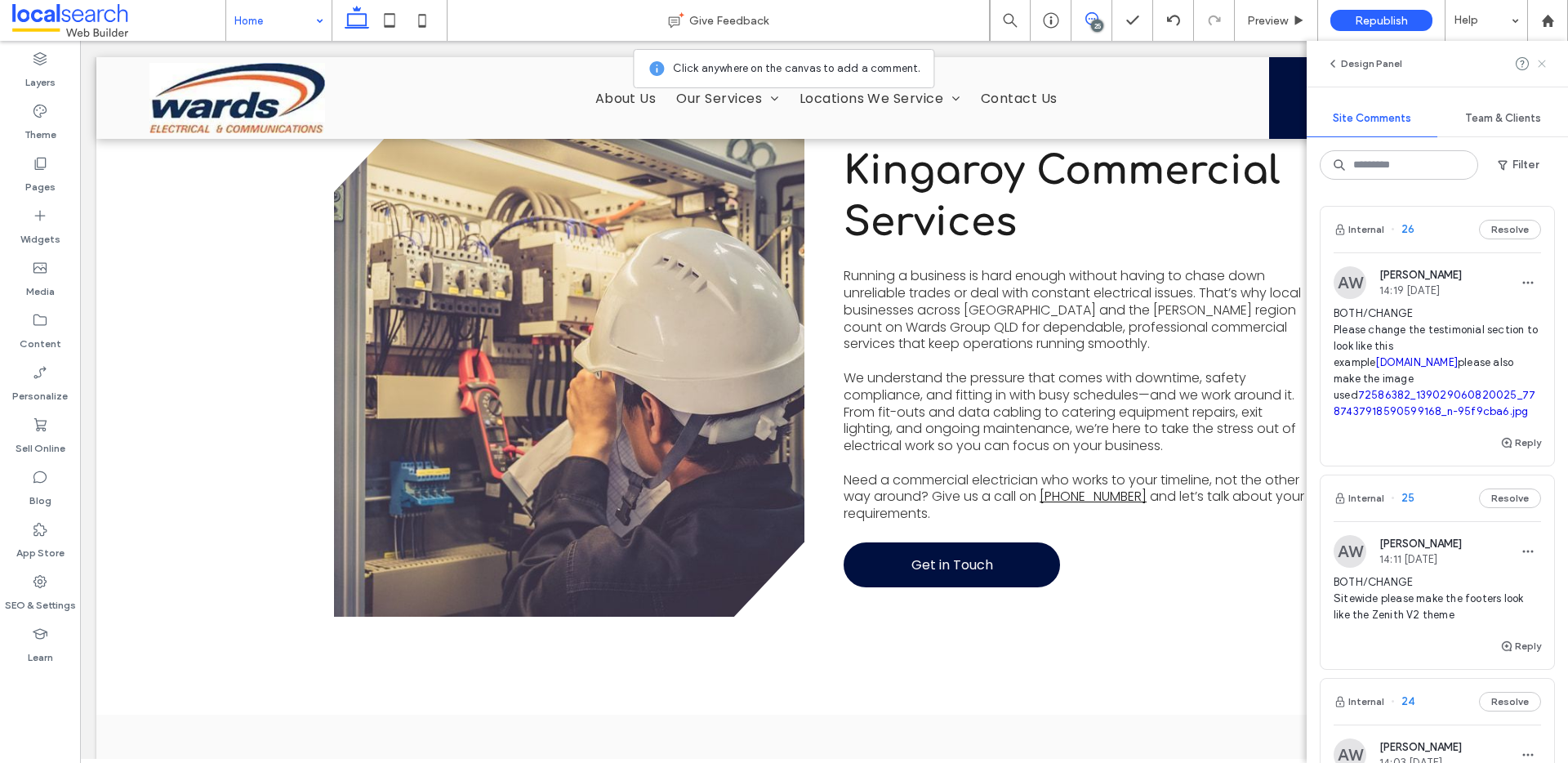 click at bounding box center (1542, 64) 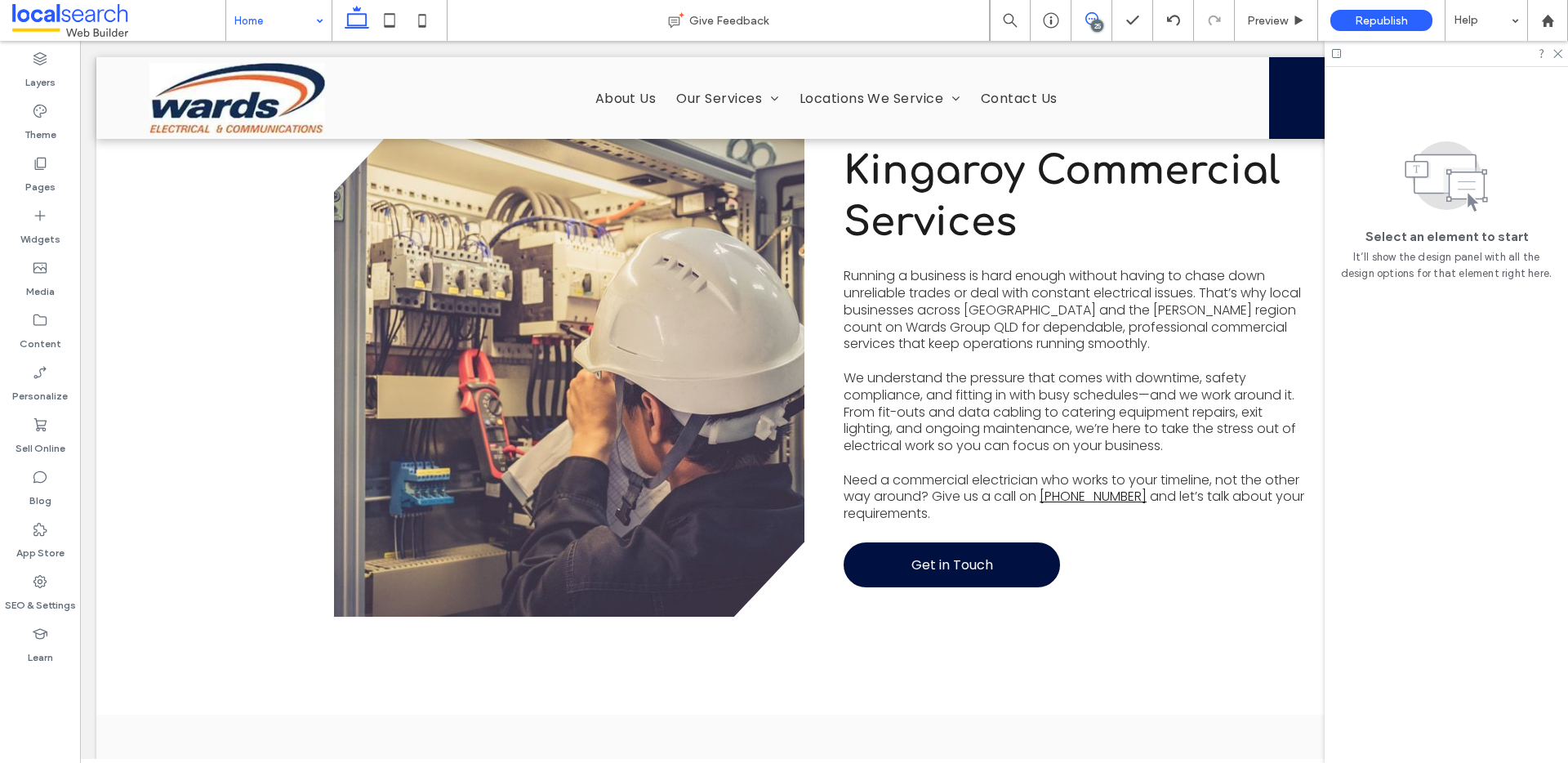 click at bounding box center [1091, 19] 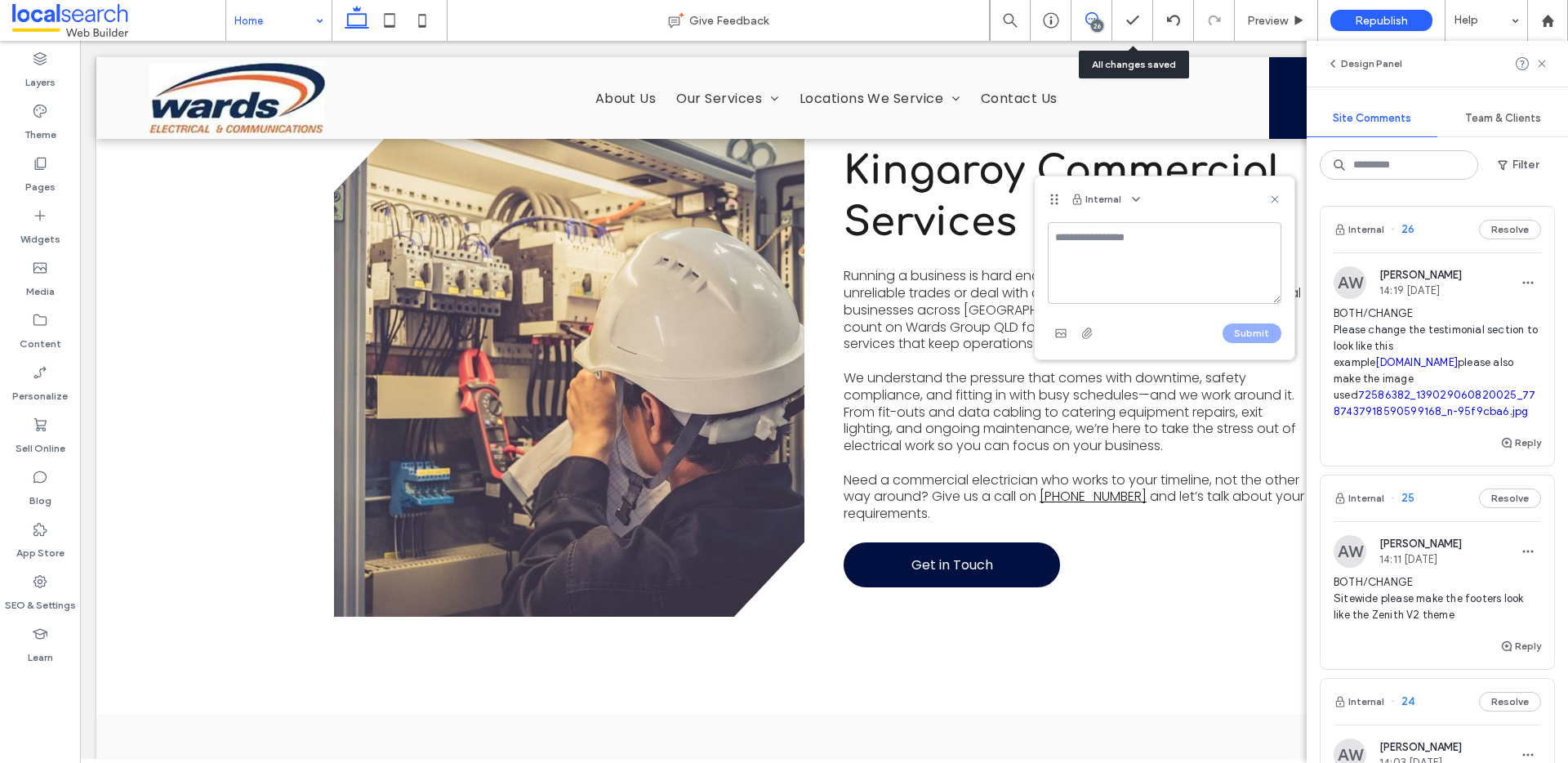 click at bounding box center (1165, 263) 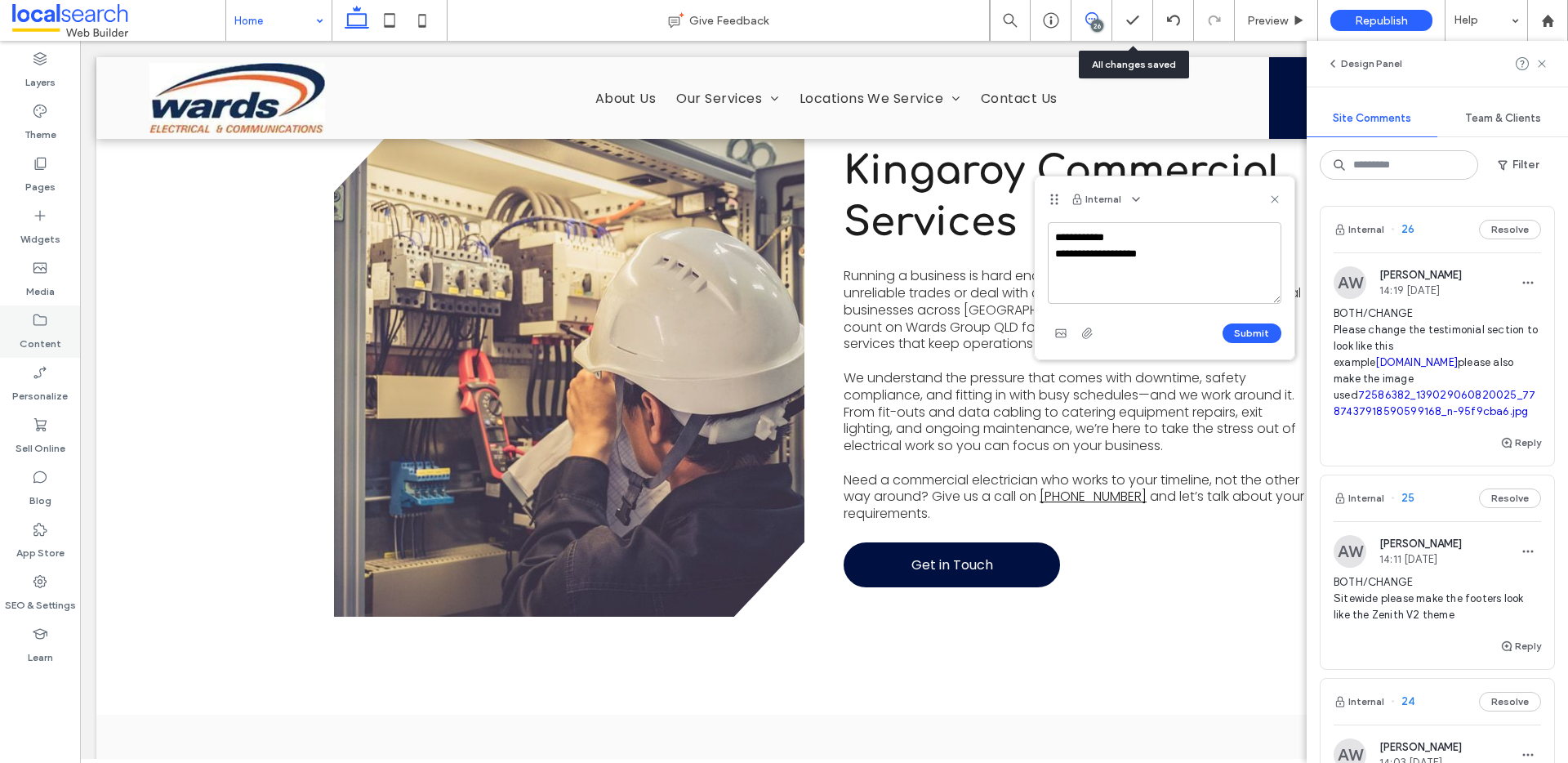 type on "**********" 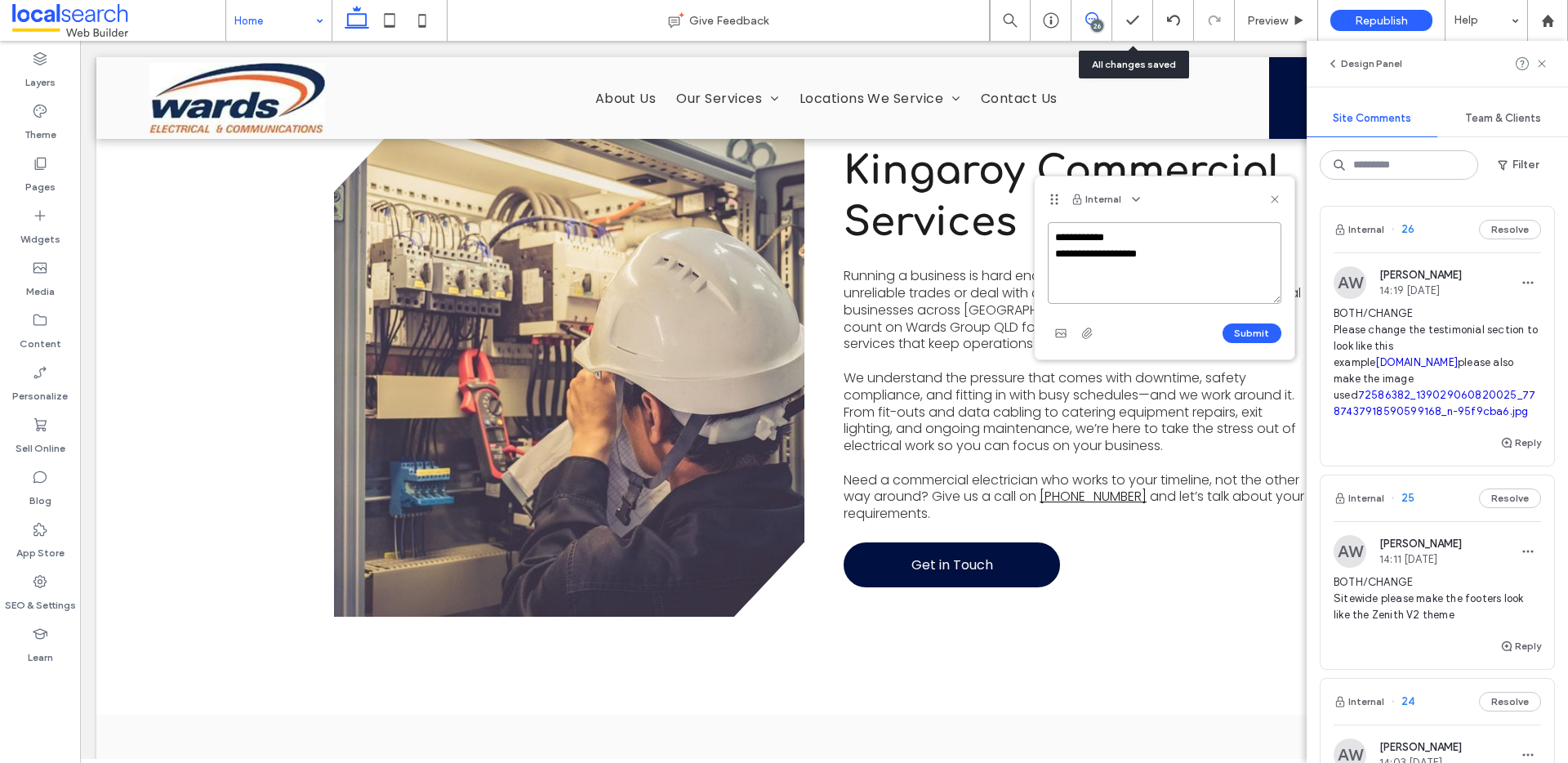 drag, startPoint x: 1185, startPoint y: 251, endPoint x: 1034, endPoint y: 253, distance: 151.01324 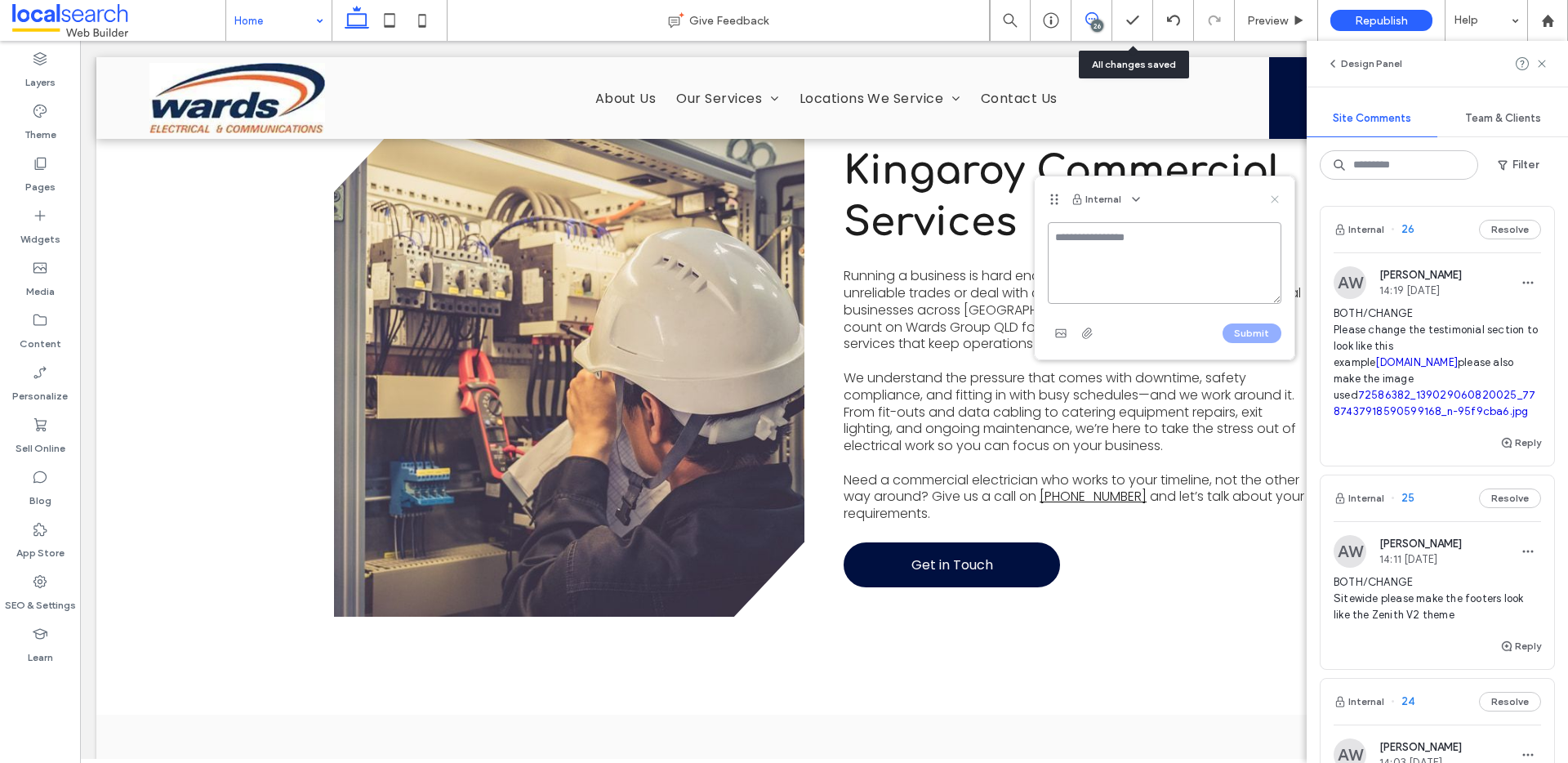 type 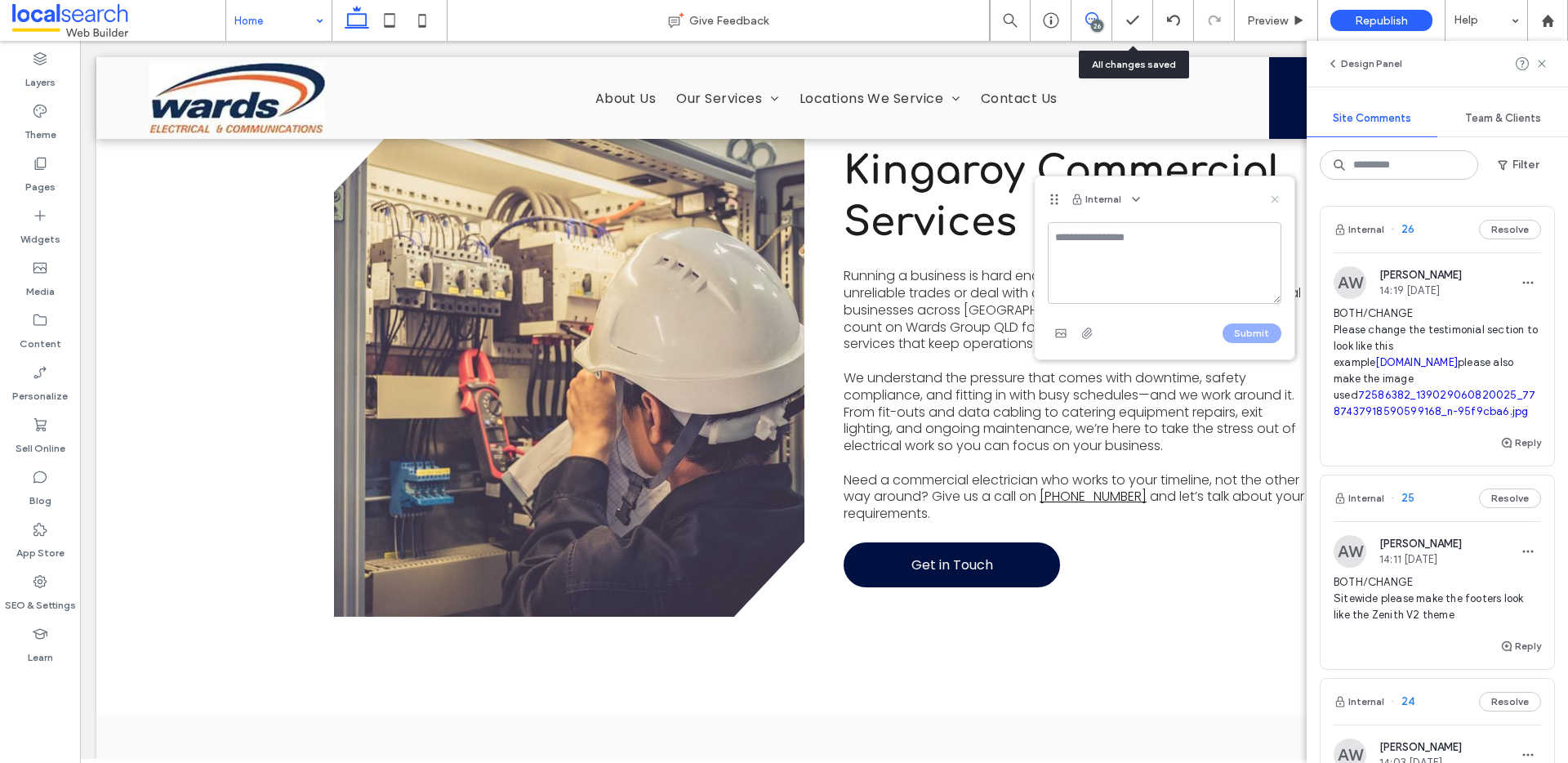 click 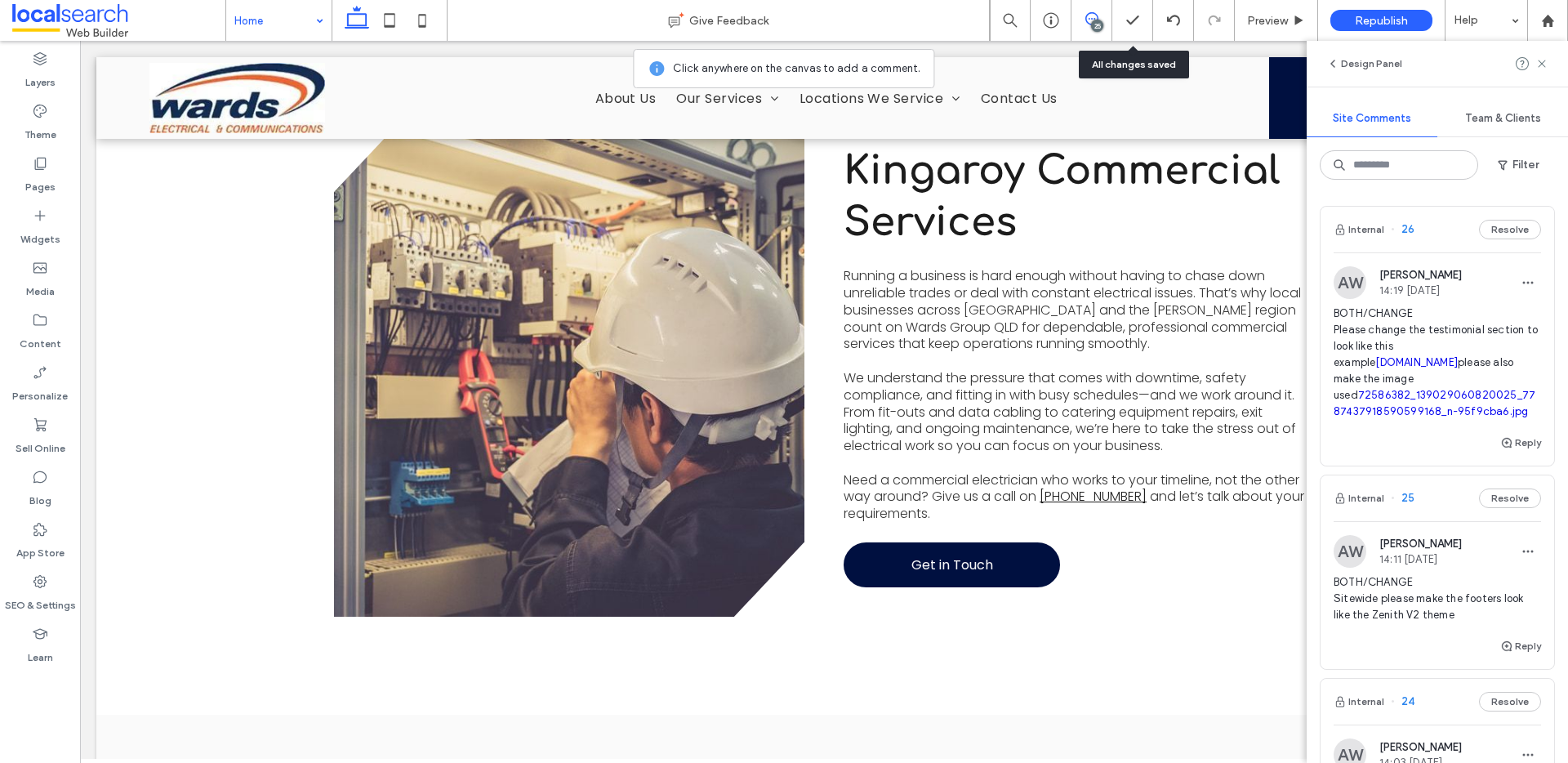 click on "Design Panel" at bounding box center (1437, 64) 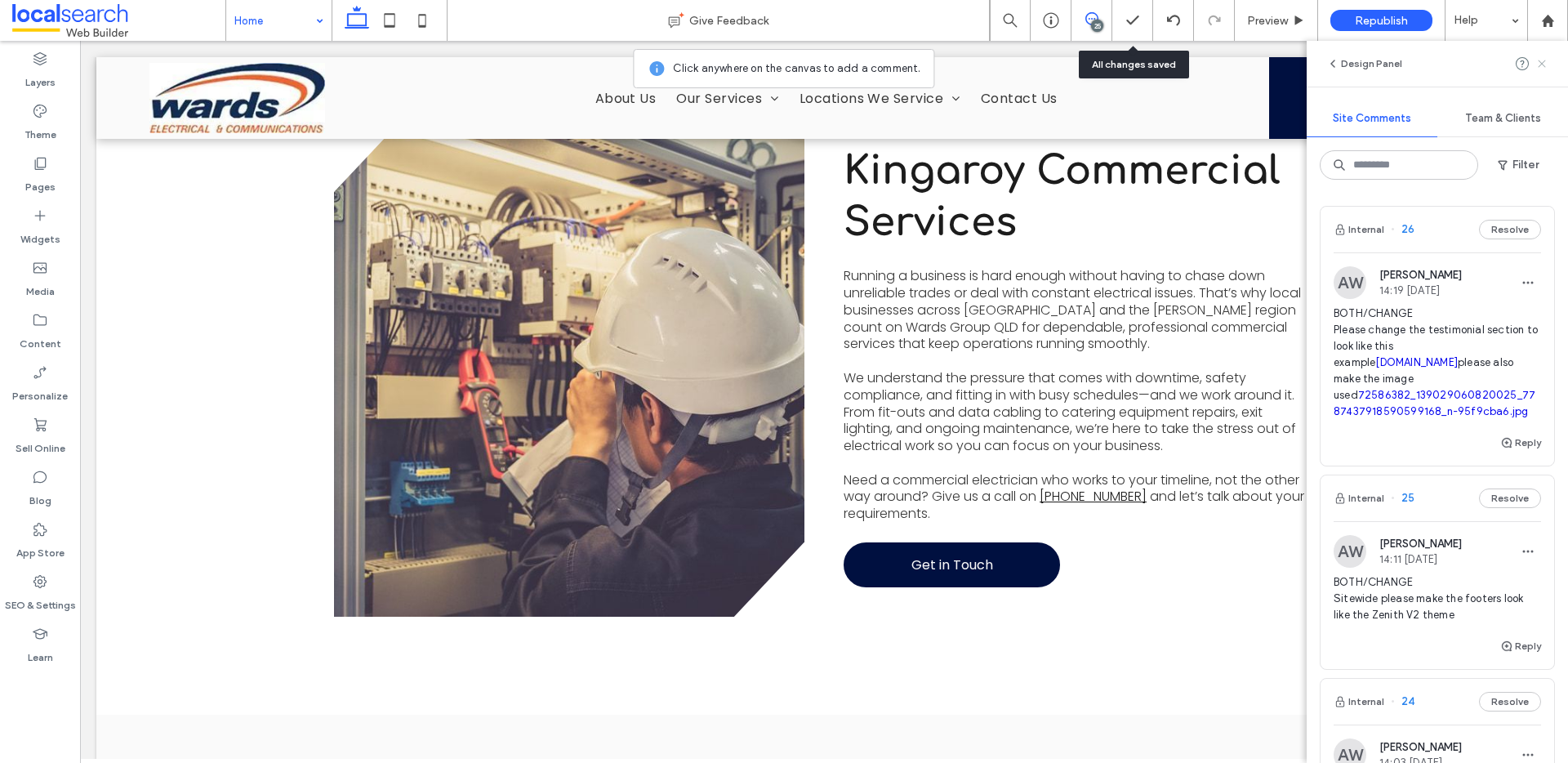 click 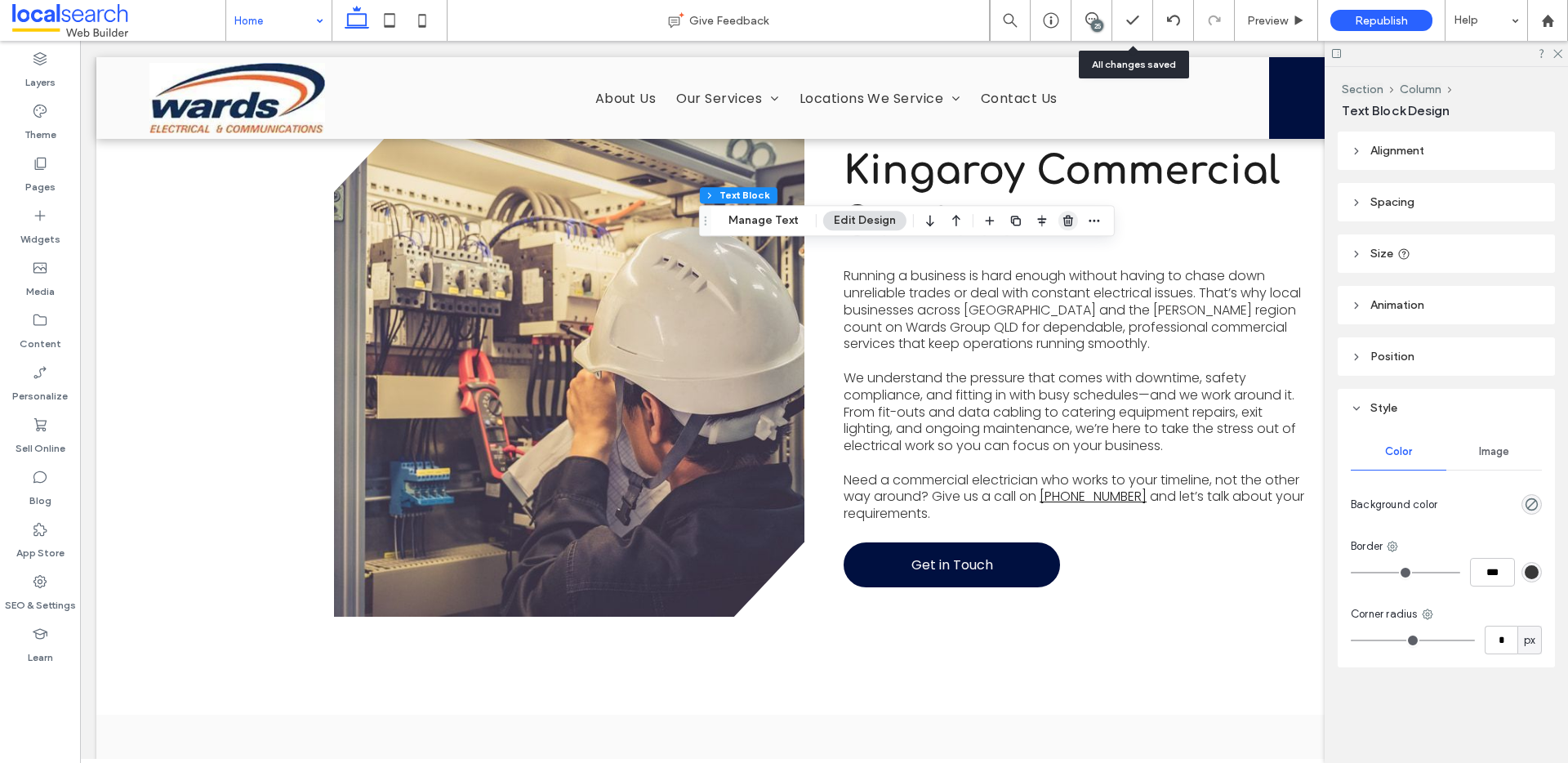 click 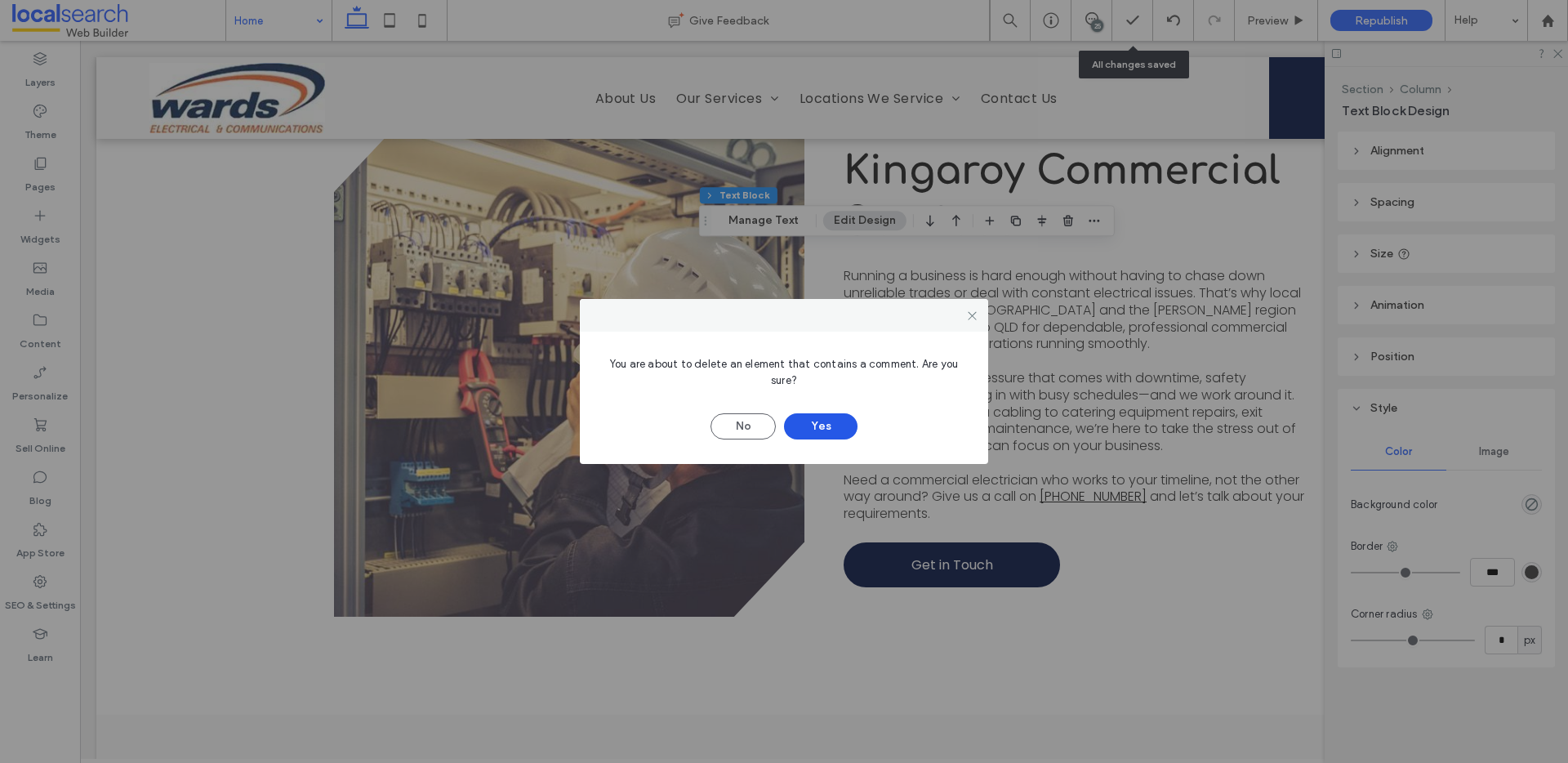 click on "Yes" at bounding box center (821, 426) 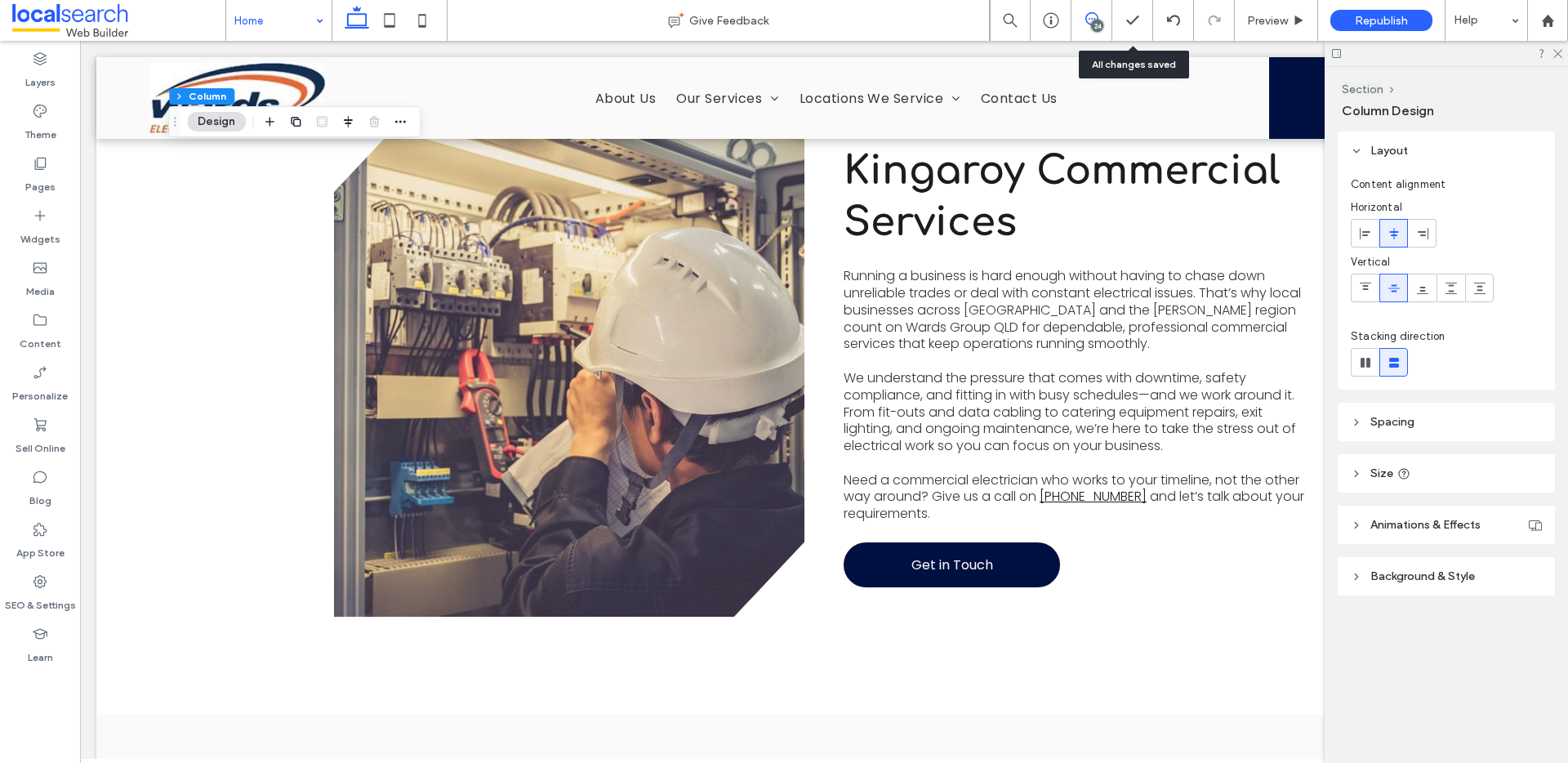 click 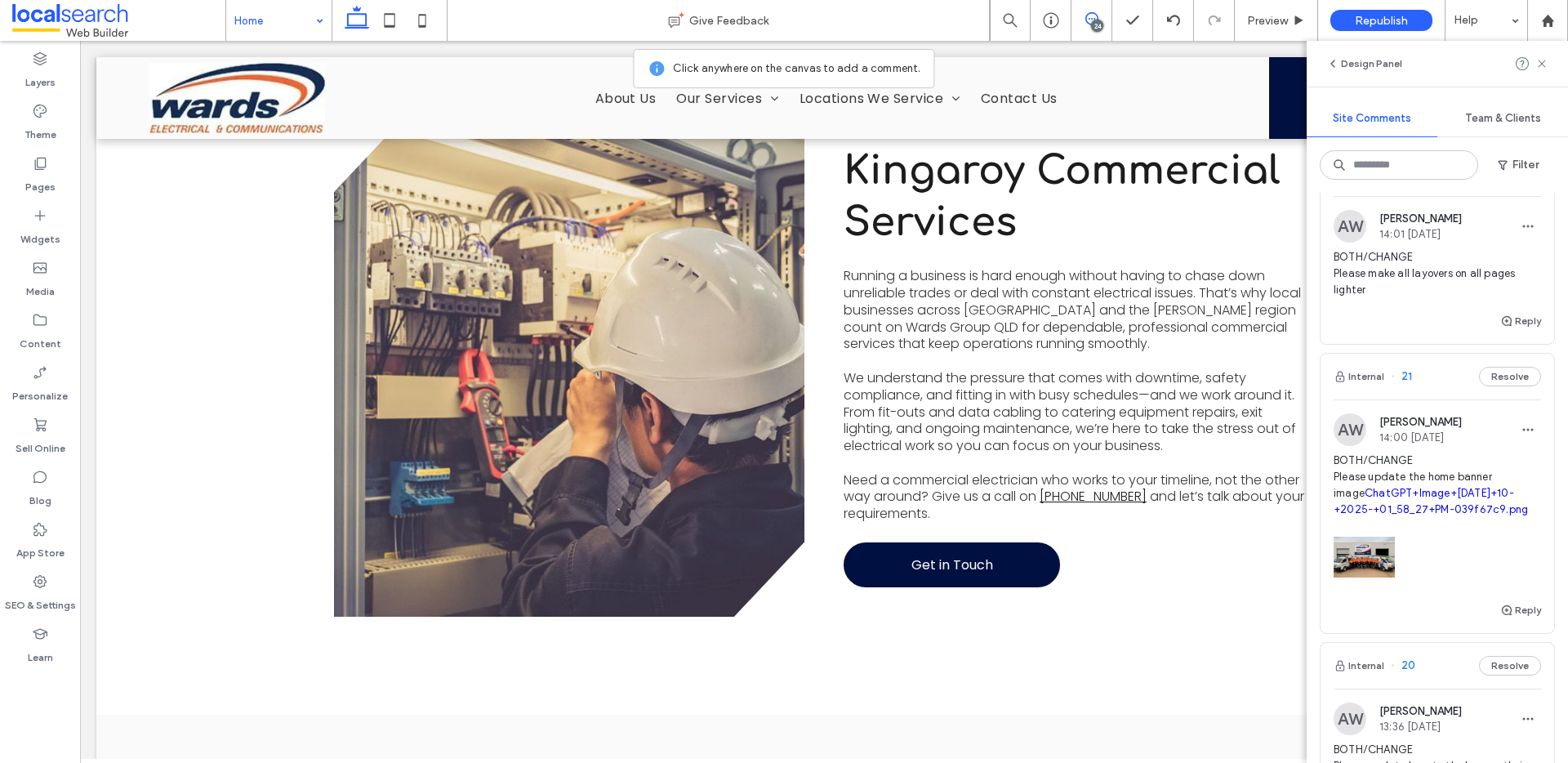 scroll, scrollTop: 1041, scrollLeft: 0, axis: vertical 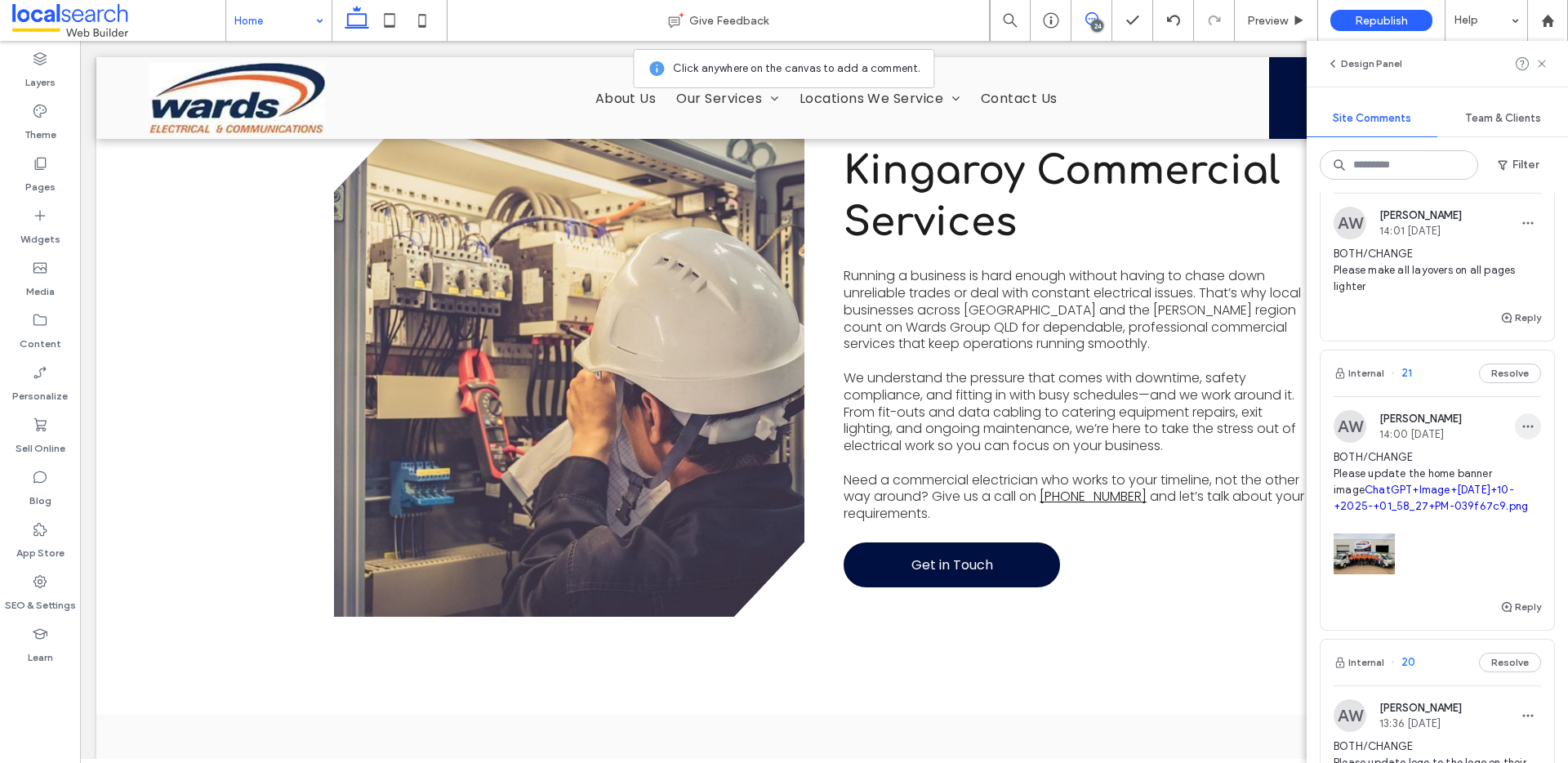 click 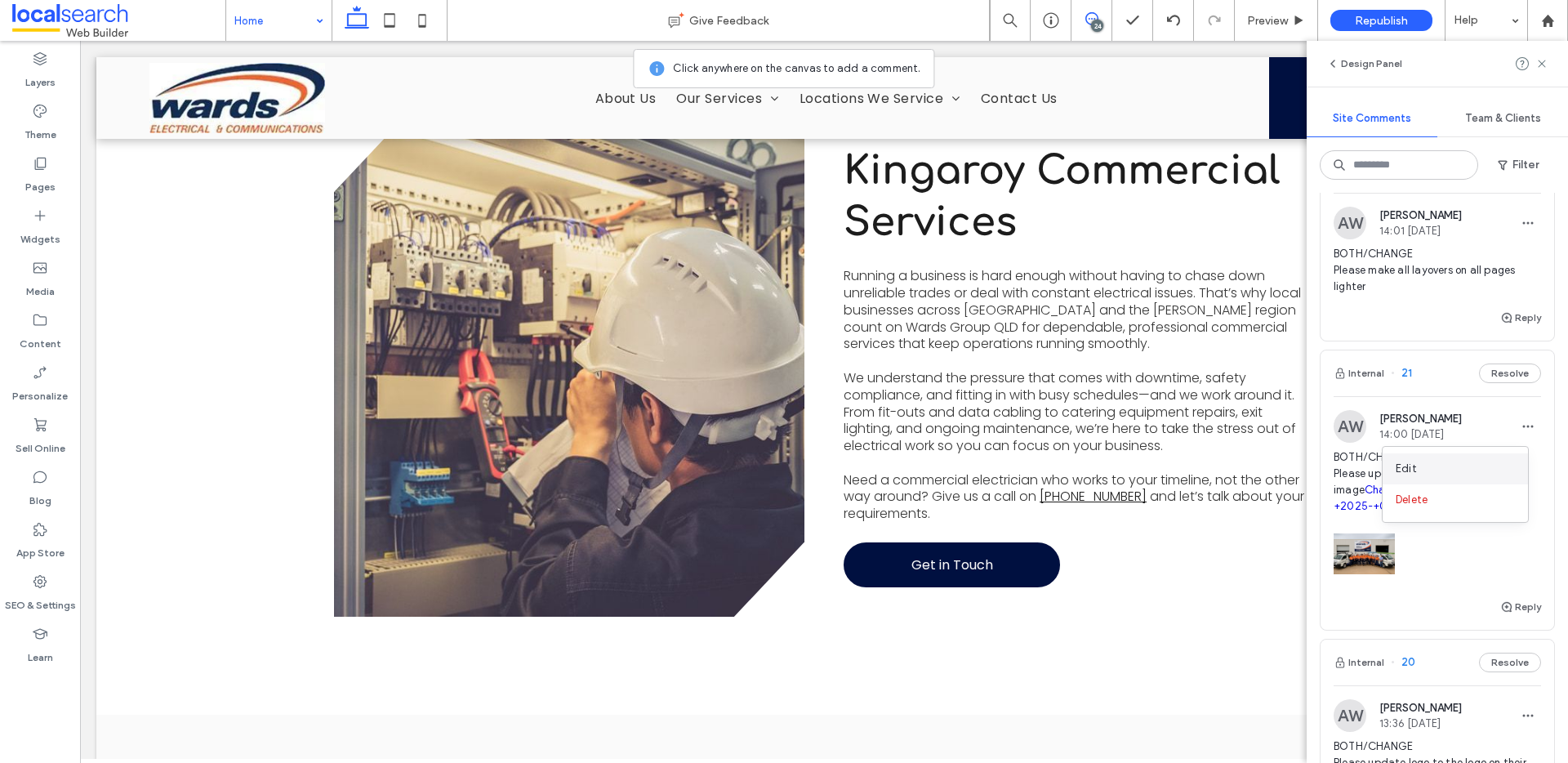 click on "Edit" at bounding box center (1455, 469) 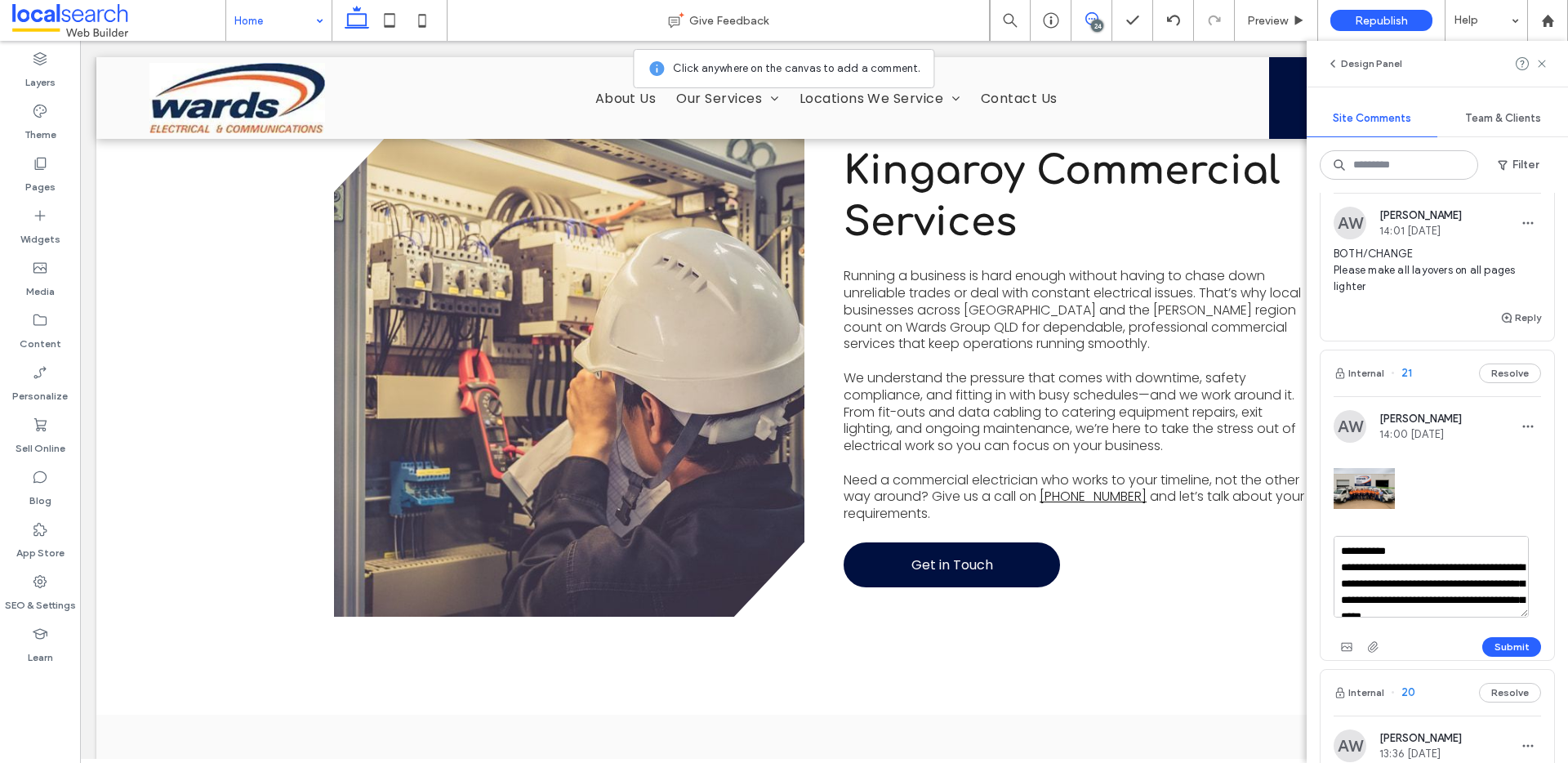click on "**********" at bounding box center [1431, 577] 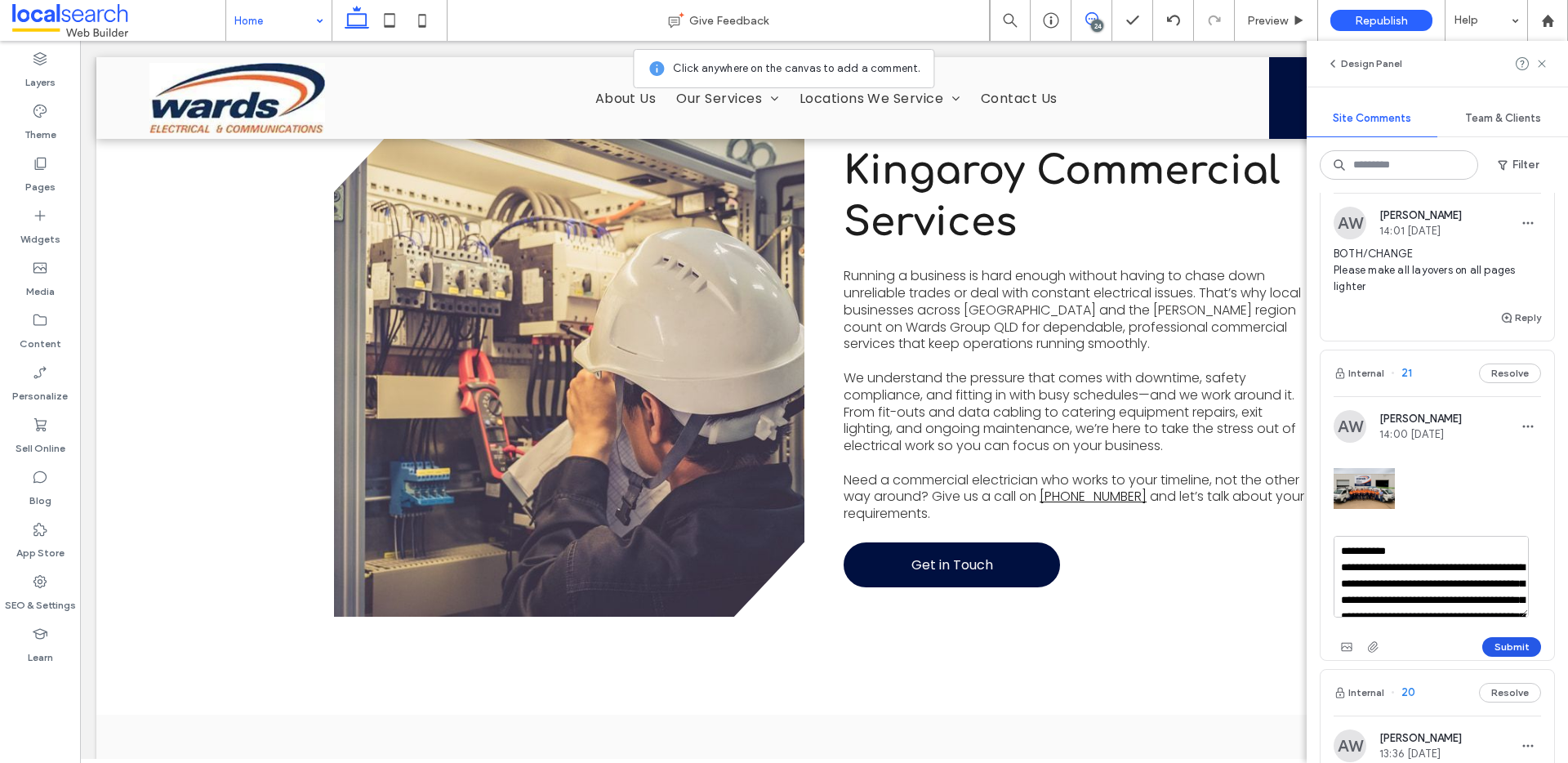 type on "**********" 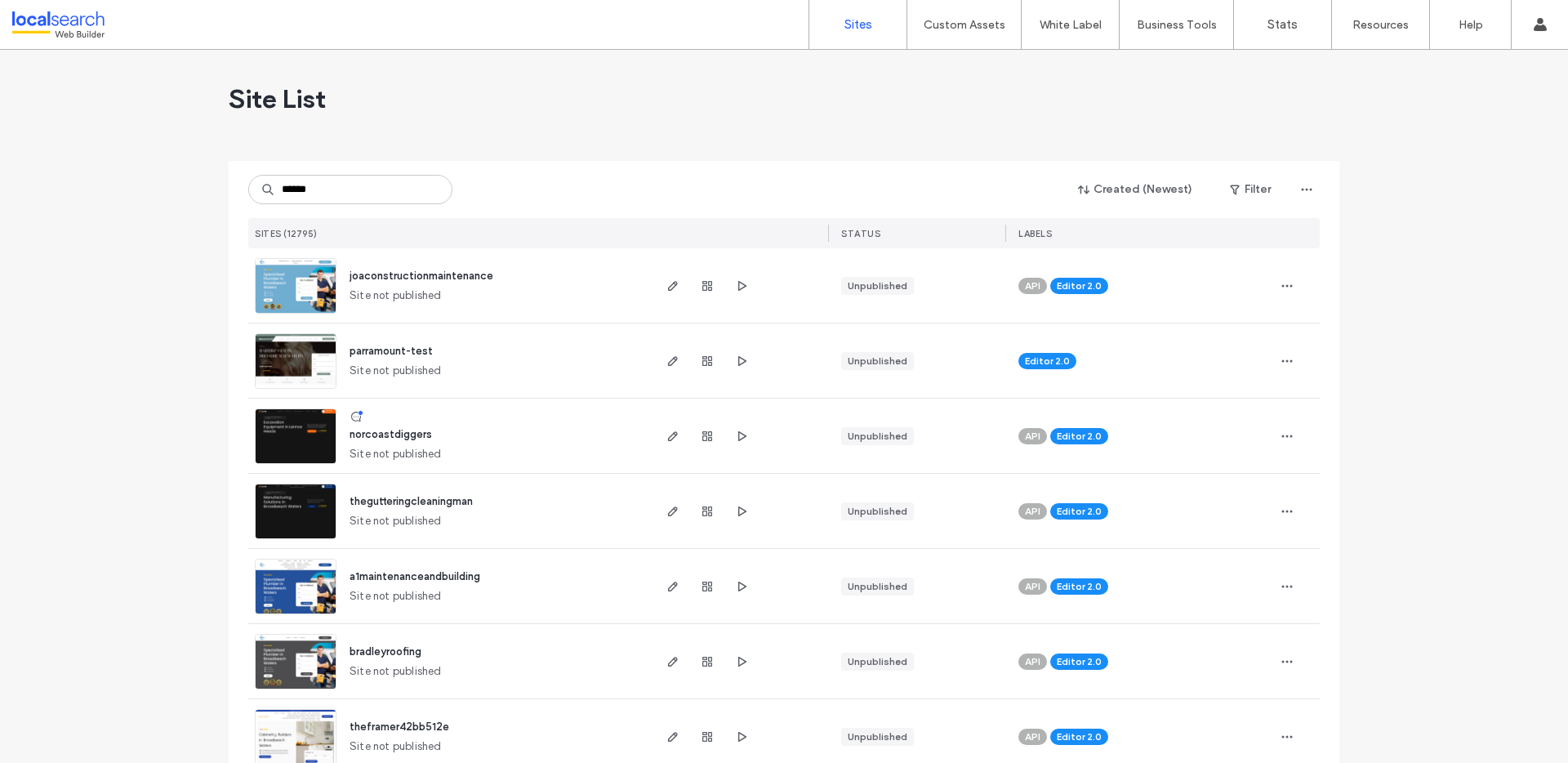 scroll, scrollTop: 0, scrollLeft: 0, axis: both 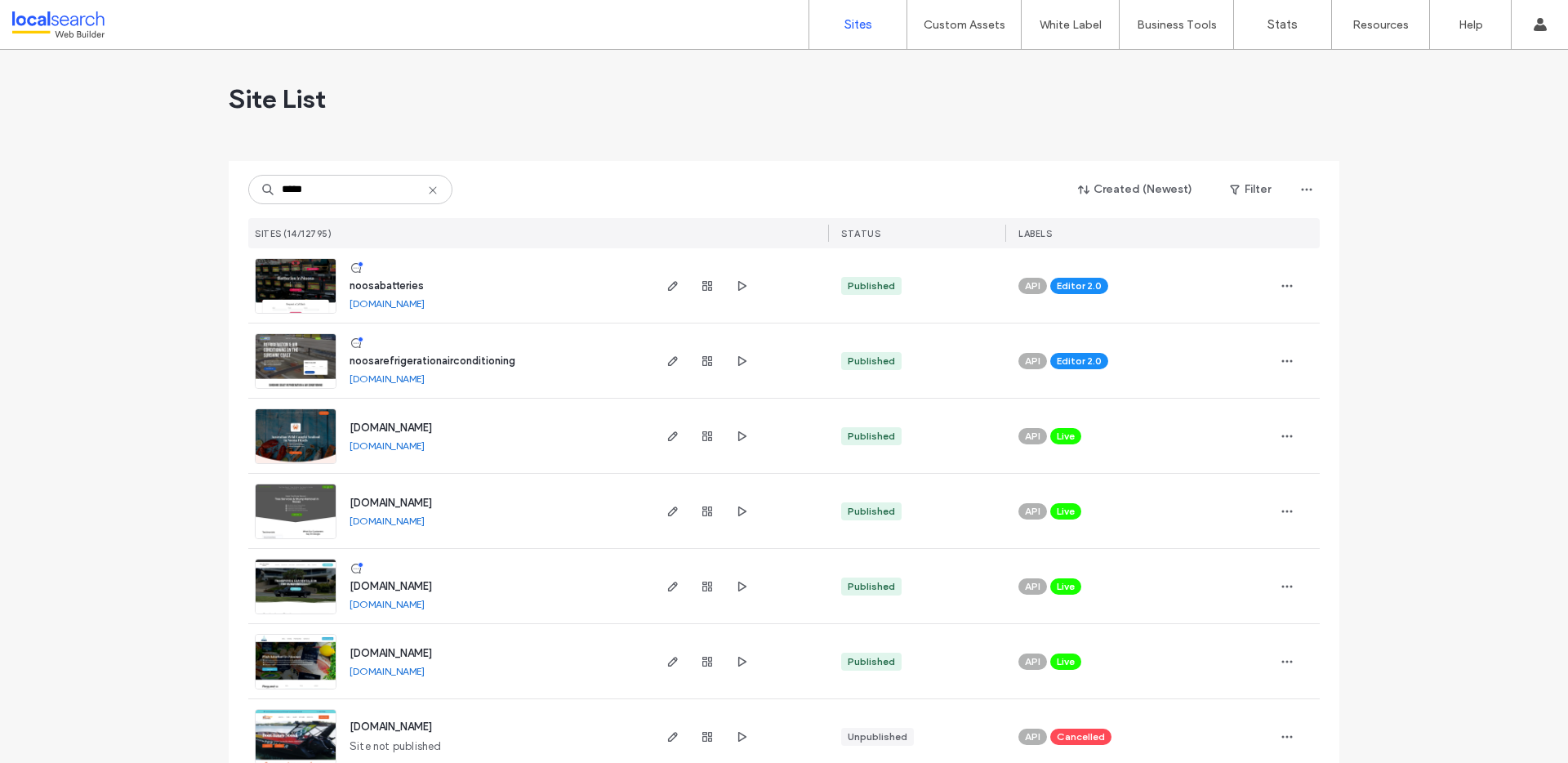 type on "*****" 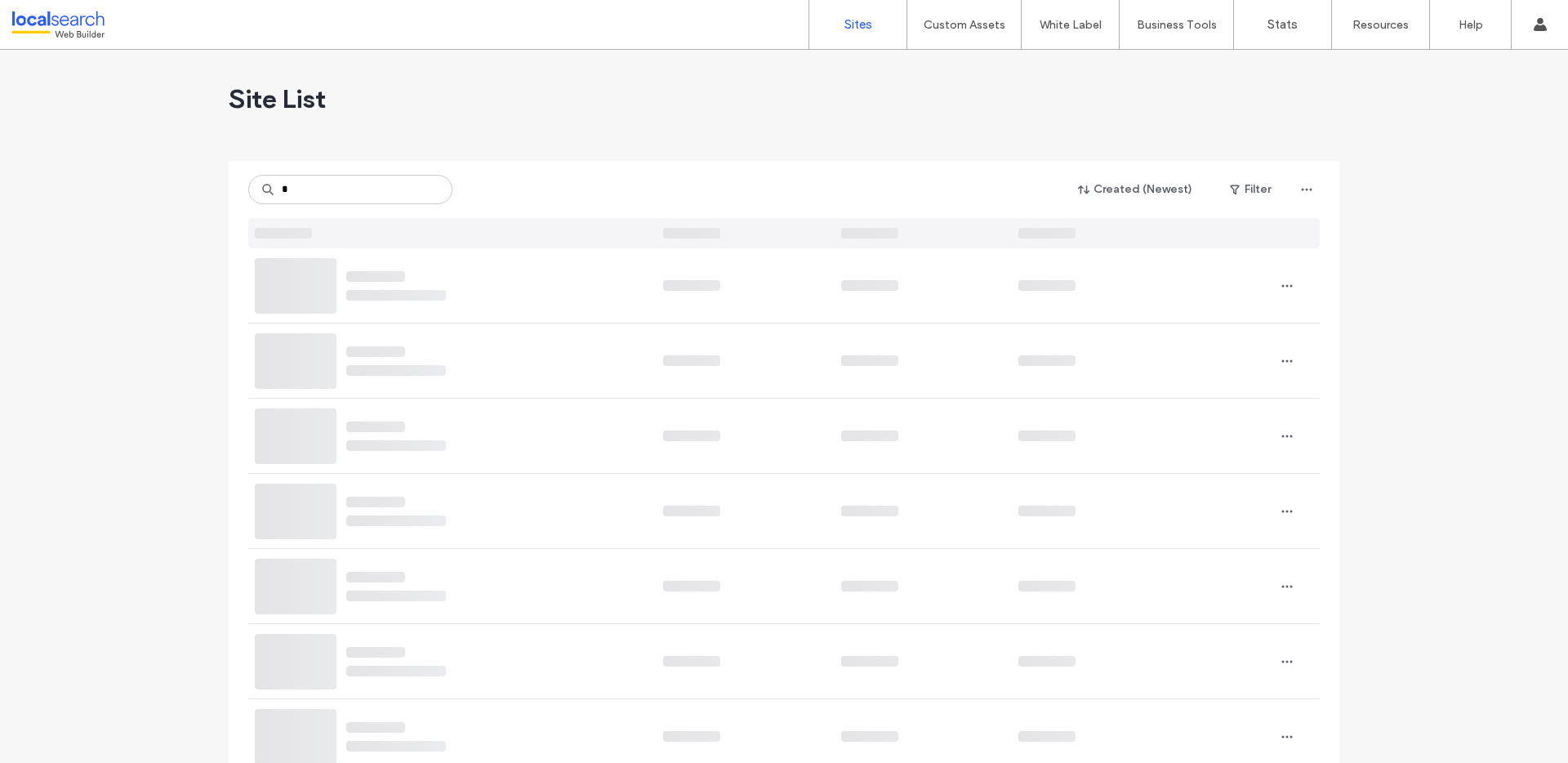 scroll, scrollTop: 0, scrollLeft: 0, axis: both 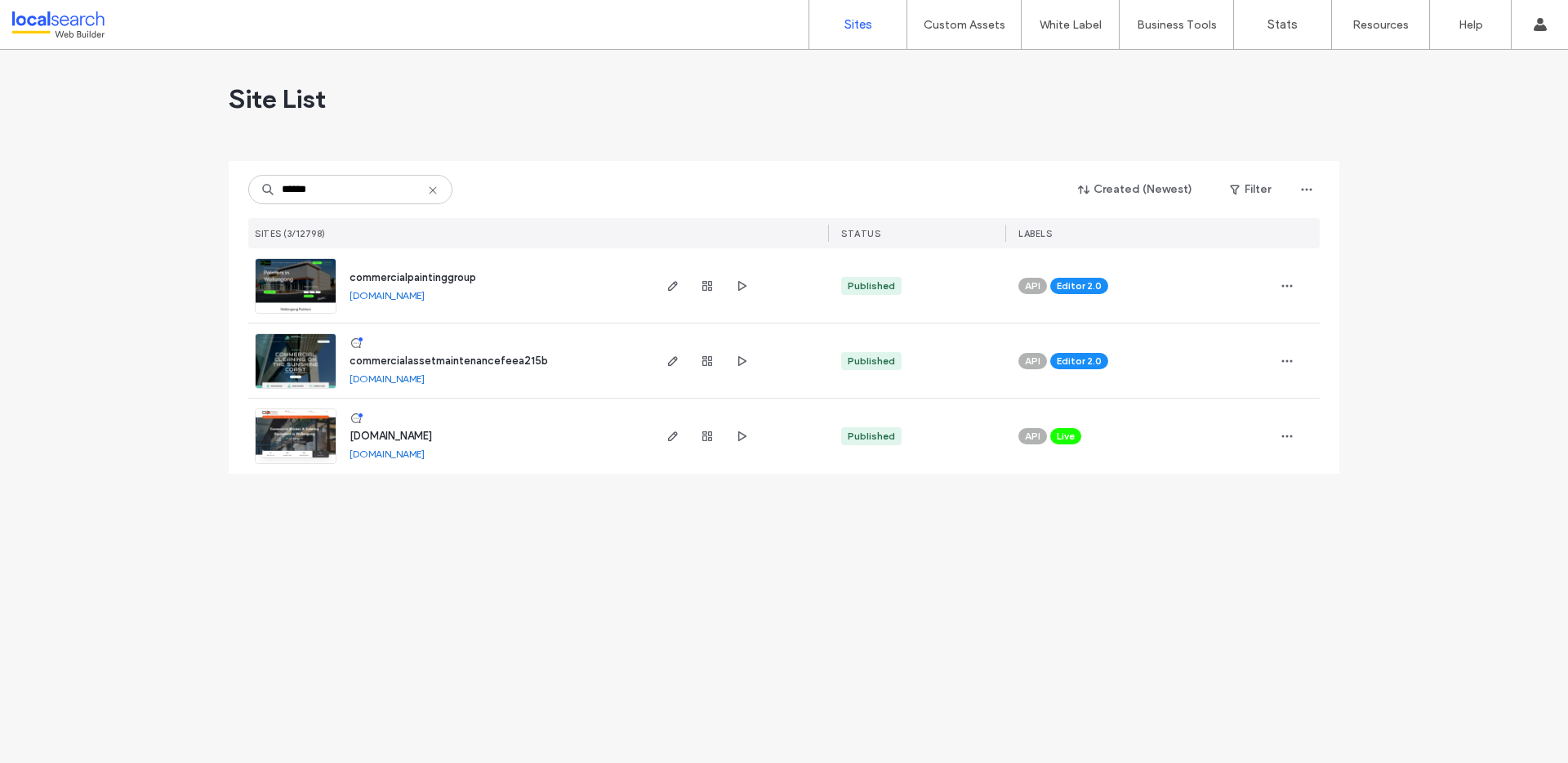 type on "******" 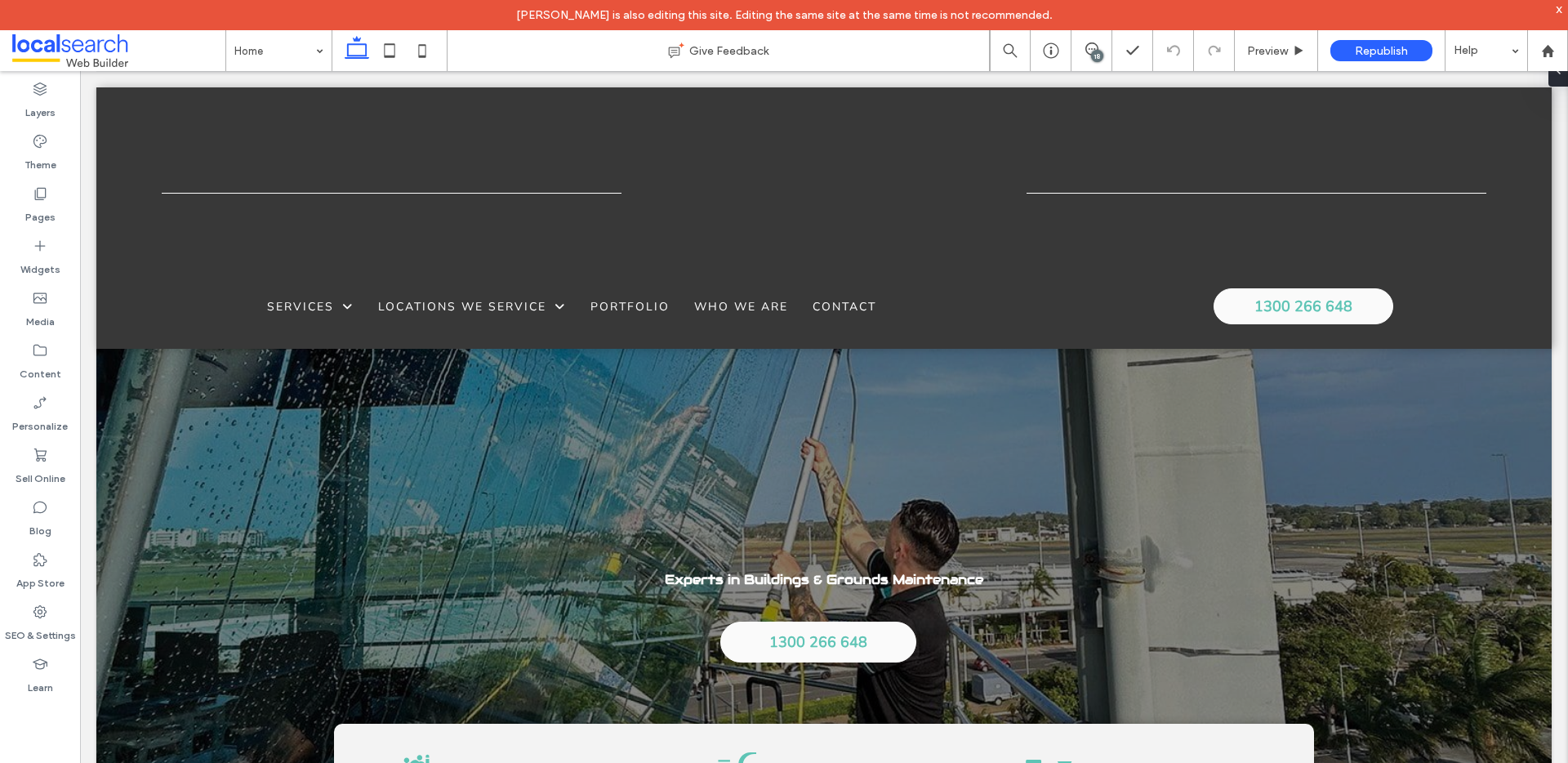scroll, scrollTop: 4902, scrollLeft: 0, axis: vertical 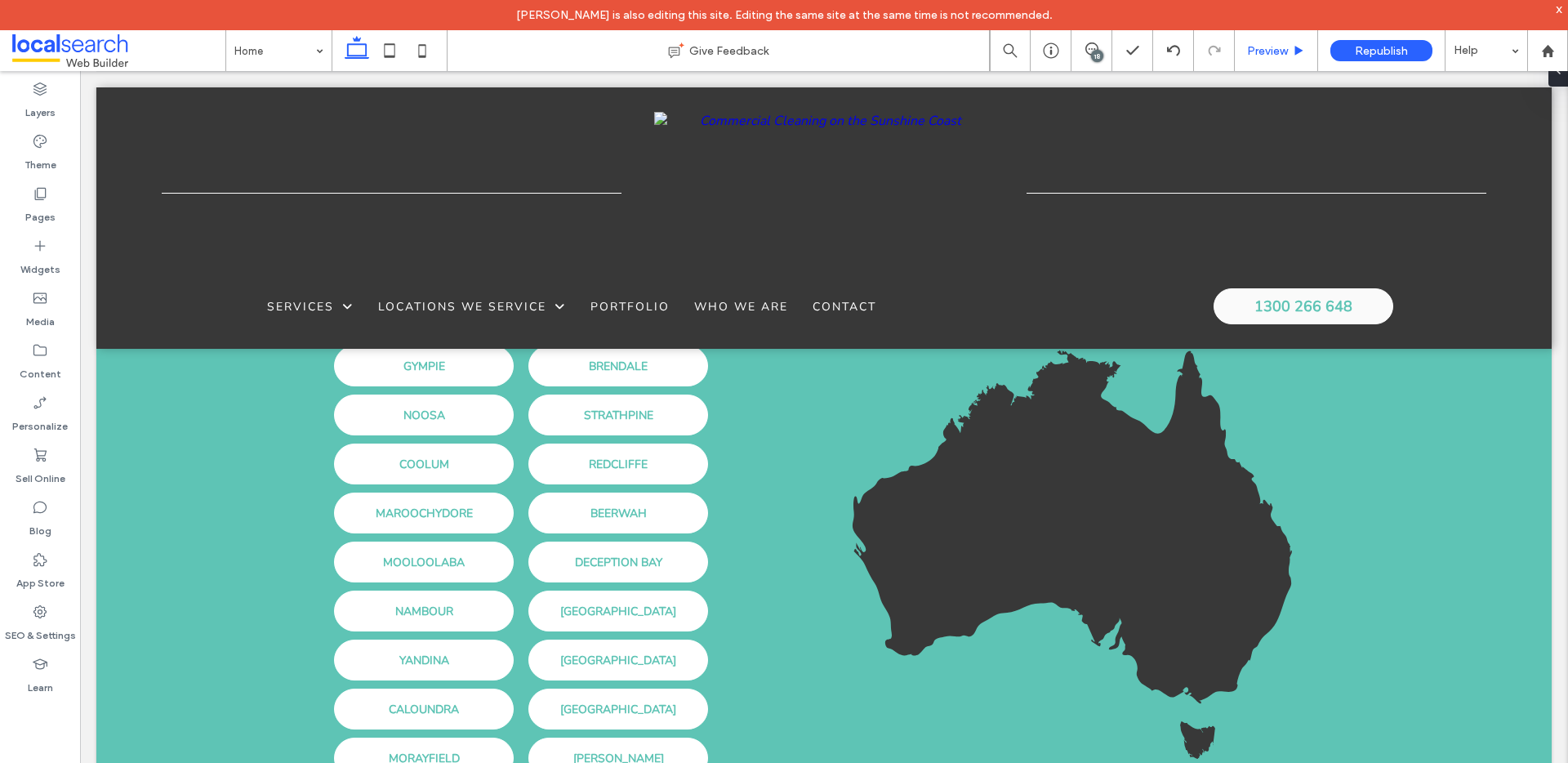 click on "Preview" at bounding box center [1267, 51] 